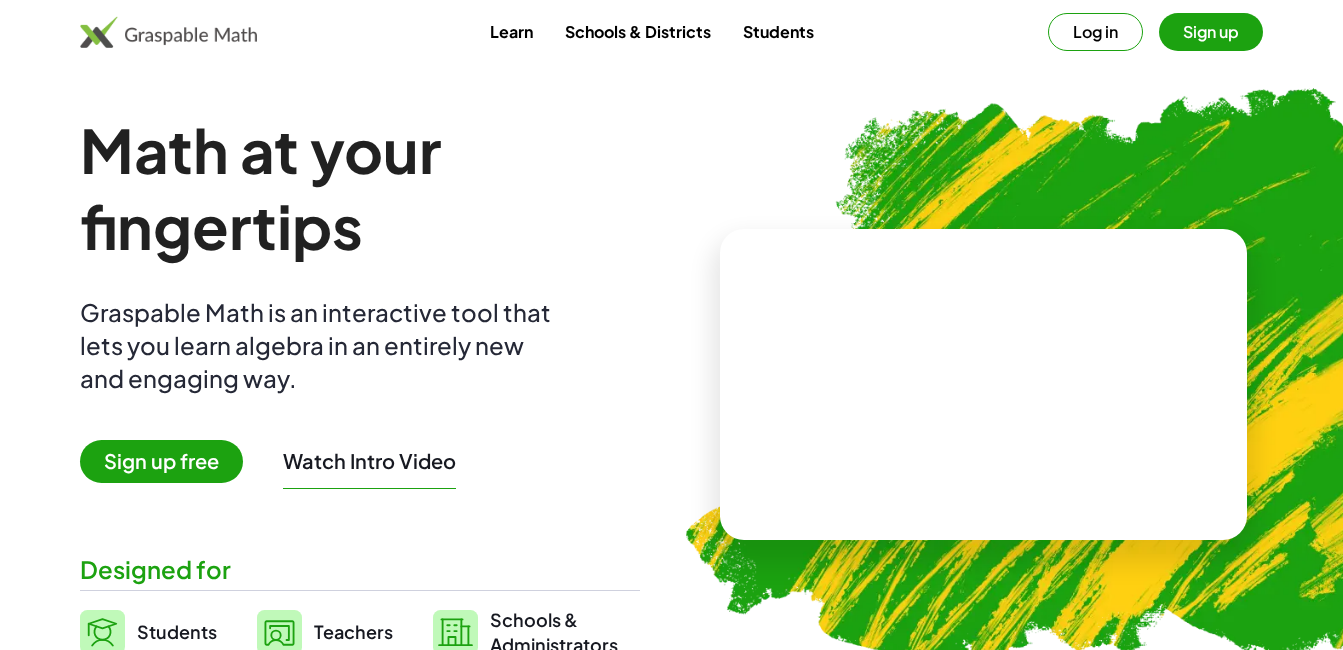 scroll, scrollTop: 0, scrollLeft: 0, axis: both 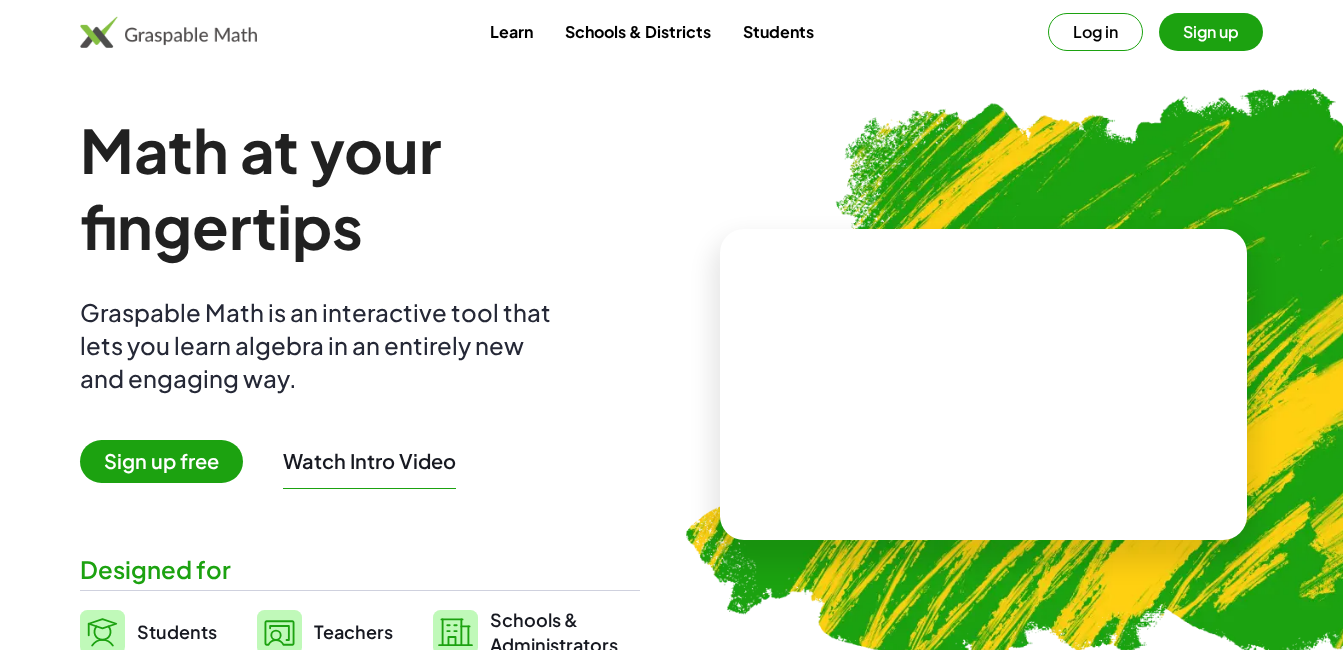 click on "Sign up free" at bounding box center (161, 461) 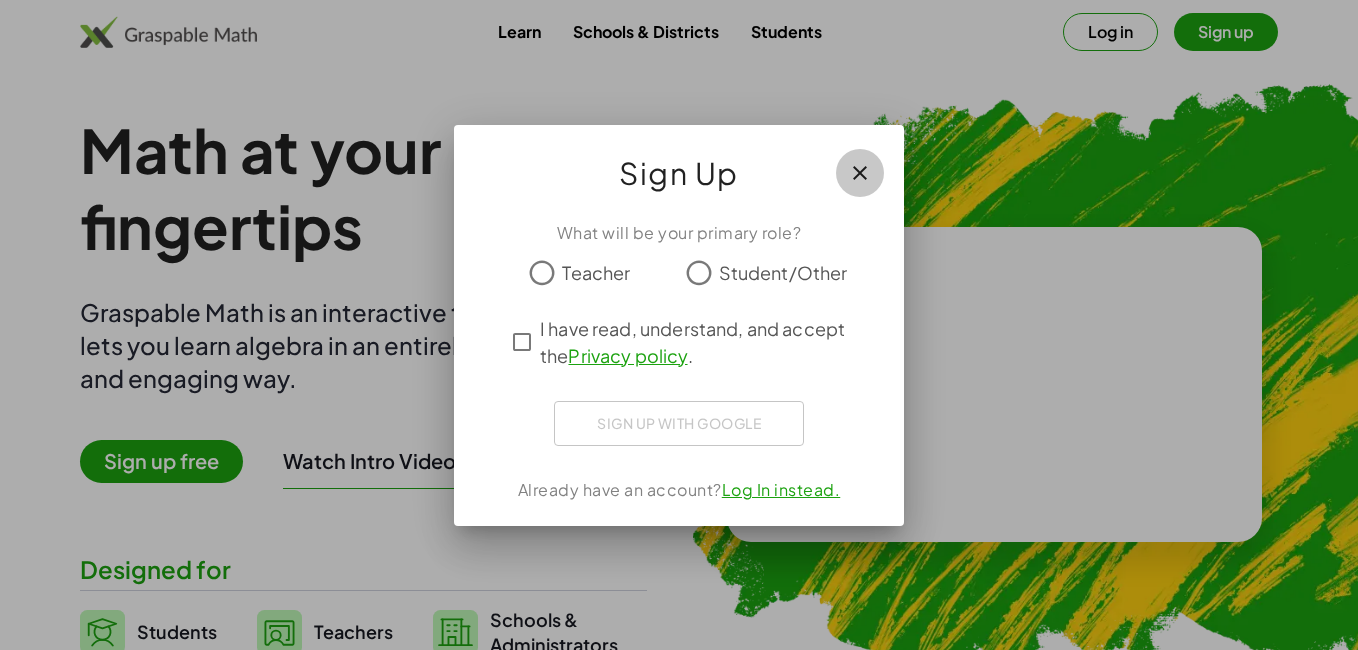 click 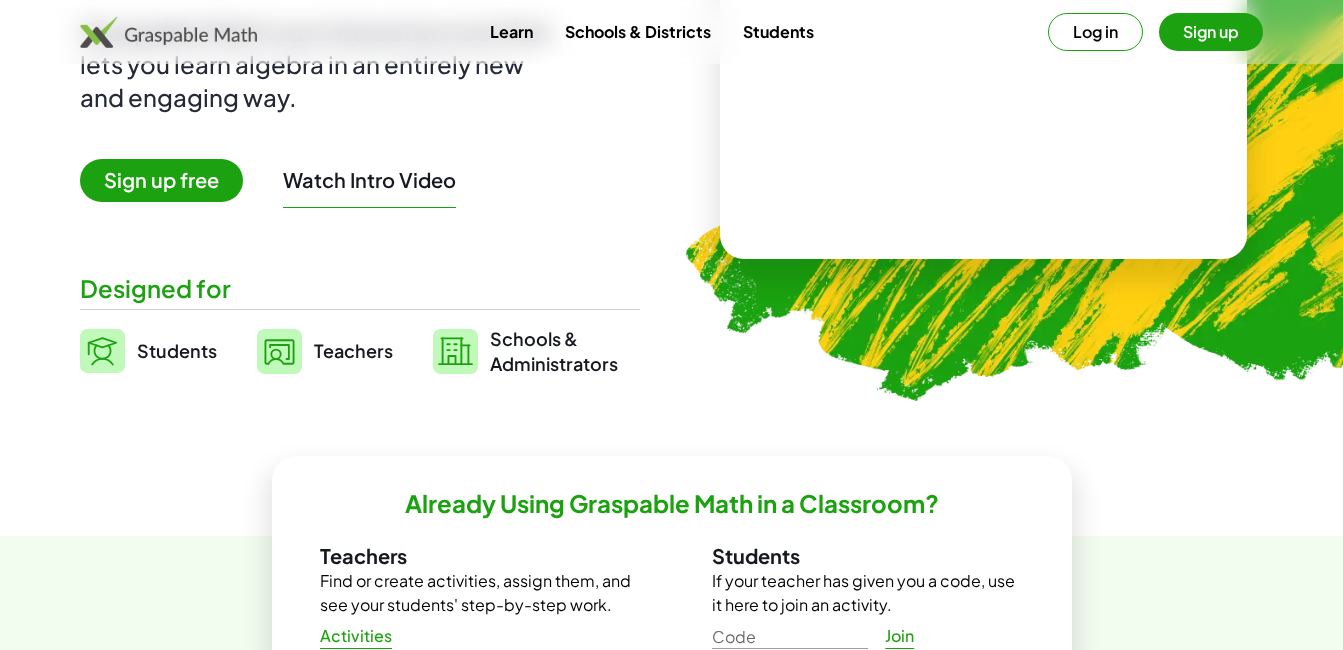 scroll, scrollTop: 331, scrollLeft: 0, axis: vertical 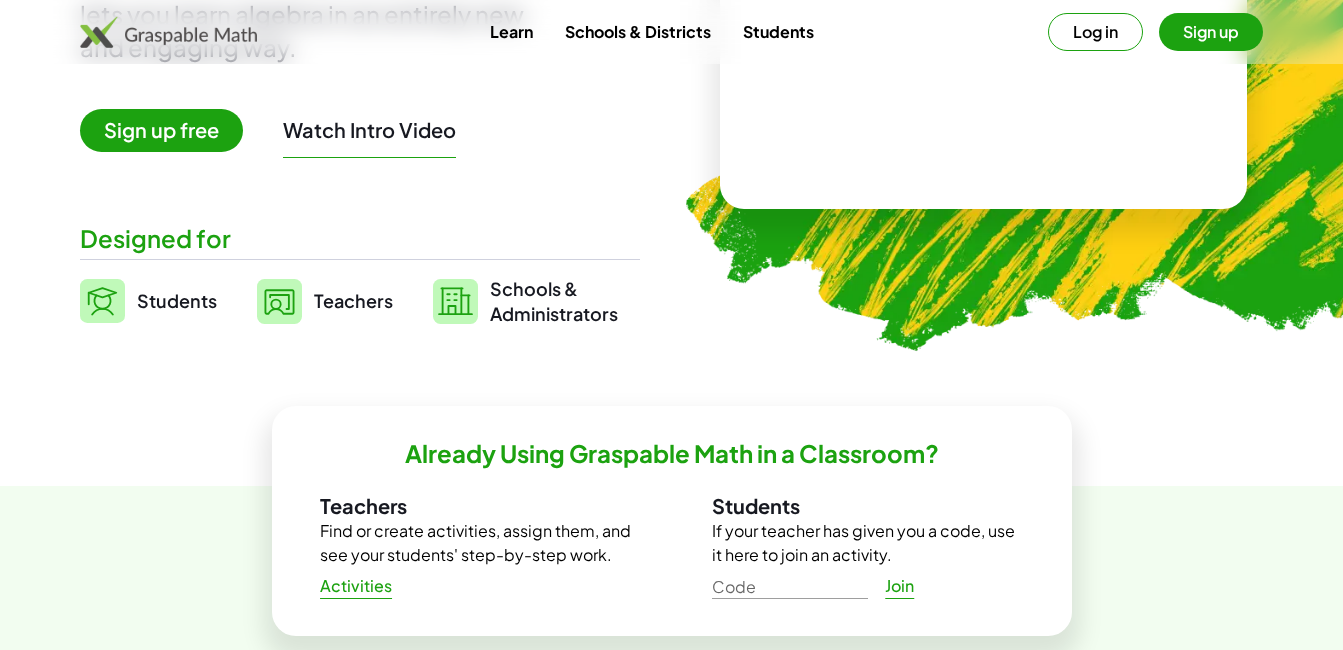 click on "Teachers" at bounding box center [353, 300] 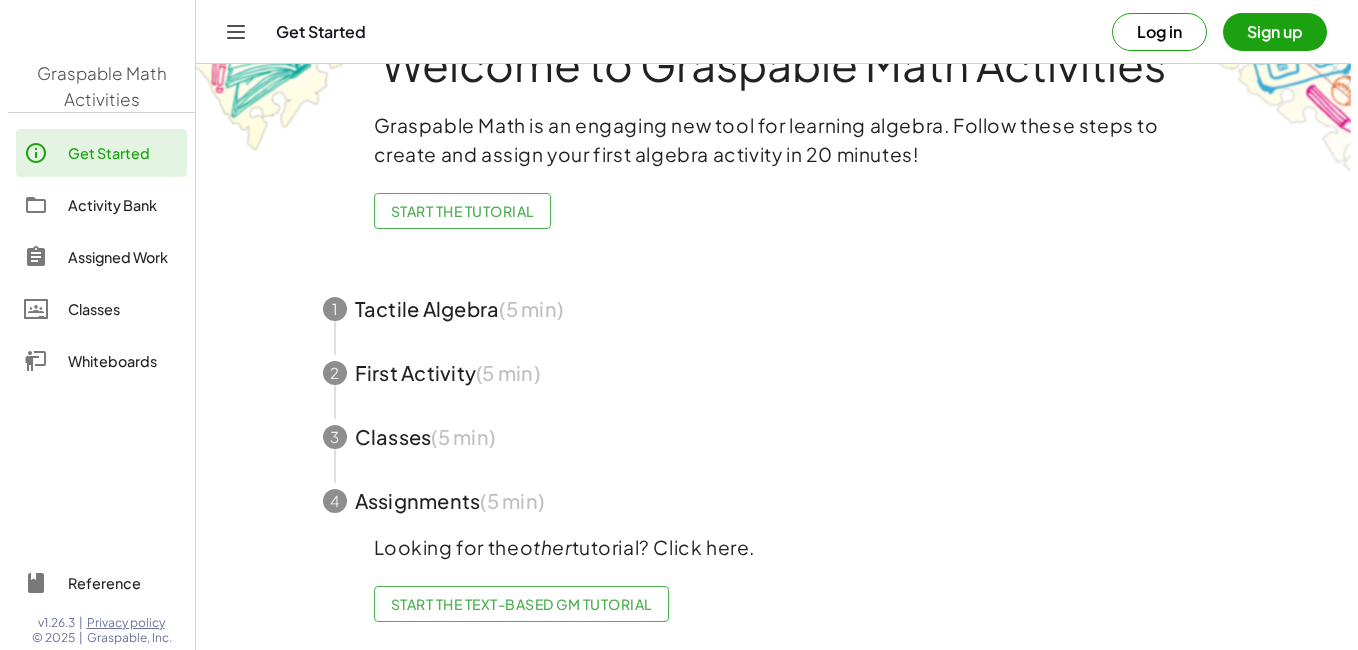 scroll, scrollTop: 0, scrollLeft: 0, axis: both 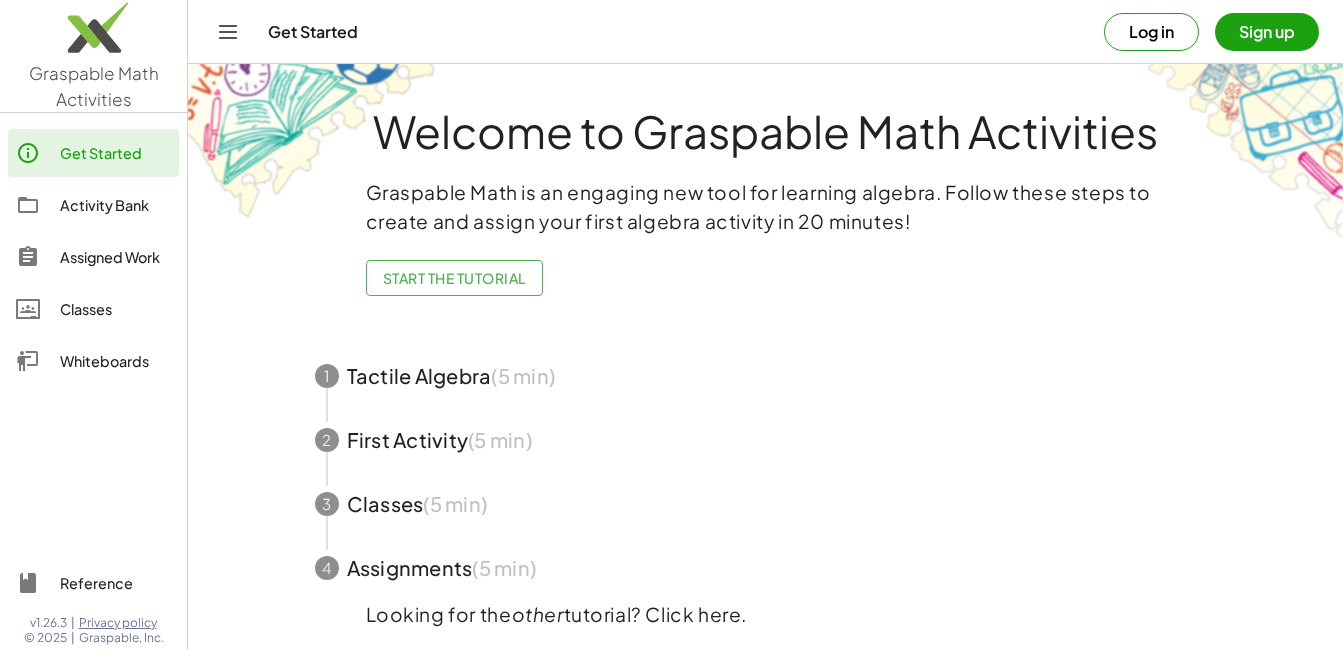 click 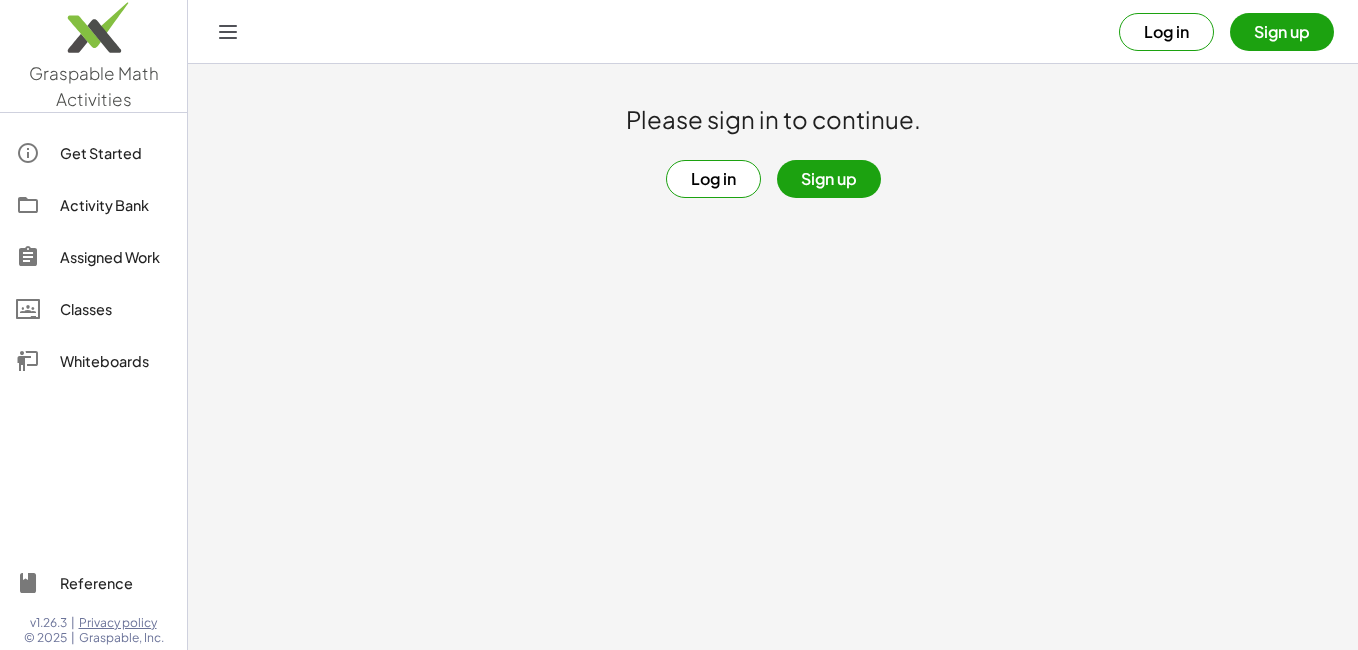 click on "Log in" at bounding box center [713, 179] 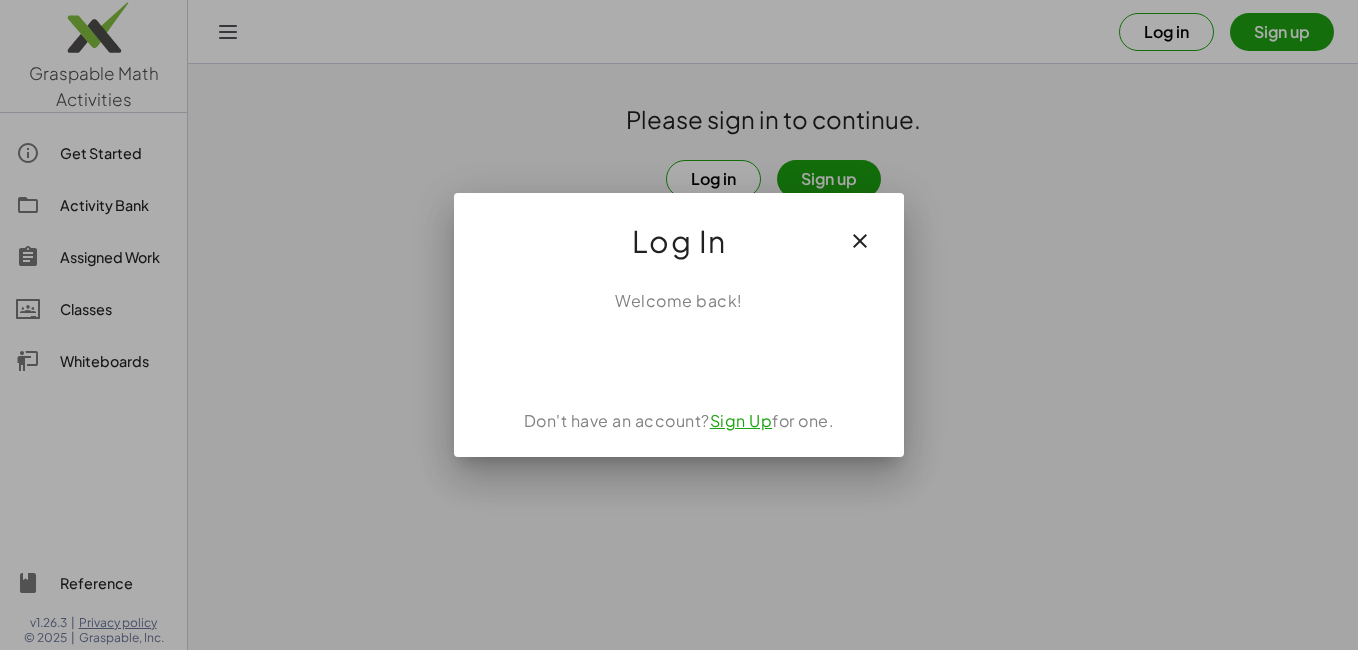 click 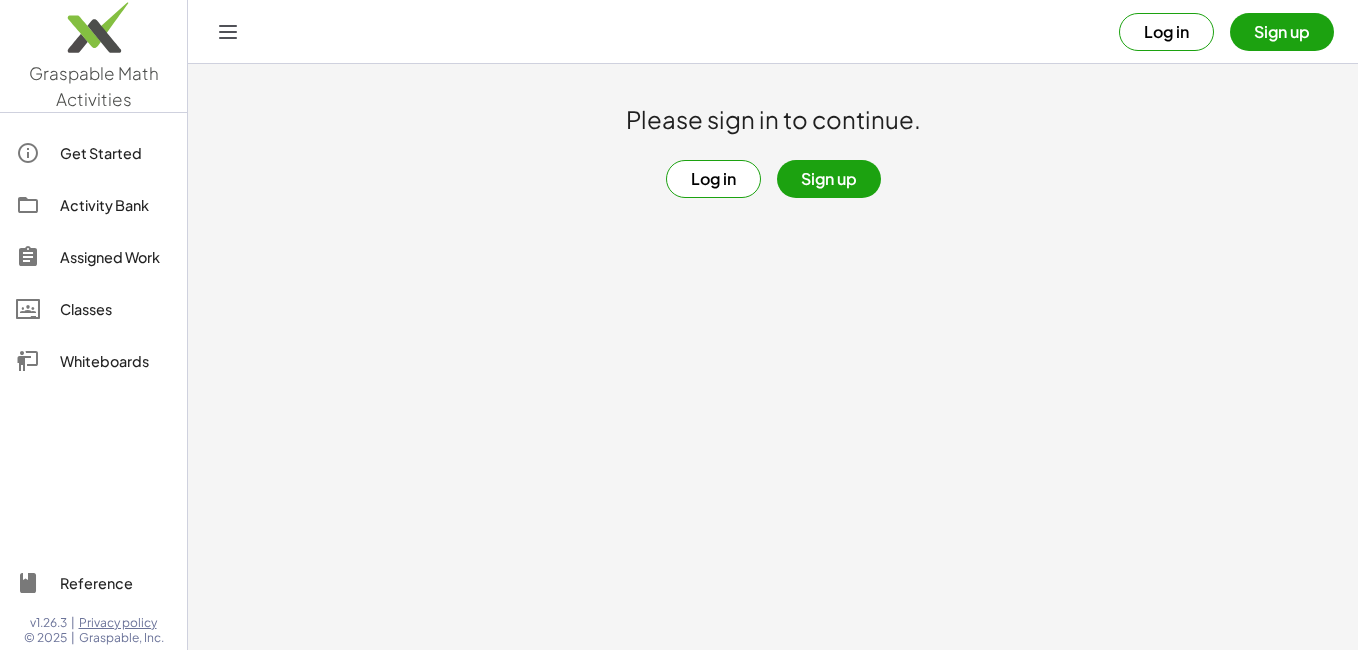 click on "Sign up" at bounding box center (829, 179) 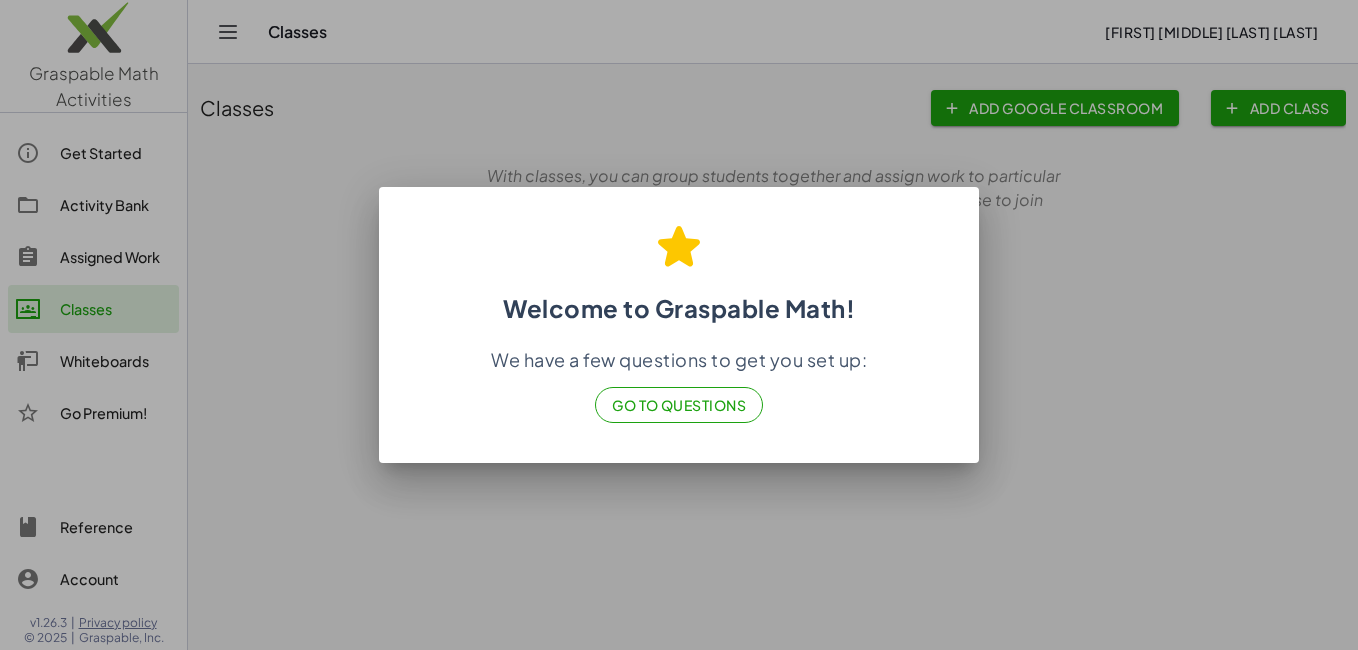click on "Go to Questions" 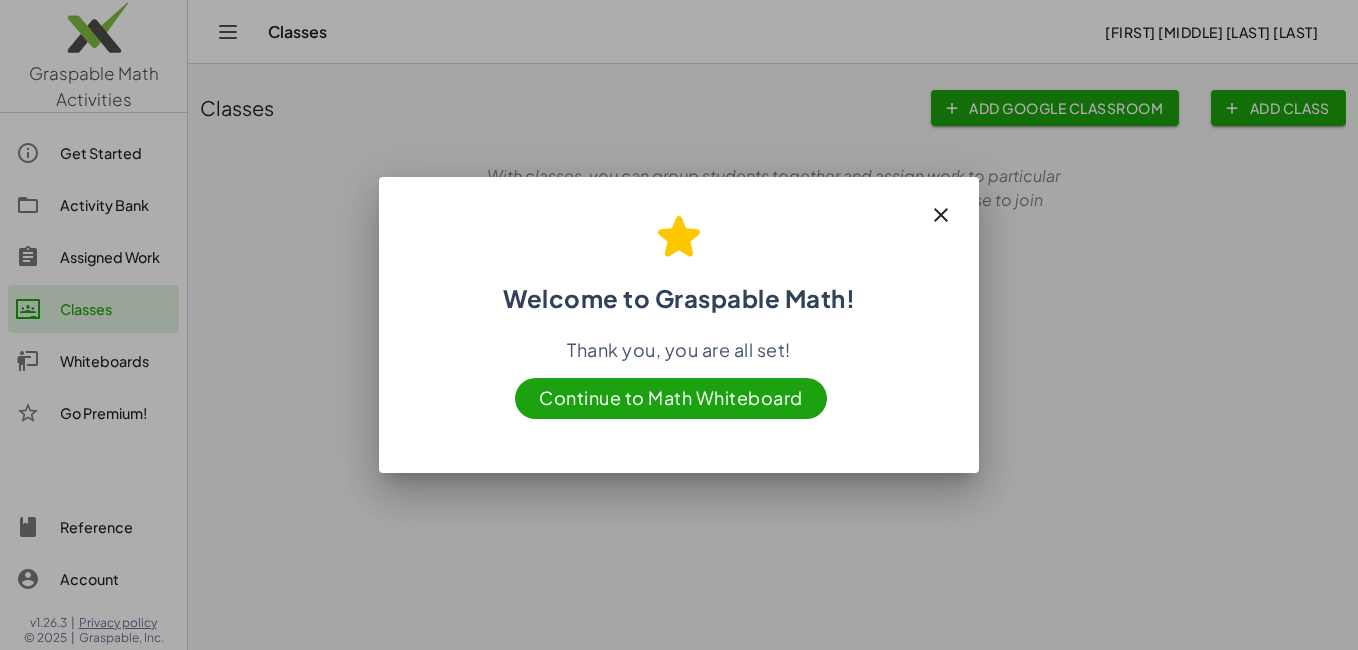 click 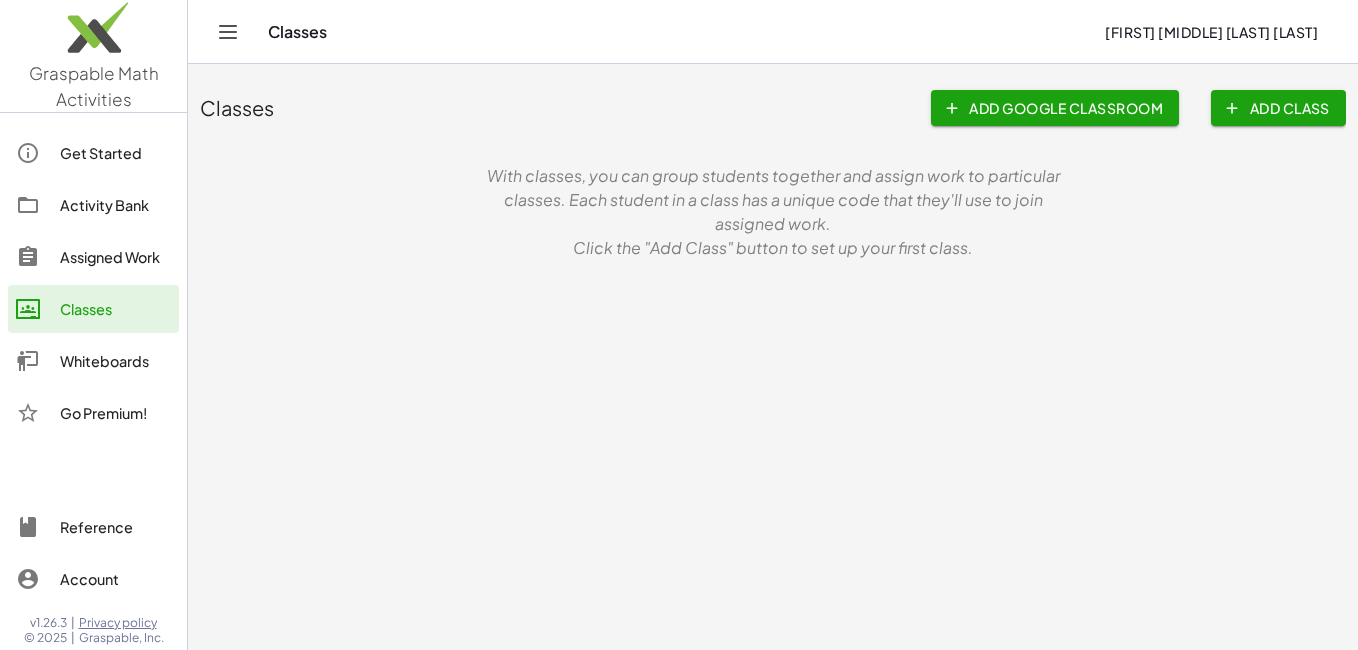 click on "Classes   Add Google Classroom   Add Class   With classes, you can group students together and assign work to particular classes. Each student in a class has a unique code that they'll use to join assigned work.  Click the "Add Class" button to set up your first class." 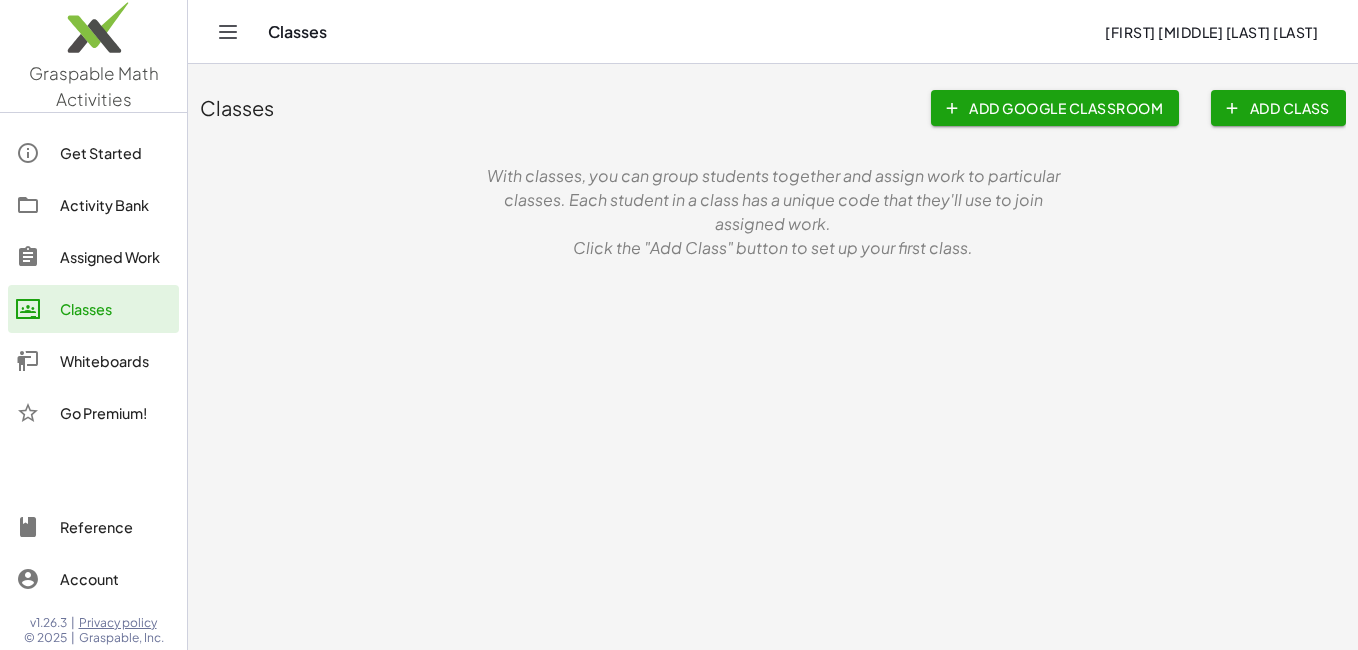 click on "Activity Bank" 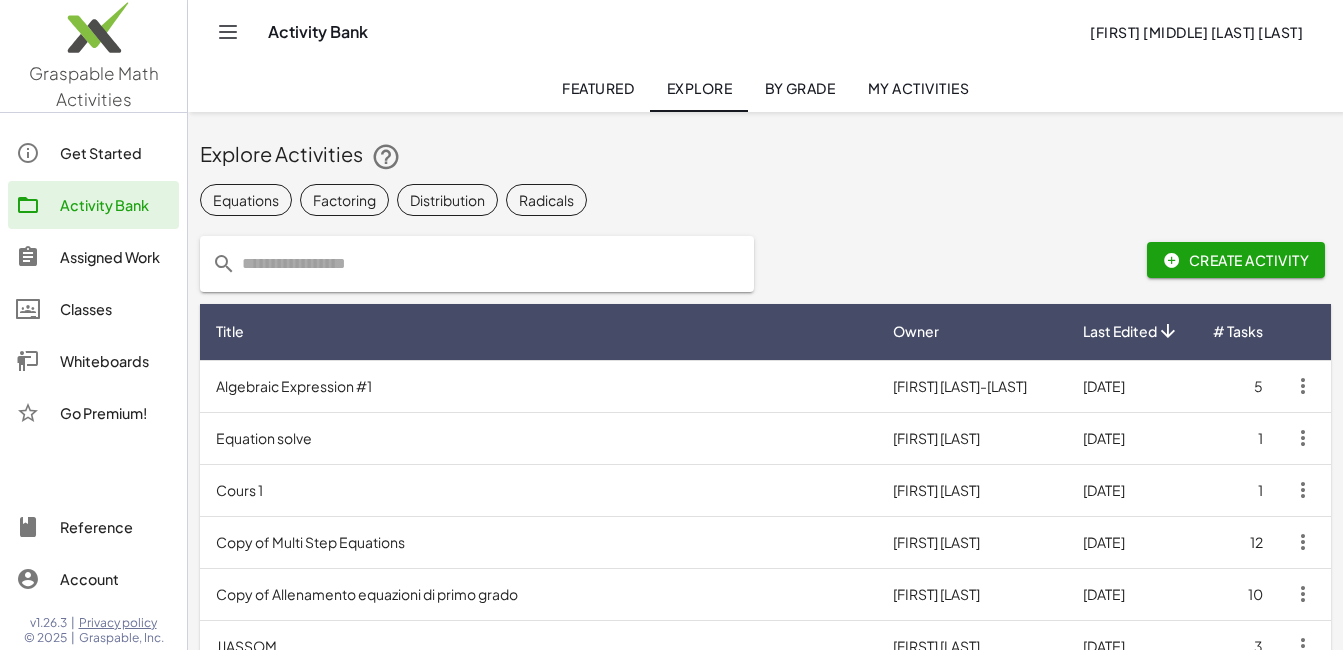 click on "Algebraic Expression #1" at bounding box center (538, 386) 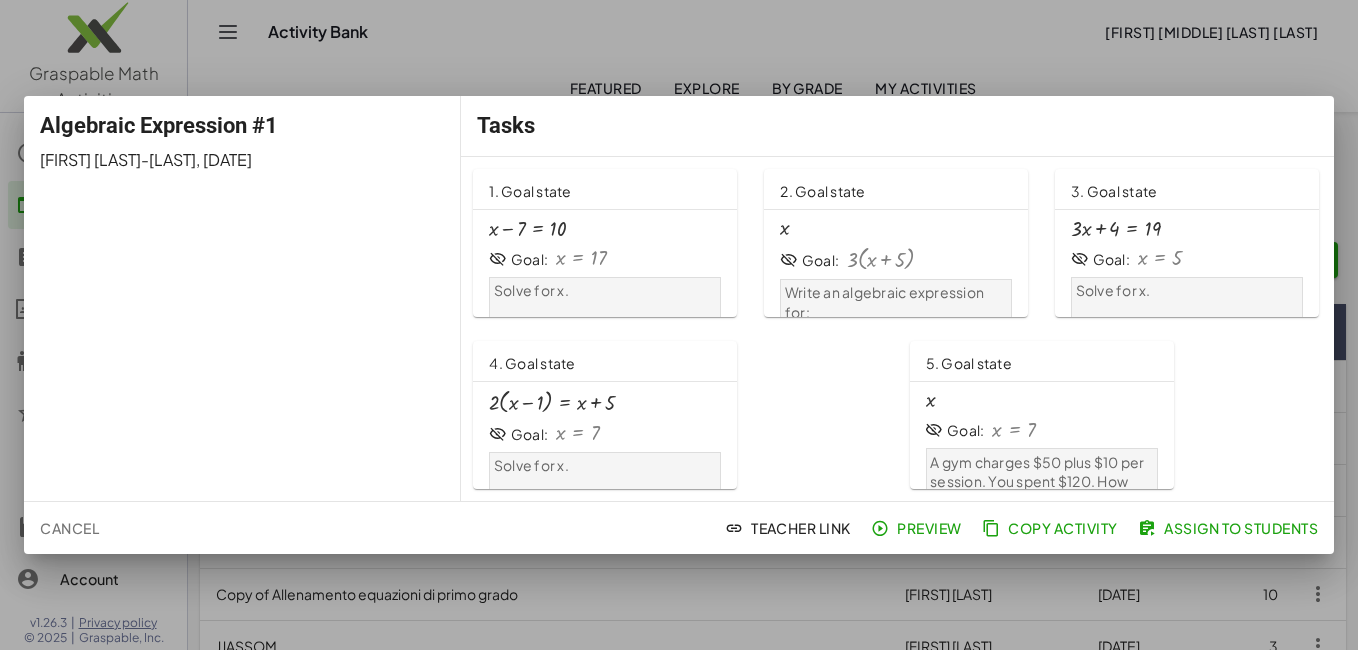 click at bounding box center [581, 258] 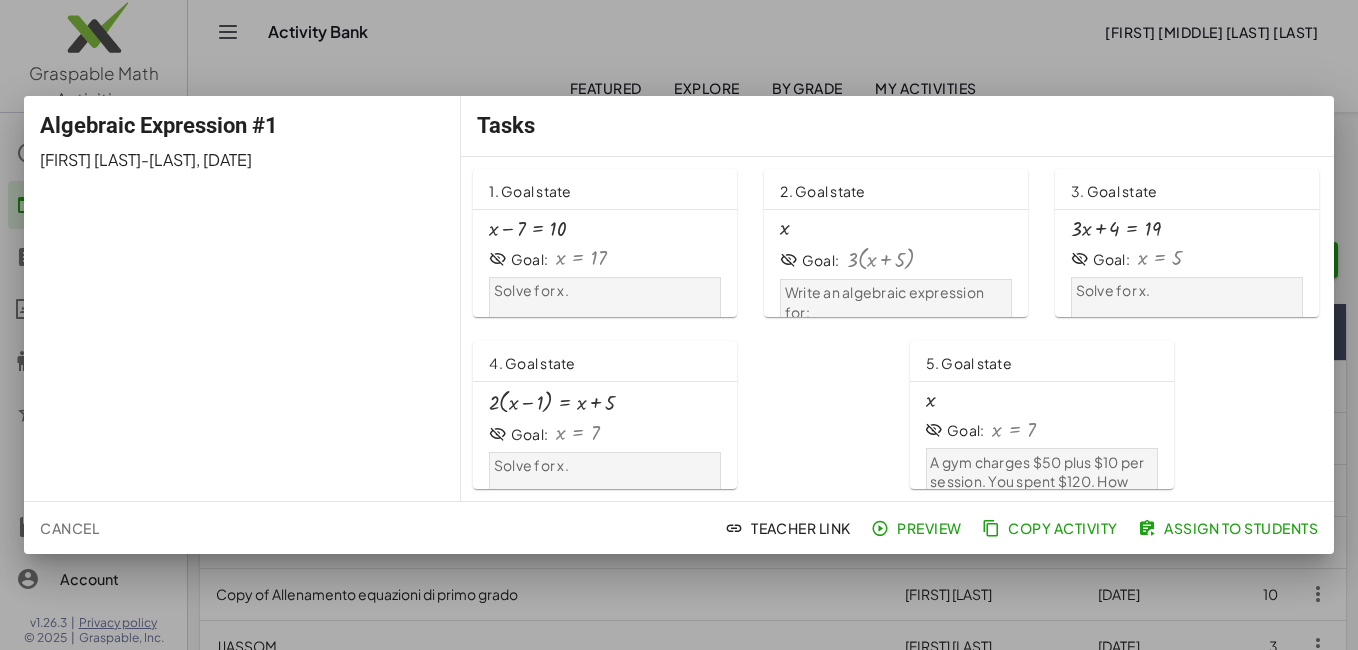 click at bounding box center [679, 325] 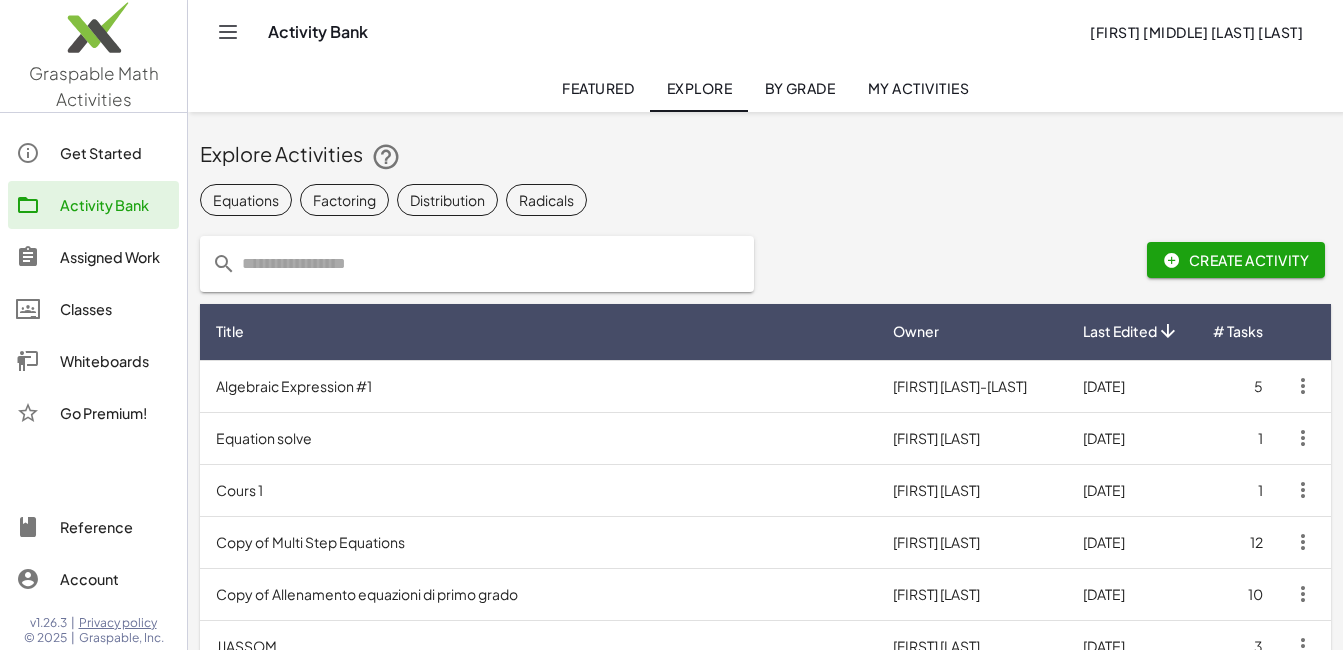 click on "Whiteboards" 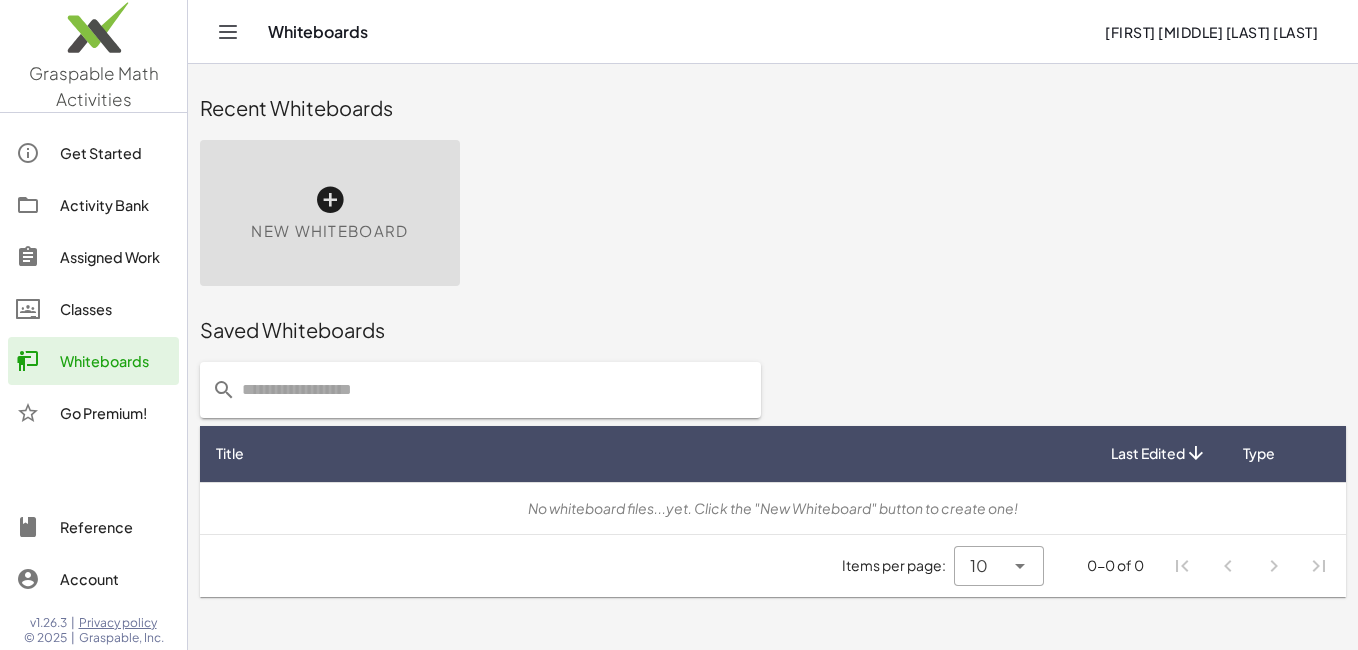 click on "New Whiteboard" at bounding box center (330, 213) 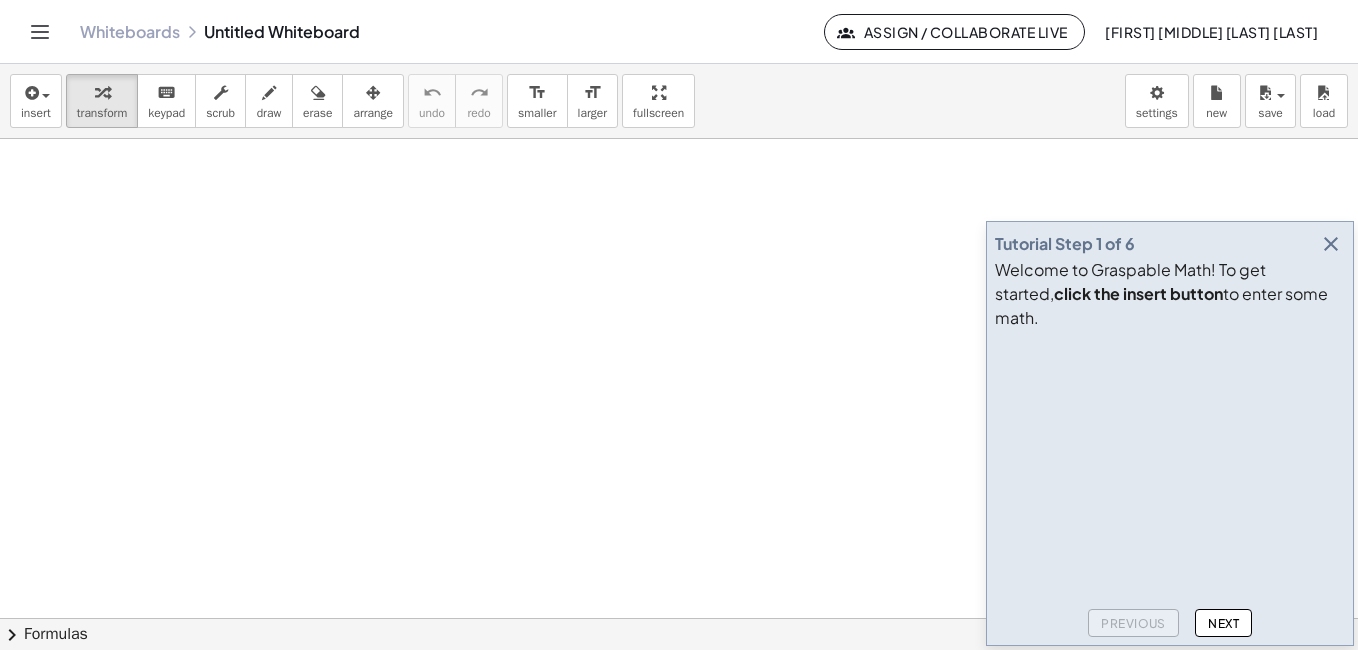 click at bounding box center [1331, 244] 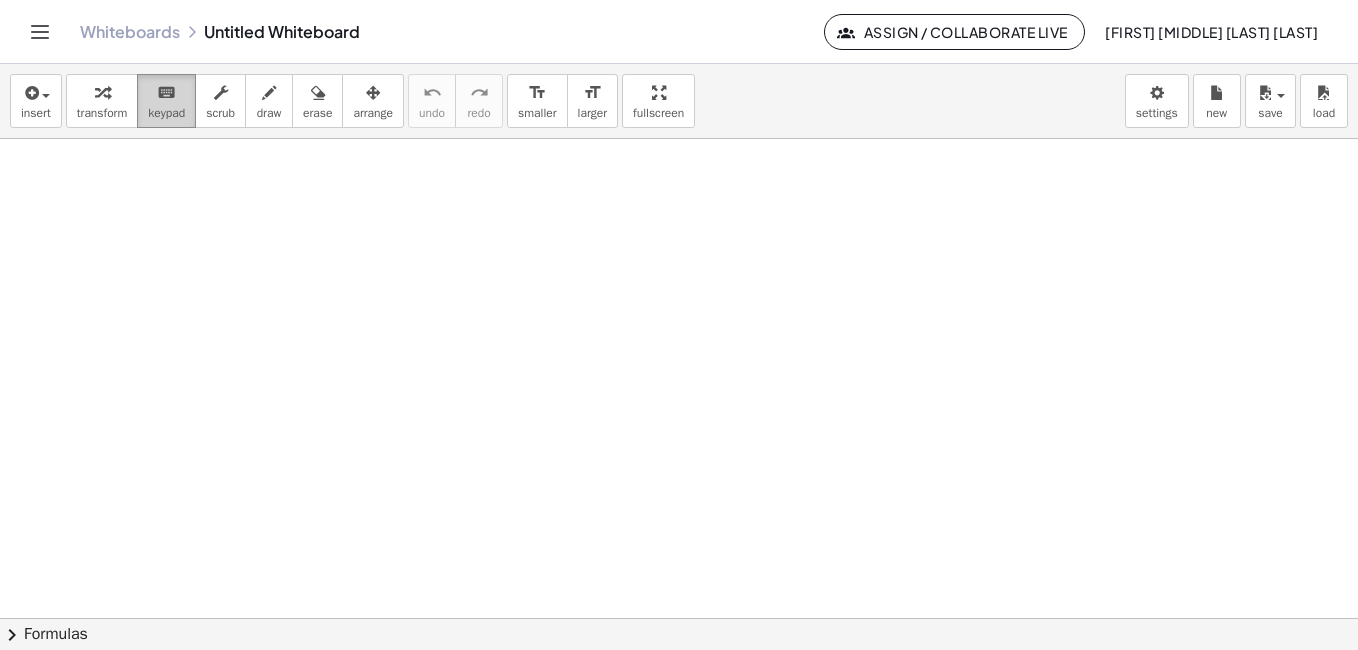 click on "keypad" at bounding box center [166, 113] 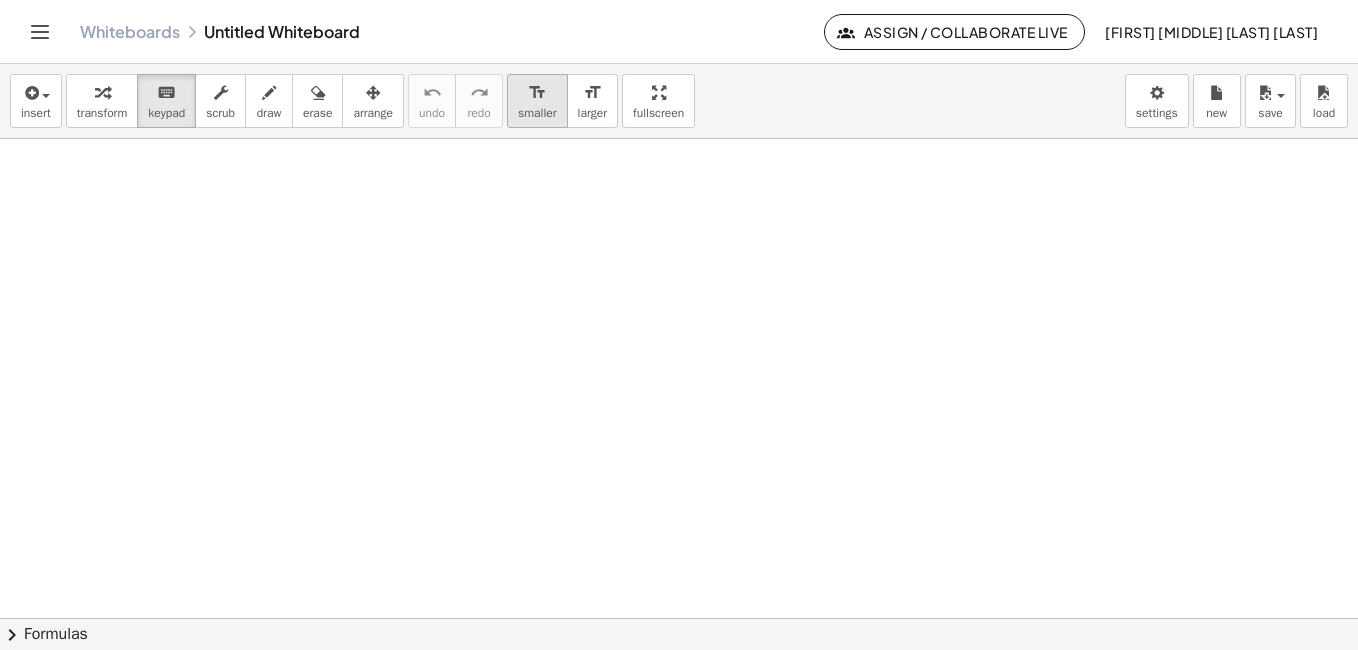 click on "smaller" at bounding box center [537, 113] 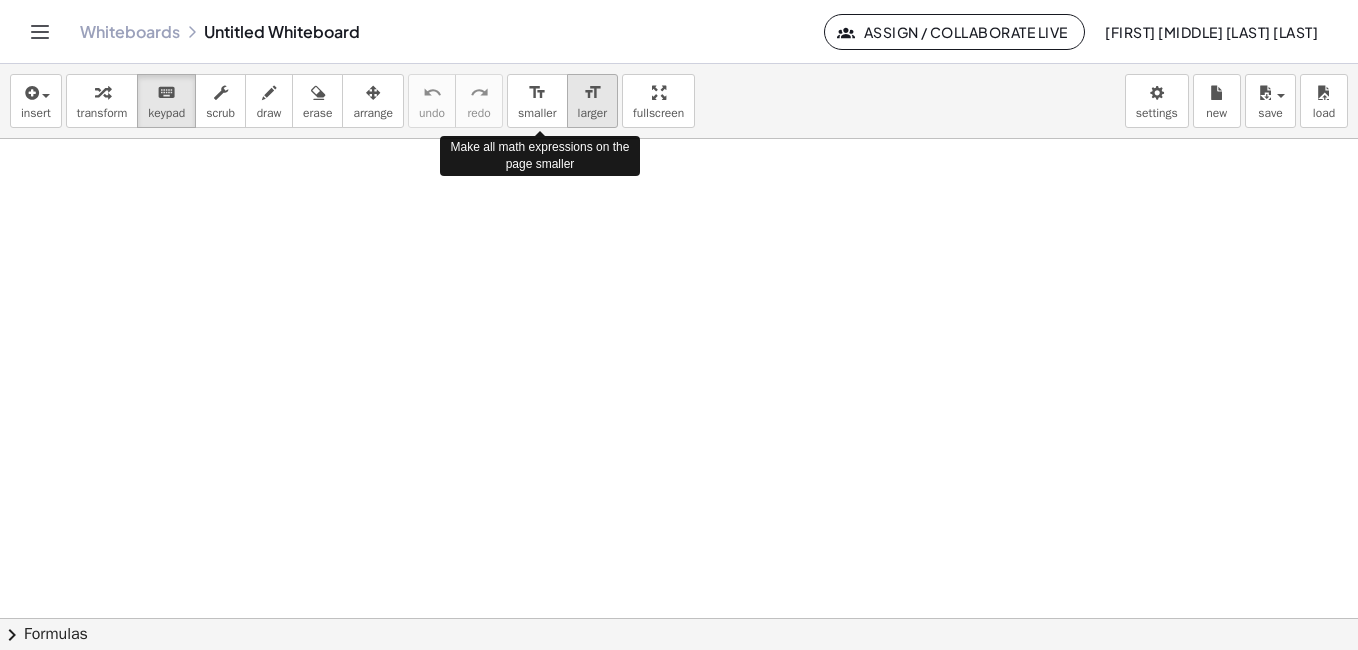 click on "larger" at bounding box center (592, 113) 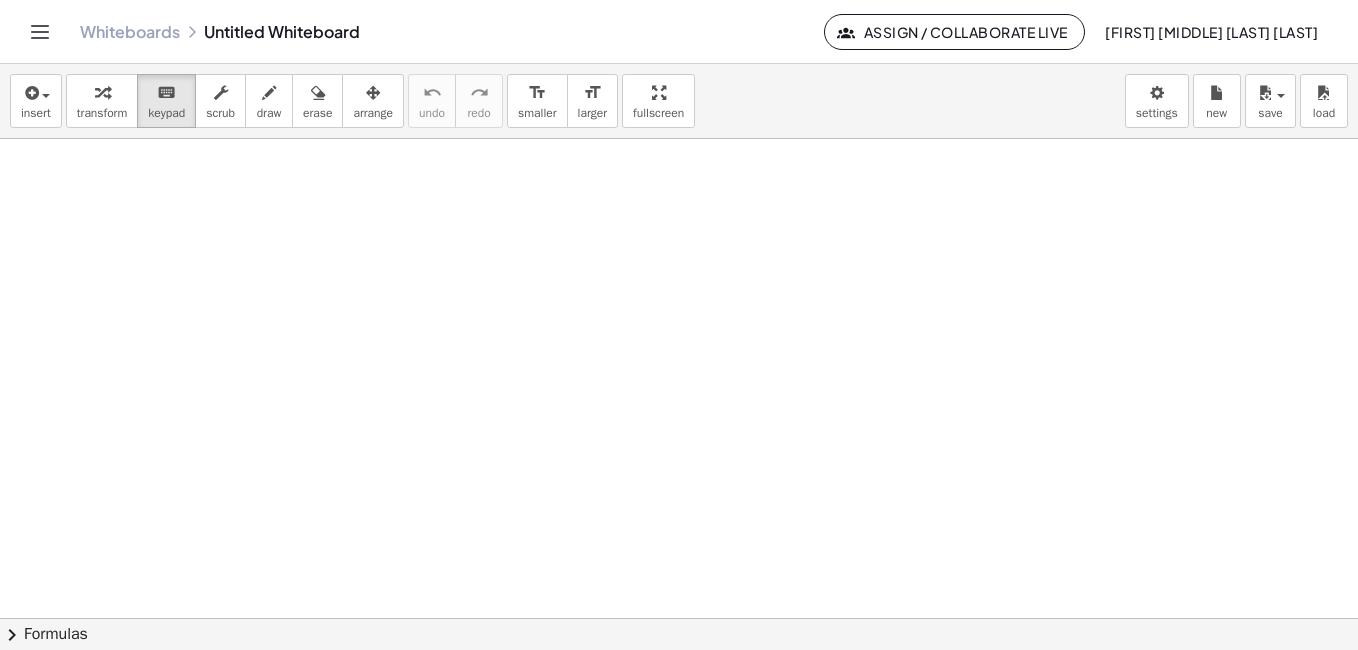 click on "insert select one: Math Expression Function Text Youtube Video Graphing Geometry Geometry 3D transform keyboard keypad scrub draw erase arrange undo undo redo redo format_size smaller format_size larger fullscreen load   save new settings × chevron_right  Formulas
Drag one side of a formula onto a highlighted expression on the canvas to apply it.
Quadratic Formula
+ · a · x 2 + · b · x + c = 0
⇔
x = · ( − b ± 2 √ ( + b 2 − · 4 · a · c ) ) · 2 · a
+ x 2 + · p · x + q = 0
⇔
x = − · p · 2 ± 2 √ ( + ( · p · 2 ) 2 − q )
Manually Factoring a Quadratic
+ x 2 + · b · x + c
⇒" at bounding box center [679, 357] 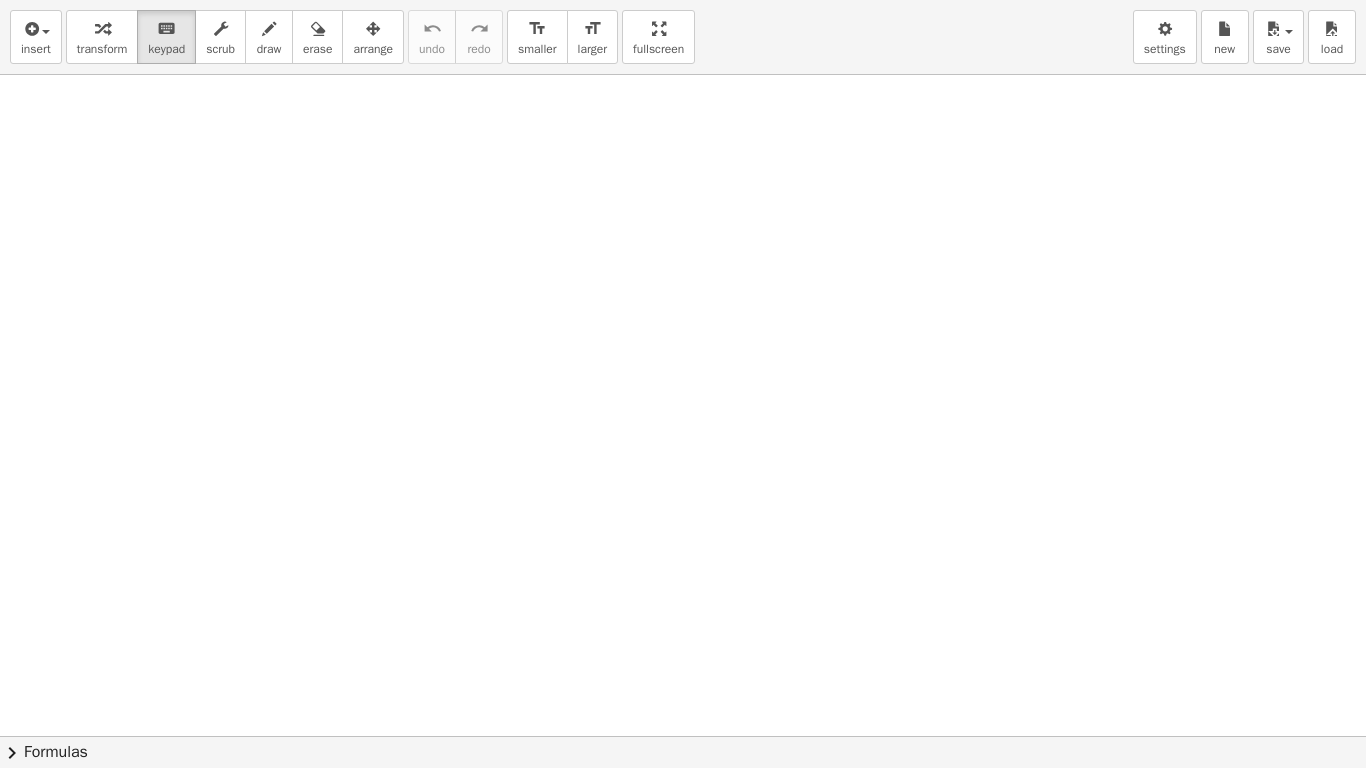 drag, startPoint x: 661, startPoint y: 35, endPoint x: 657, endPoint y: -39, distance: 74.10803 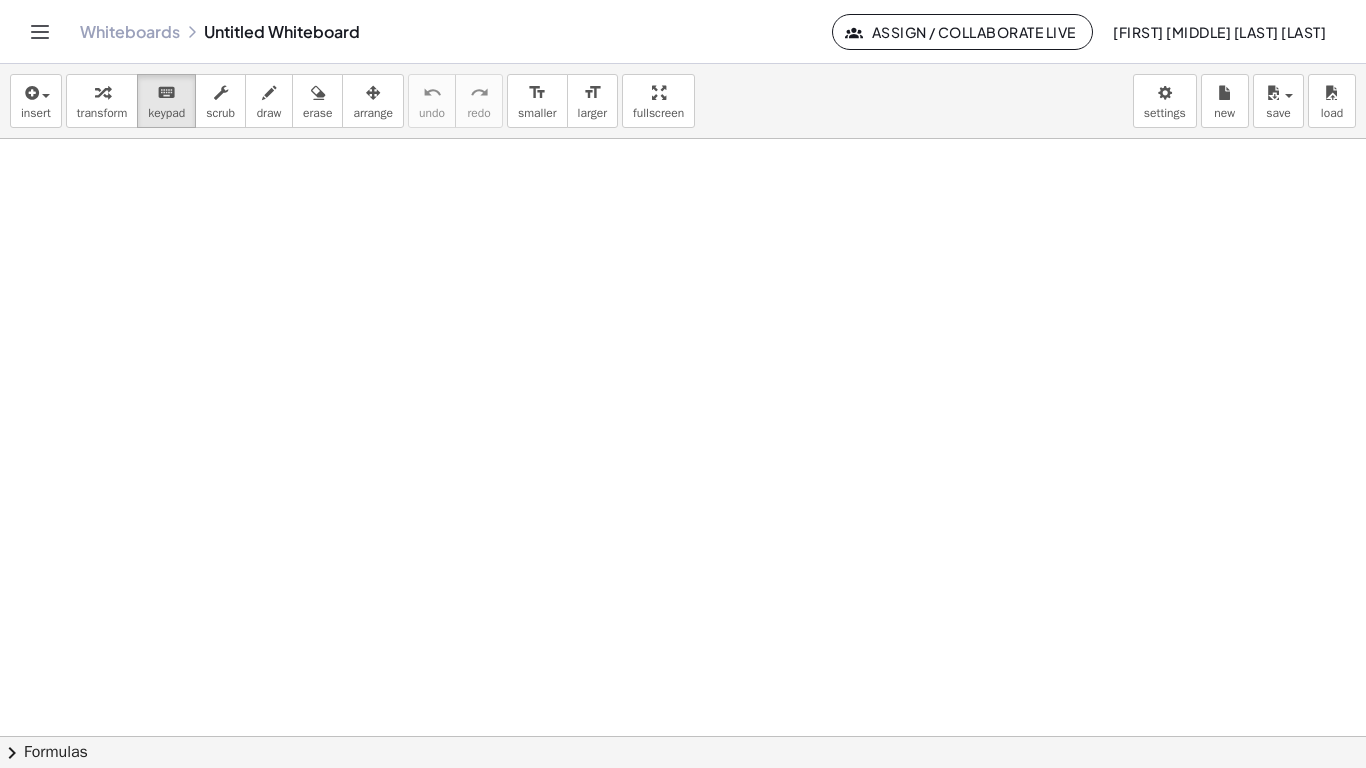 click on "Graspable Math Activities Get Started Activity Bank Assigned Work Classes Whiteboards Go Premium! Reference Account v1.26.3 | Privacy policy © 2025 | Graspable, Inc. Whiteboards Untitled Whiteboard Assign / Collaborate Live  Victor Raul Benavides Rosillo   insert select one: Math Expression Function Text Youtube Video Graphing Geometry Geometry 3D transform keyboard keypad scrub draw erase arrange undo undo redo redo format_size smaller format_size larger fullscreen load   save new settings × chevron_right  Formulas
Drag one side of a formula onto a highlighted expression on the canvas to apply it.
Quadratic Formula
+ · a · x 2 + · b · x + c = 0
⇔
x = · ( − b ± 2 √ ( + b 2 − · 4 · a · c ) ) · 2 · a
+ x 2 + · p · x + q = 0
x = − · p ·" at bounding box center (683, 384) 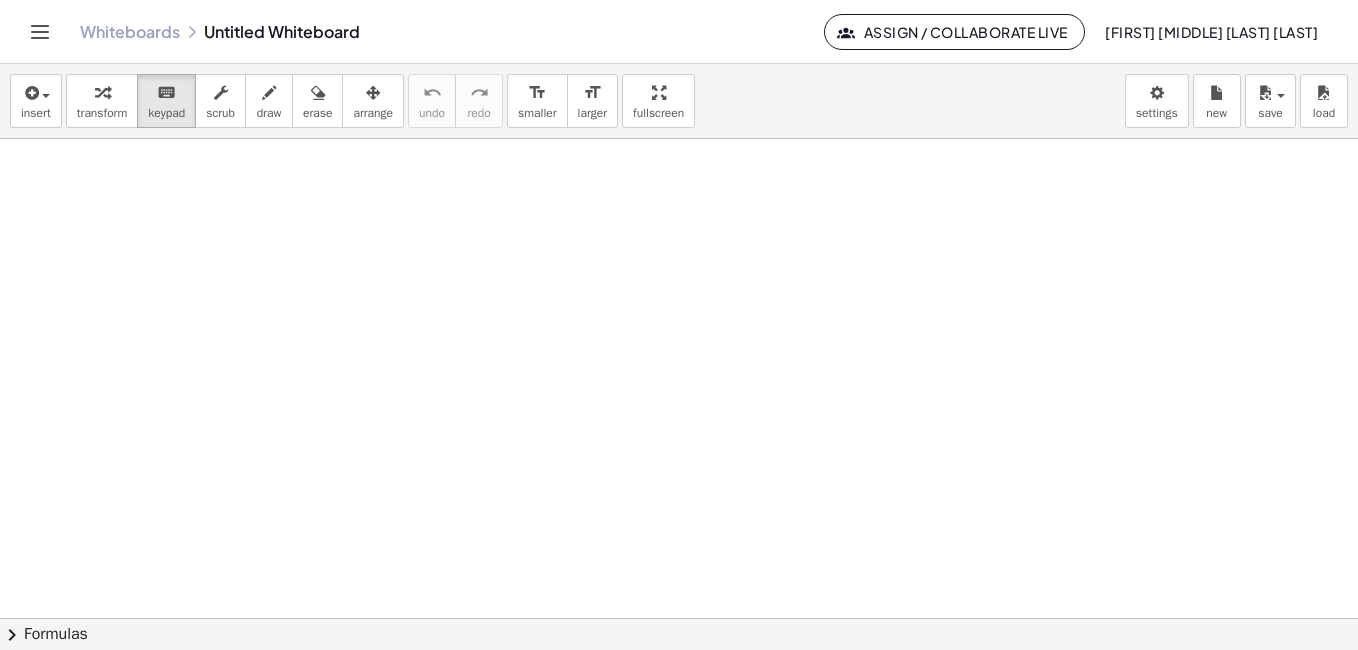 click at bounding box center (269, 92) 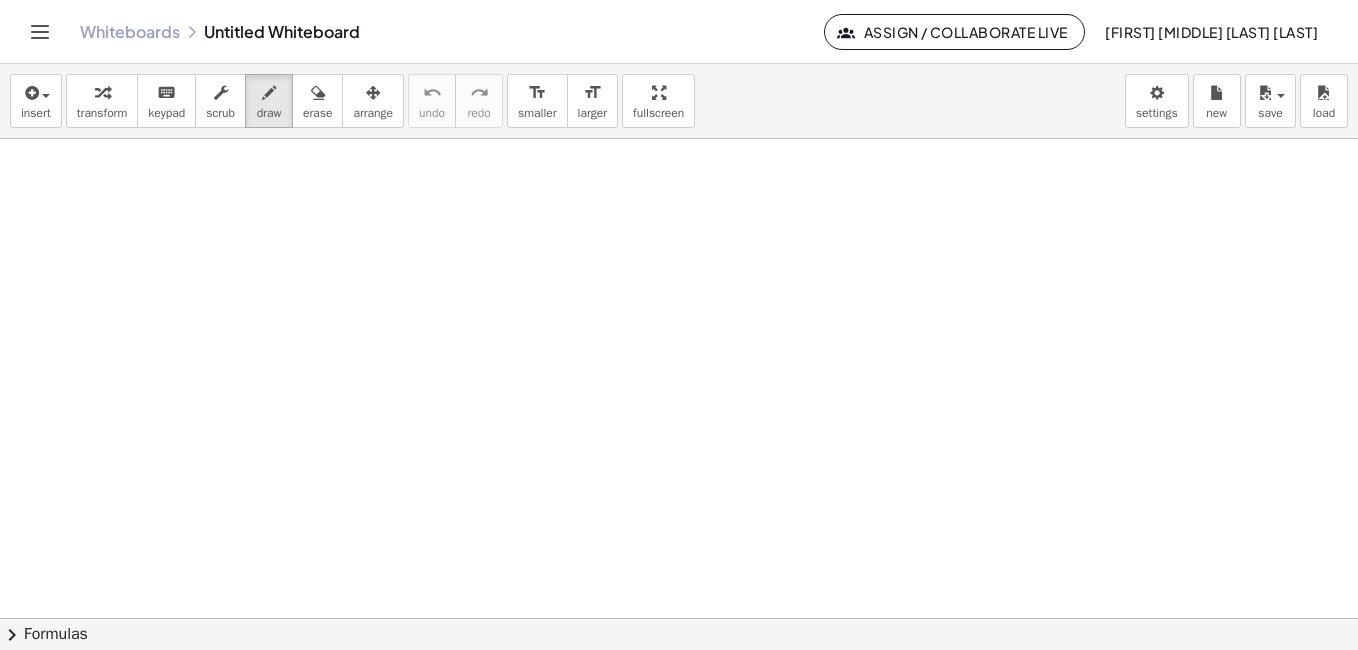 click at bounding box center [269, 93] 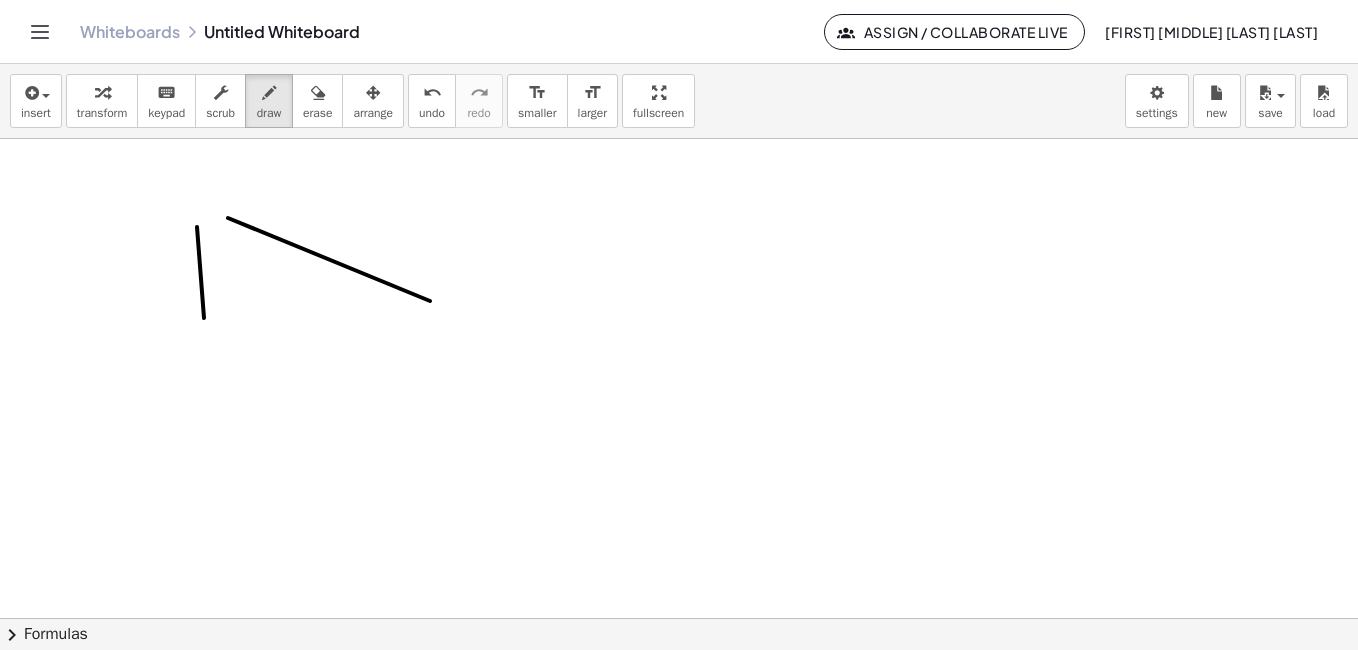 click at bounding box center [679, 618] 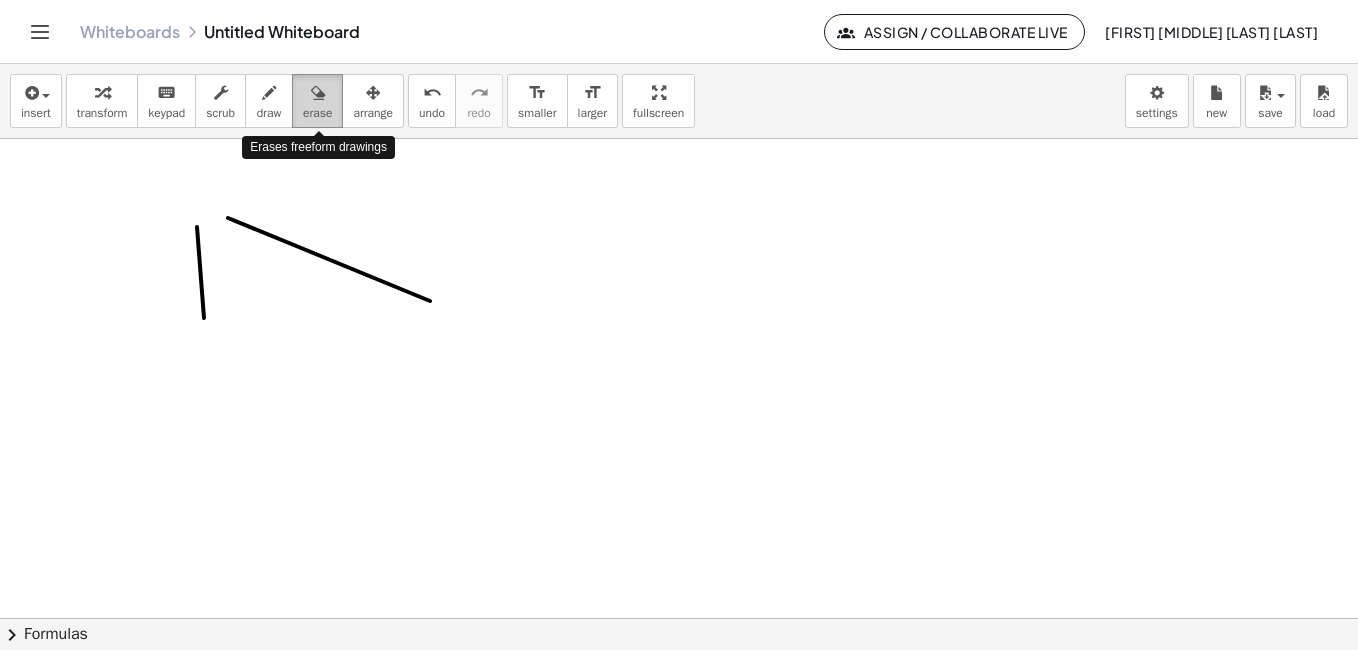 click at bounding box center [317, 92] 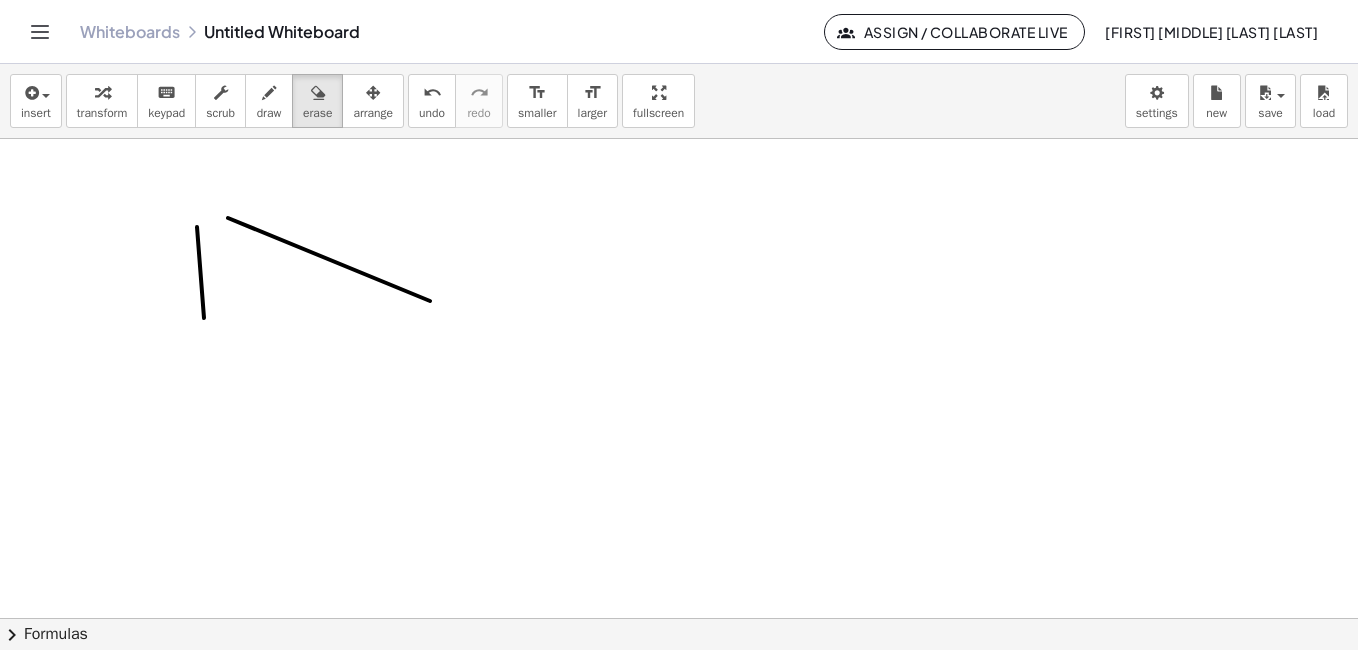 click at bounding box center (679, 618) 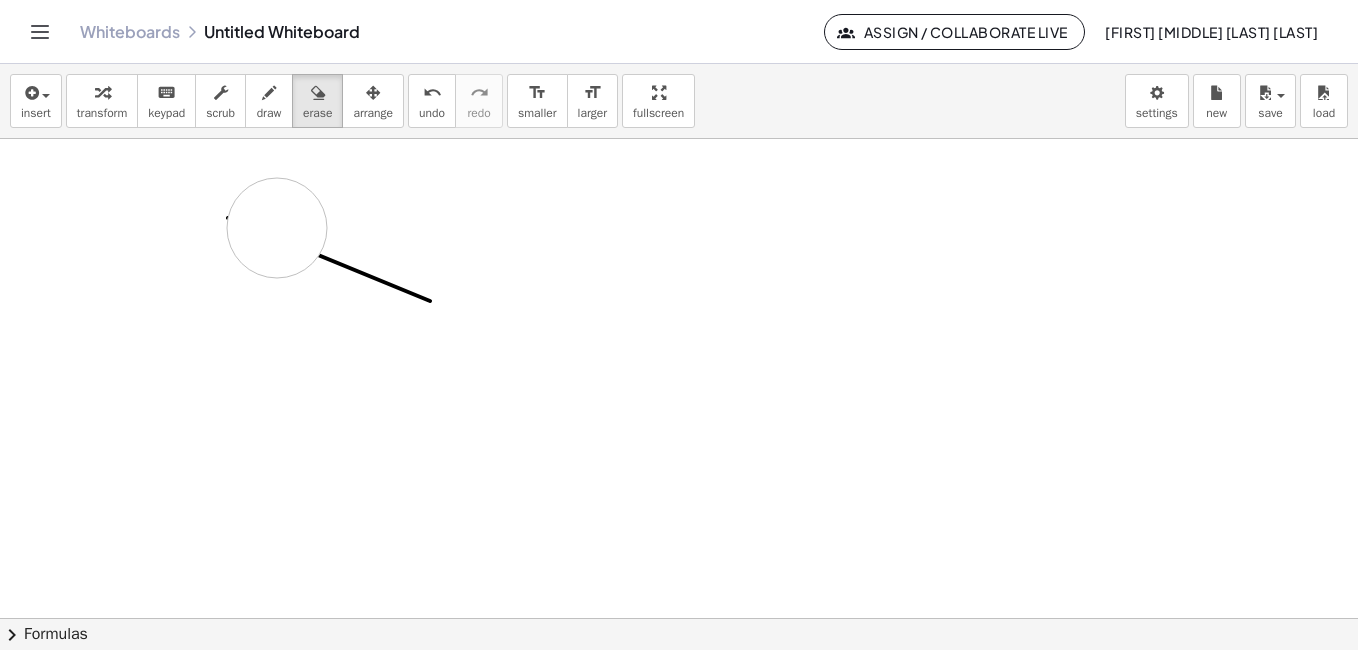 click at bounding box center [679, 618] 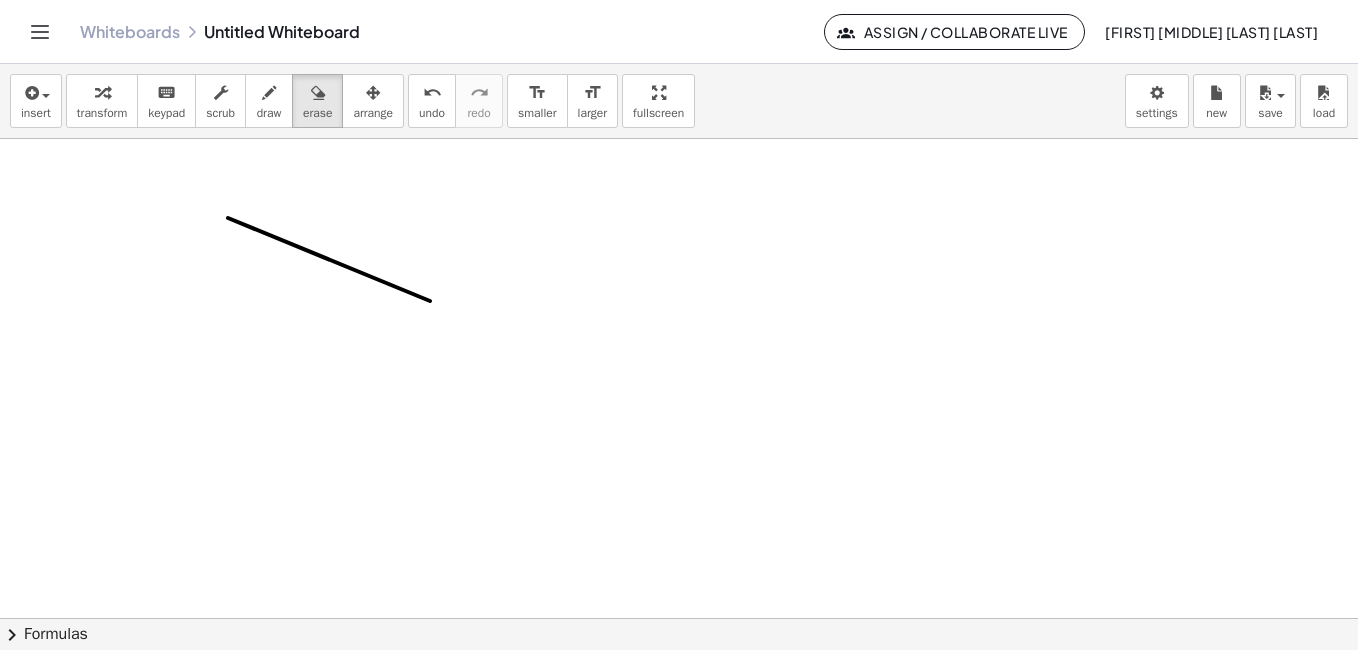 click at bounding box center [679, 618] 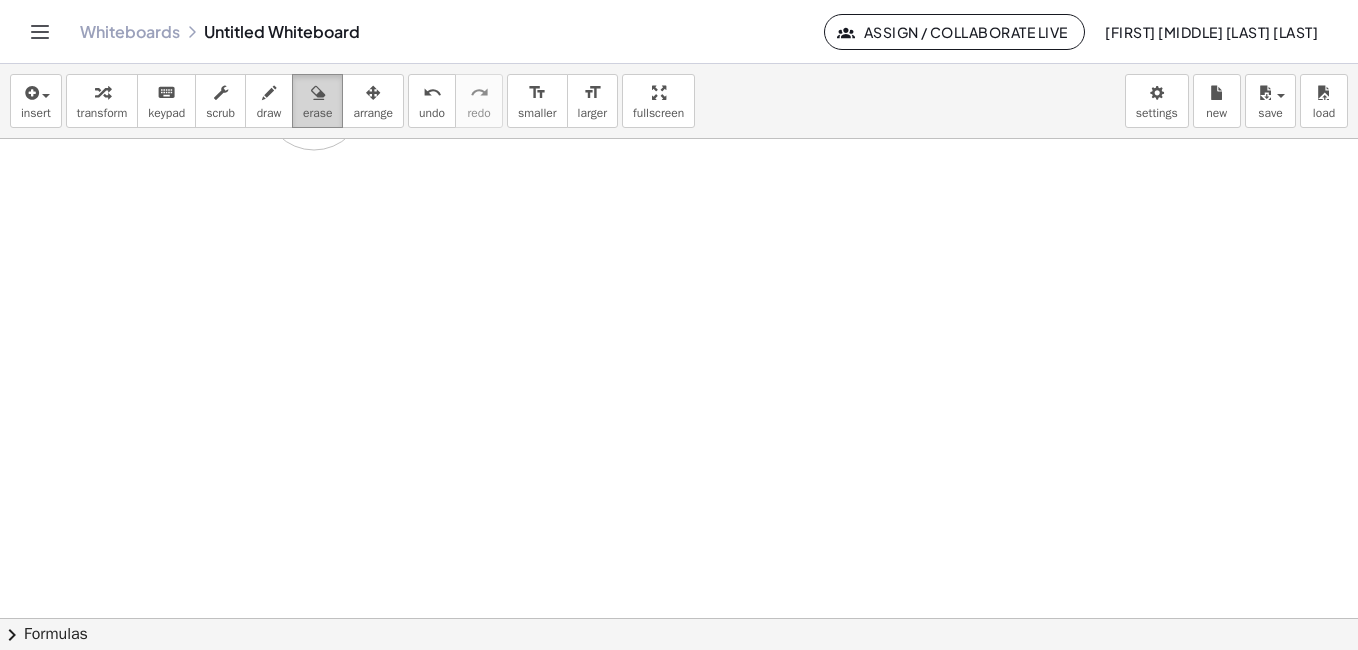 drag, startPoint x: 289, startPoint y: 245, endPoint x: 314, endPoint y: 101, distance: 146.15402 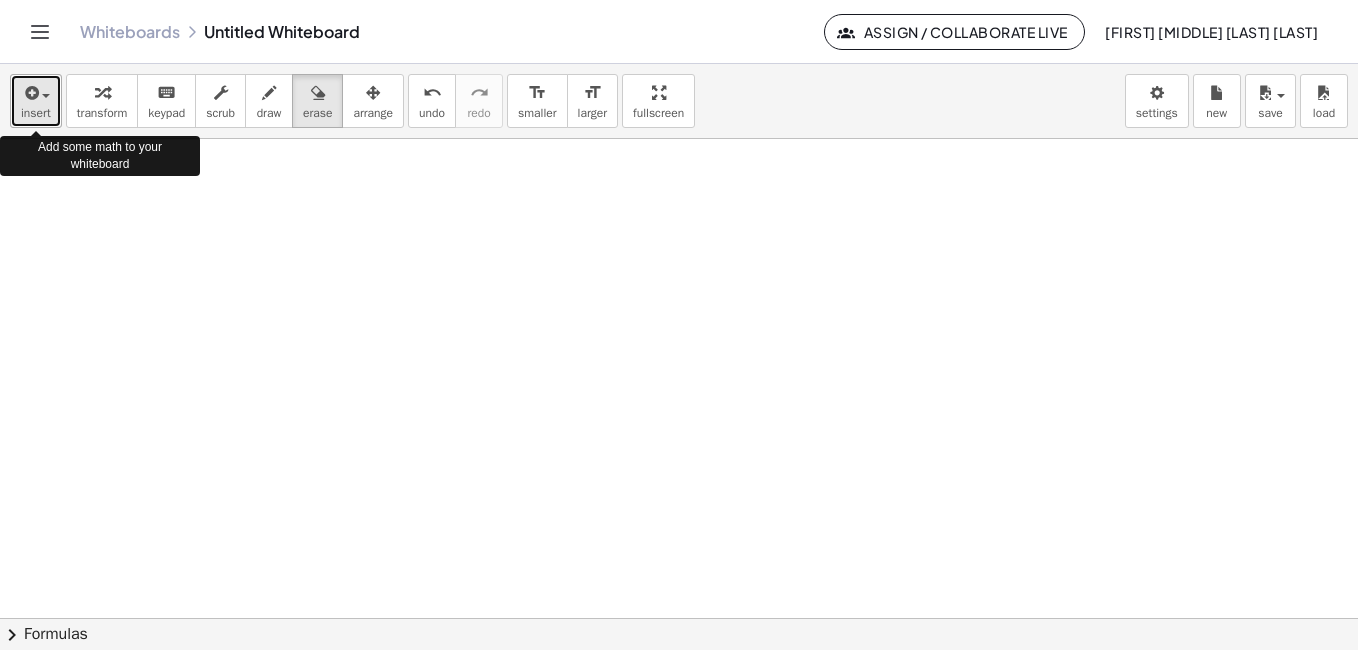 click at bounding box center [46, 96] 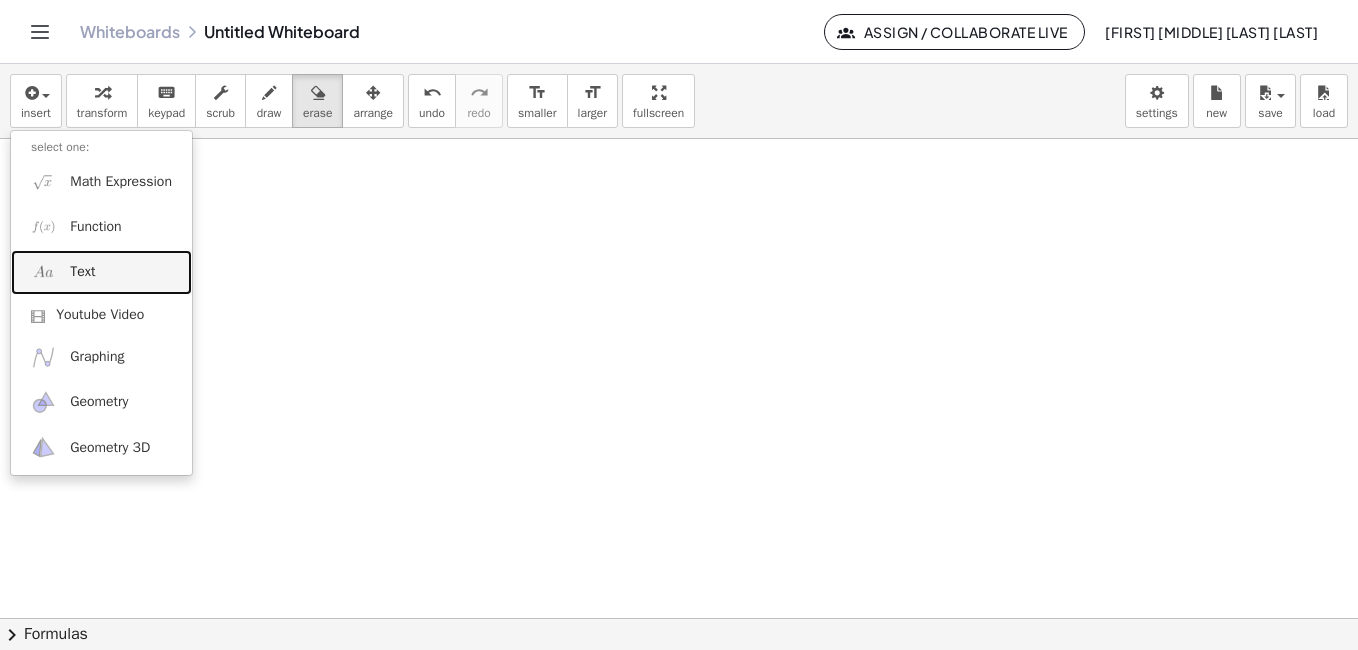 click on "Text" at bounding box center [101, 272] 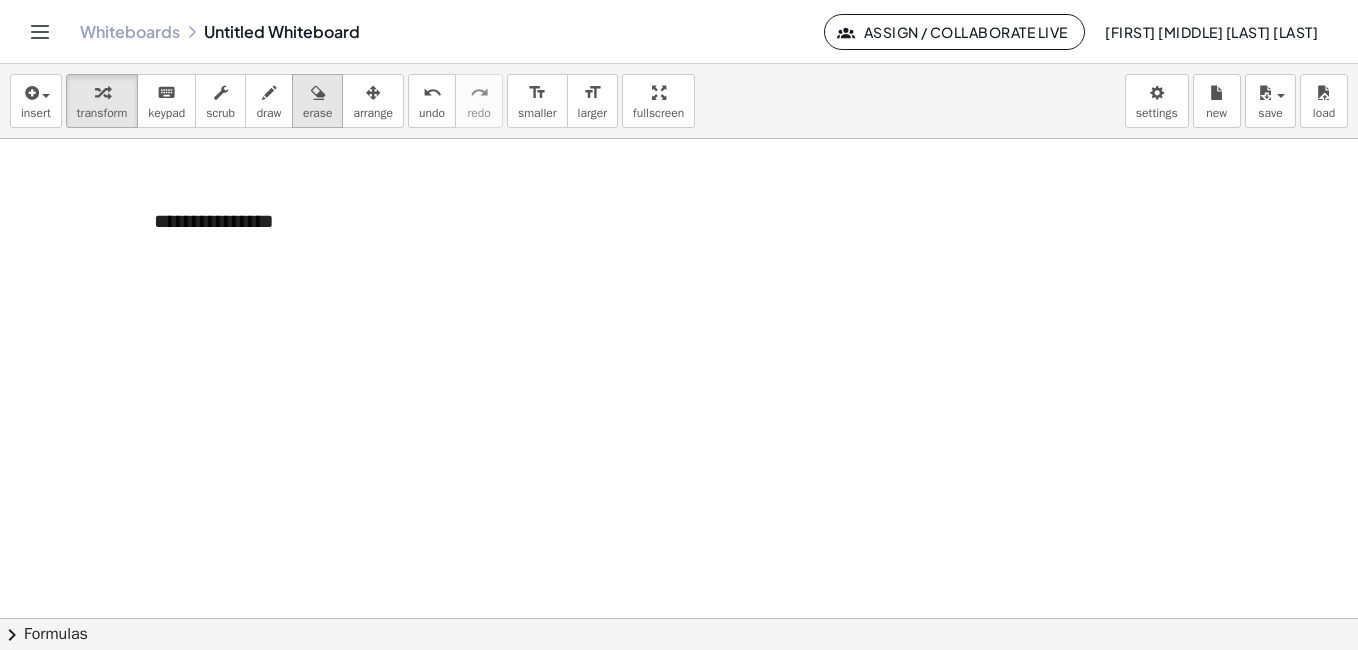 click on "erase" at bounding box center (317, 113) 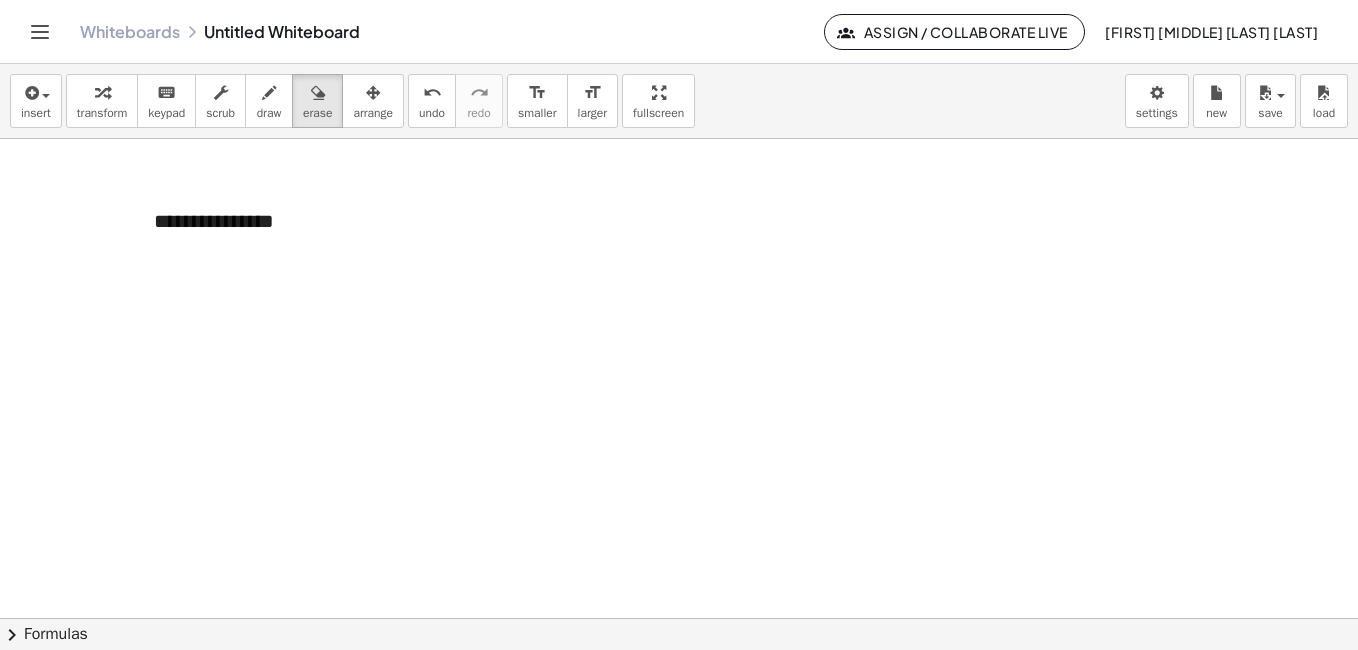 click at bounding box center [679, 618] 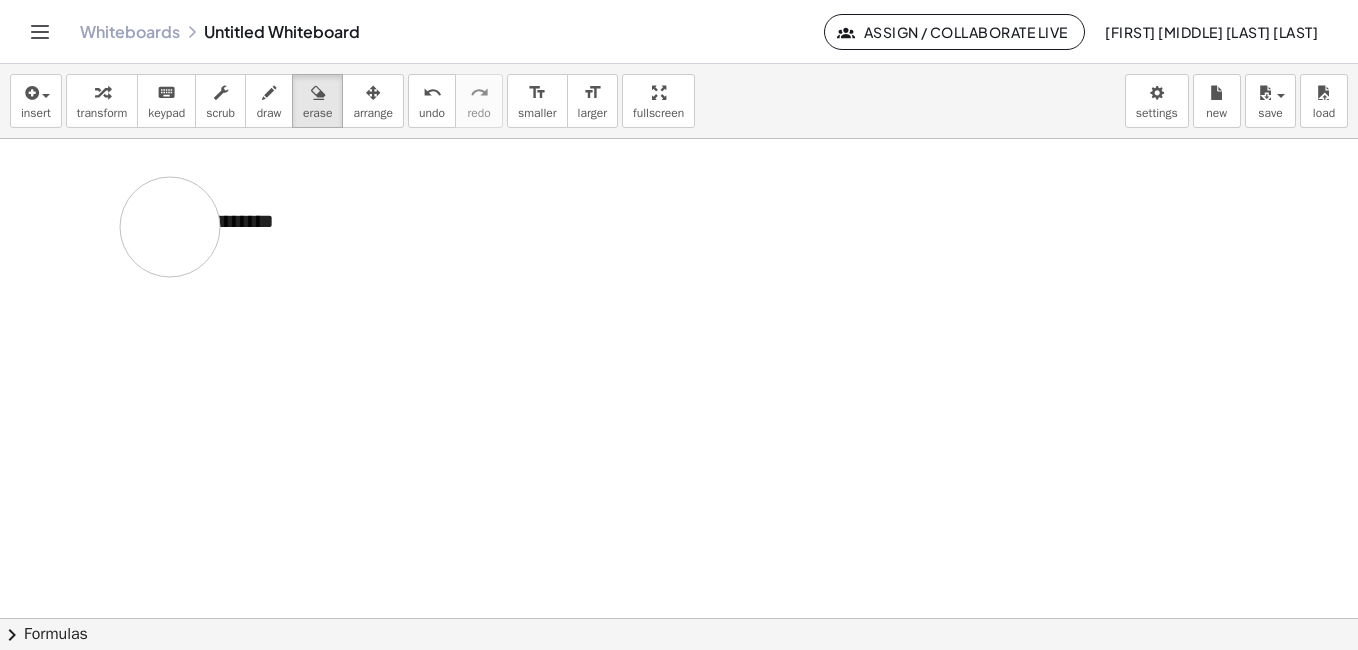 click at bounding box center [679, 618] 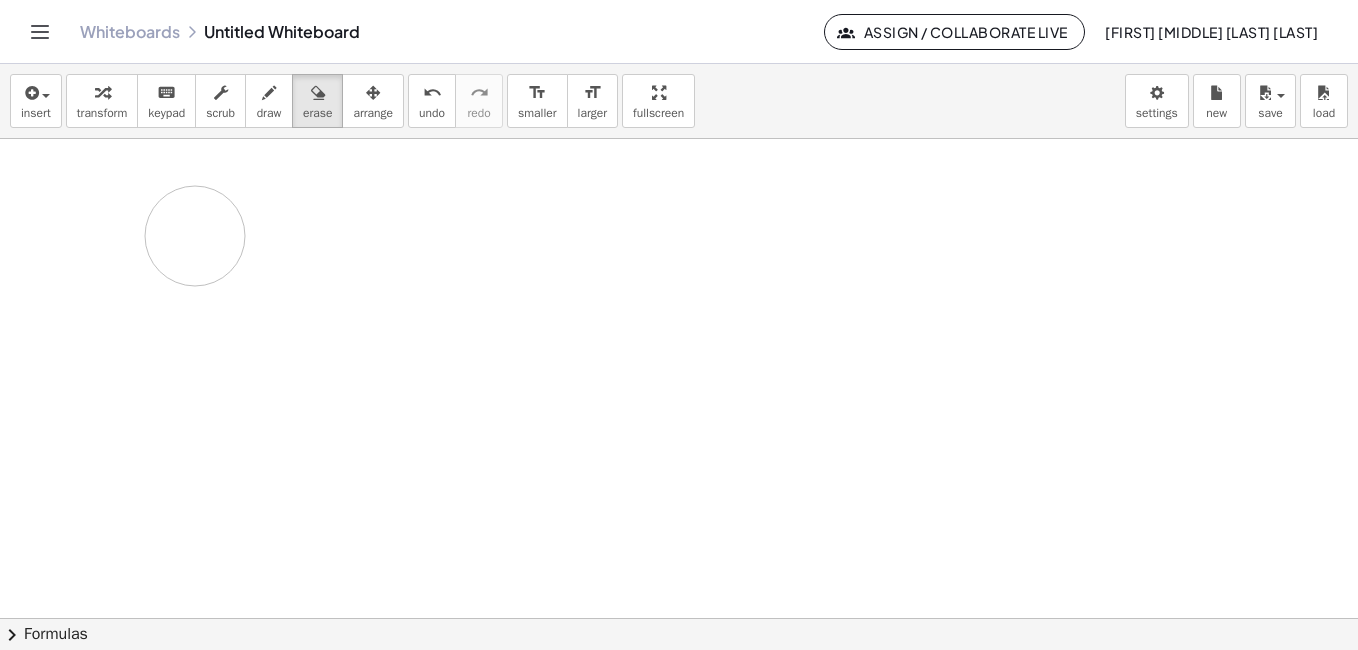 drag, startPoint x: 282, startPoint y: 239, endPoint x: 189, endPoint y: 236, distance: 93.04838 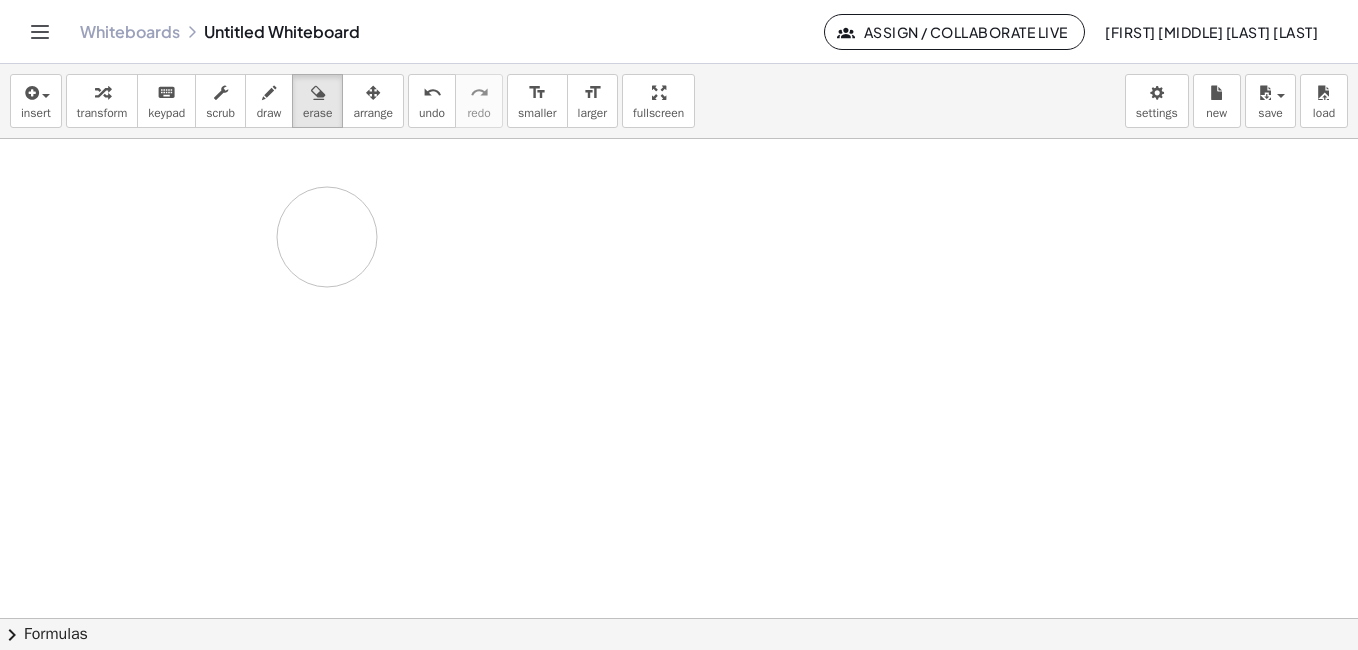 drag, startPoint x: 152, startPoint y: 216, endPoint x: 327, endPoint y: 238, distance: 176.37744 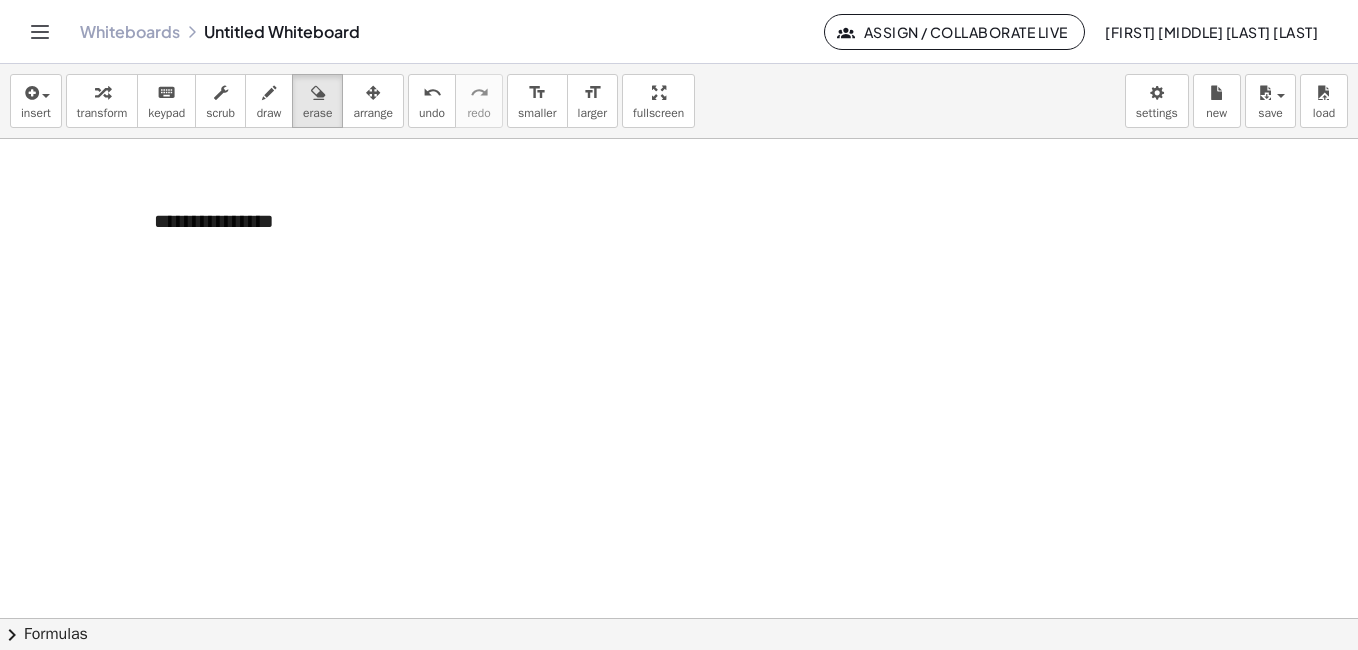 click at bounding box center (679, 618) 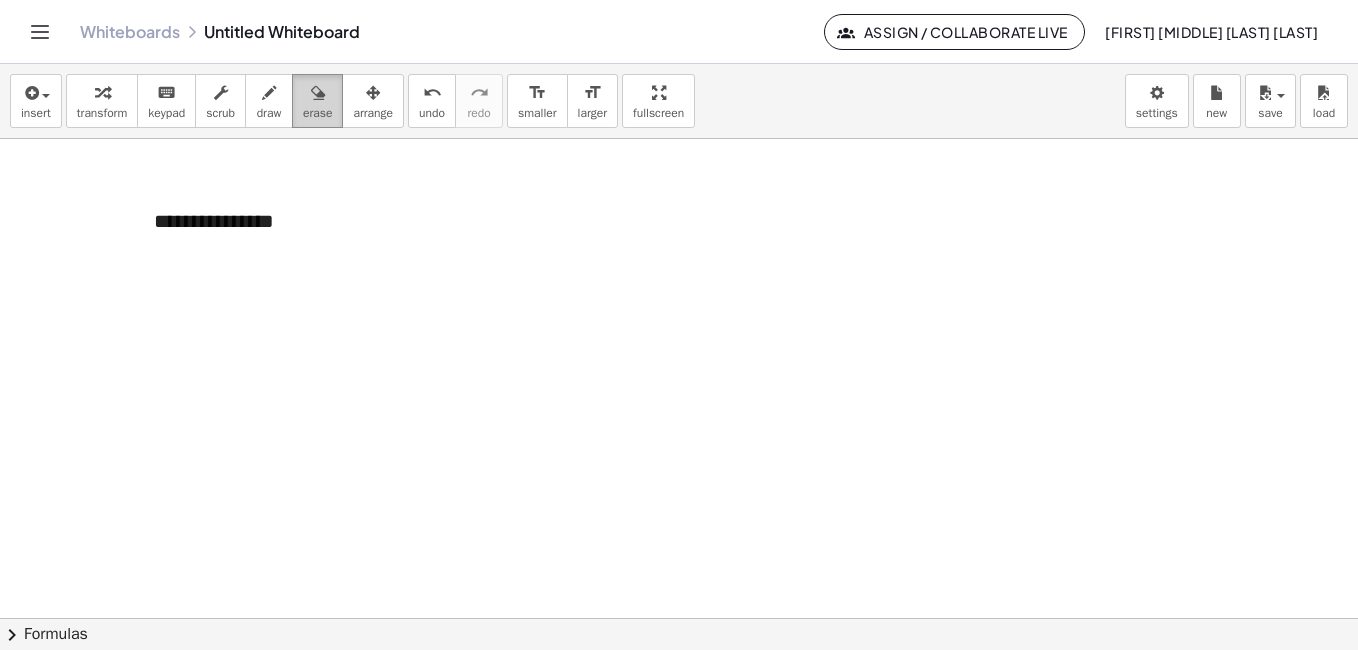 click on "erase" at bounding box center [317, 113] 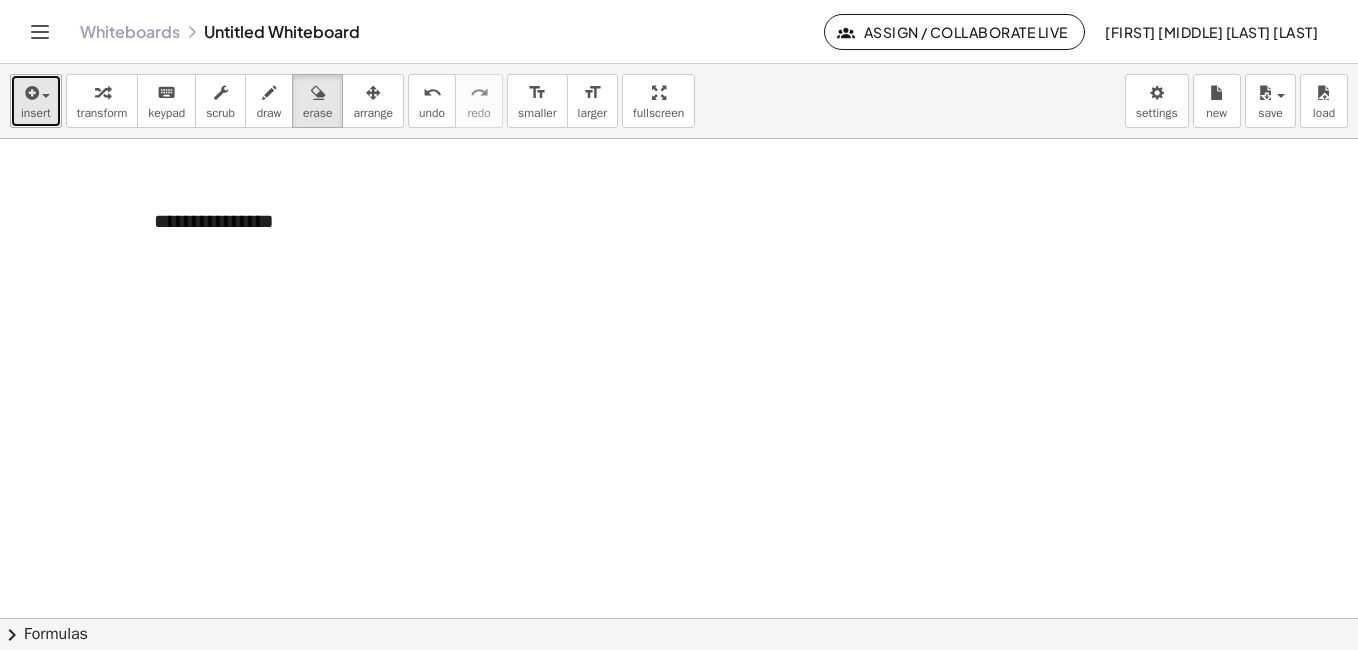 click at bounding box center [30, 93] 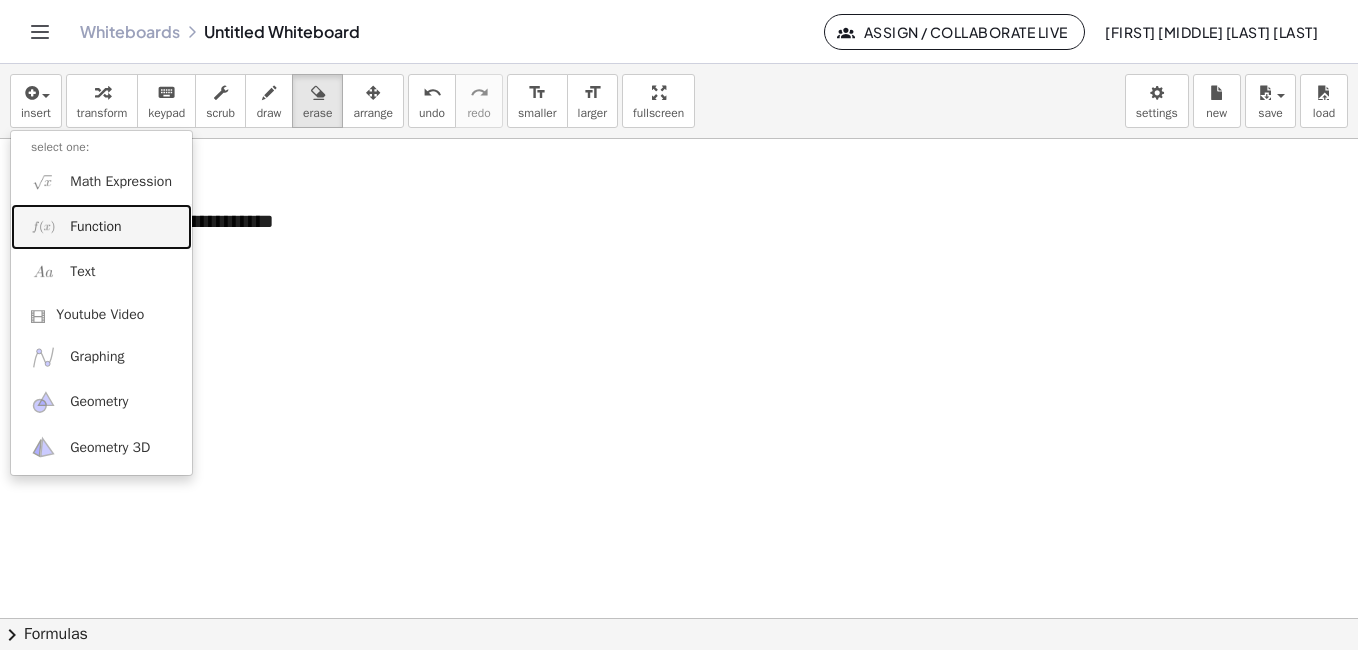 click on "Function" at bounding box center [95, 227] 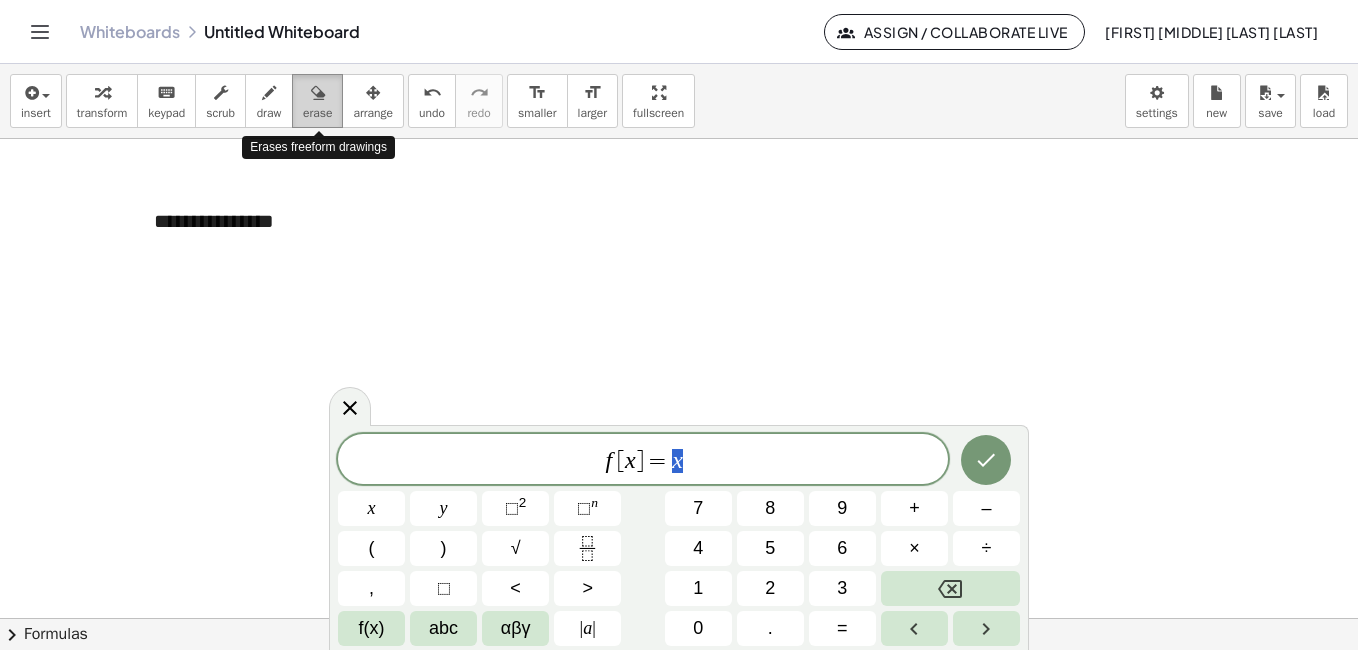 click on "erase" at bounding box center (317, 101) 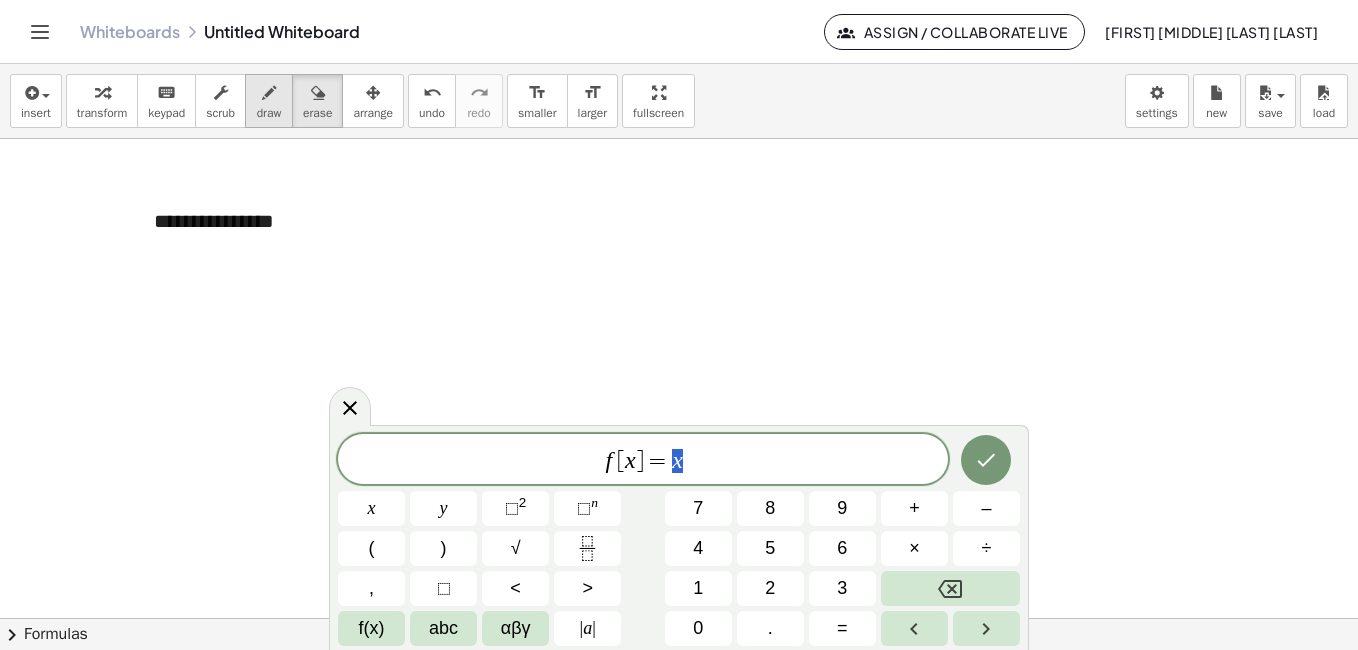 click at bounding box center (269, 93) 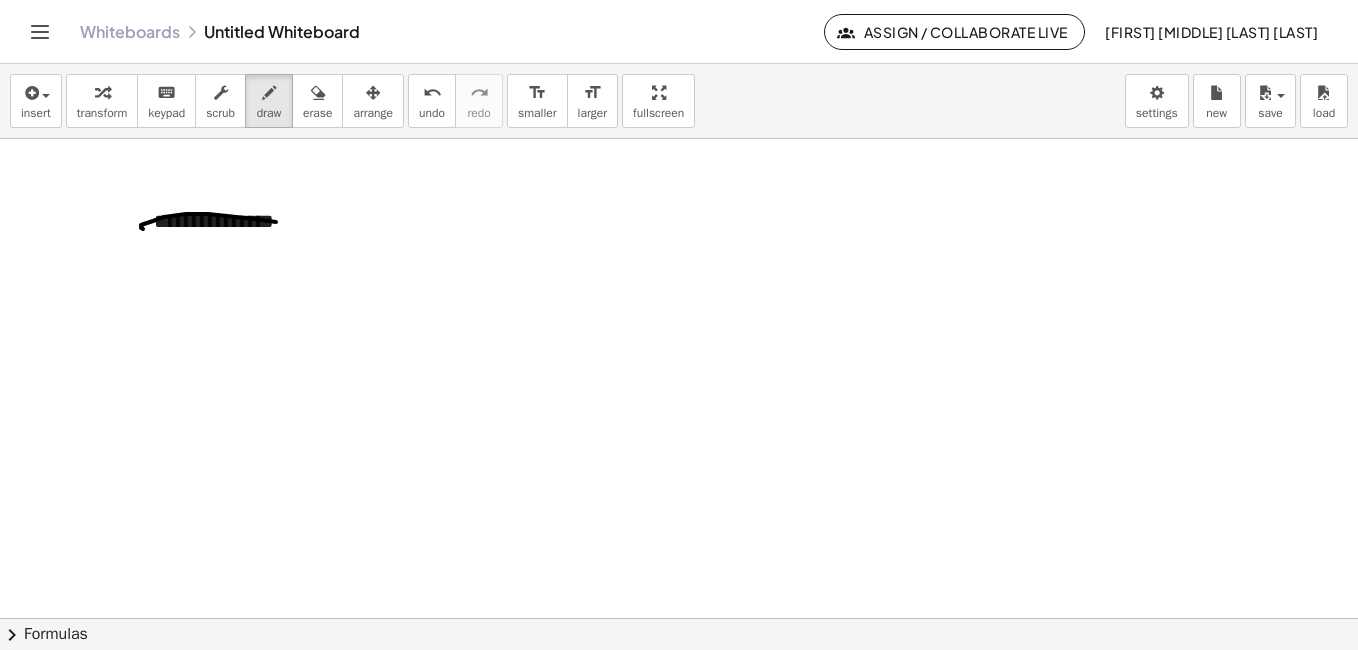 drag, startPoint x: 142, startPoint y: 228, endPoint x: 298, endPoint y: 229, distance: 156.0032 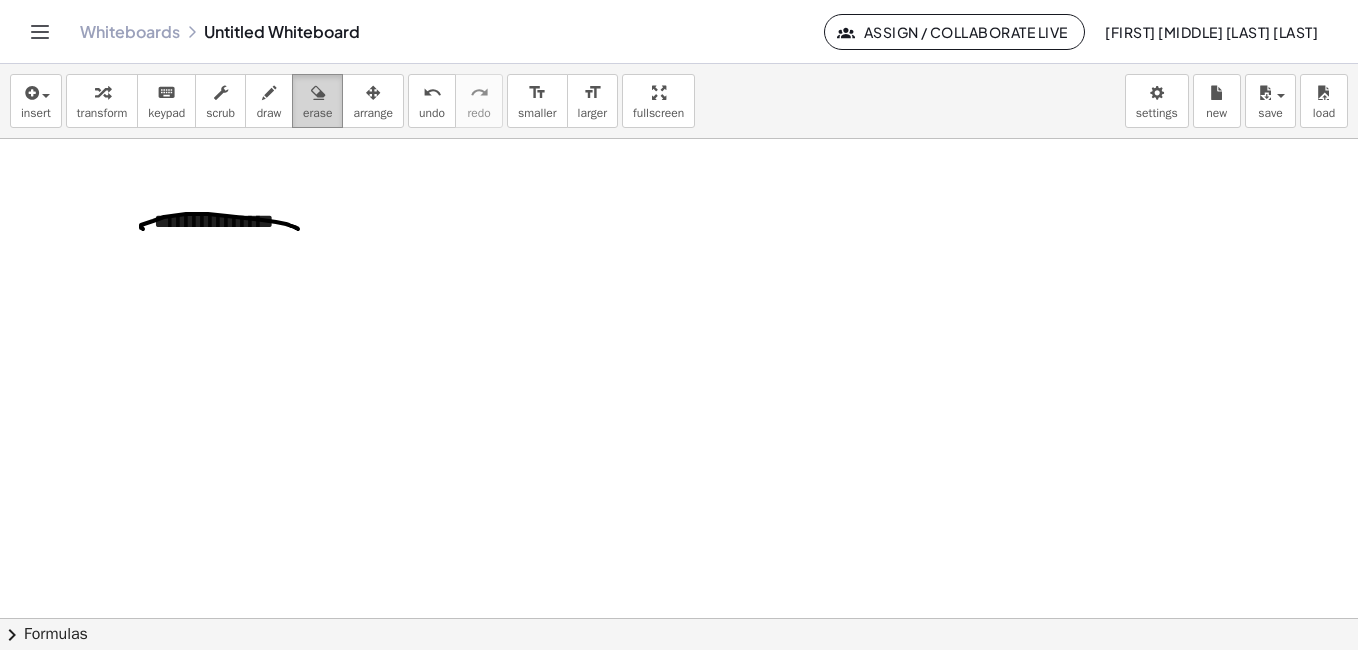 click on "erase" at bounding box center [317, 113] 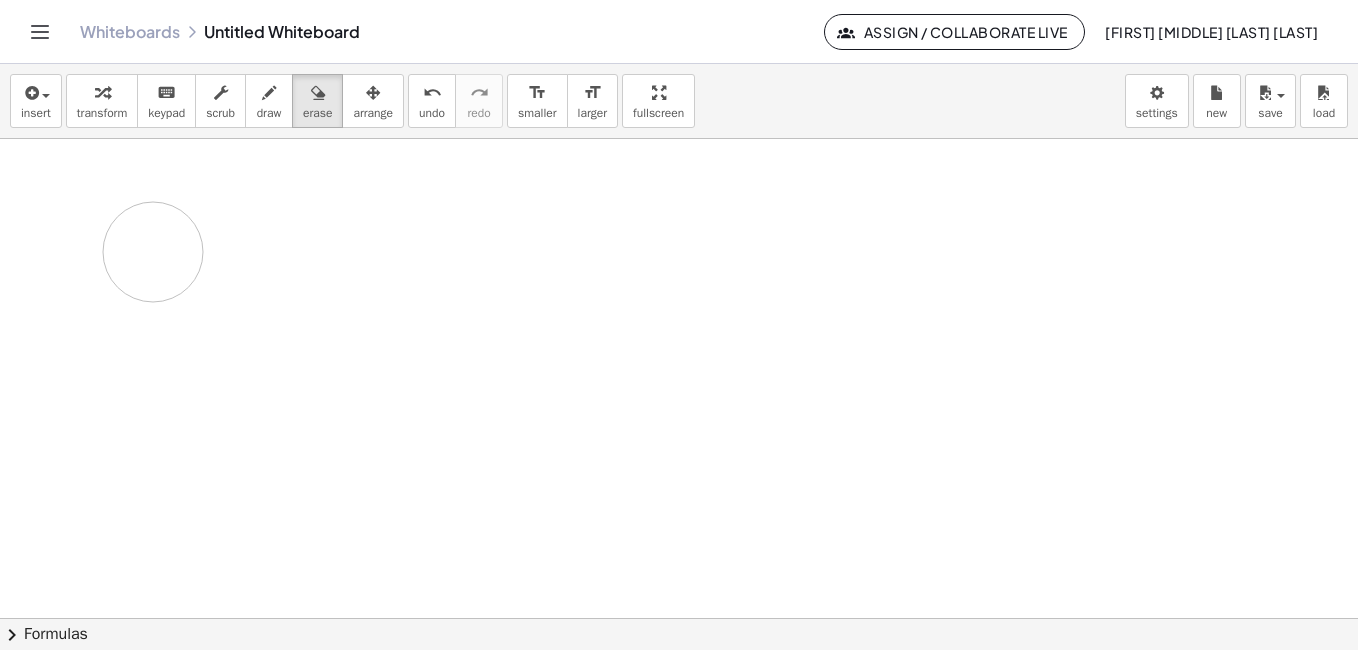 drag, startPoint x: 293, startPoint y: 237, endPoint x: 271, endPoint y: 319, distance: 84.89994 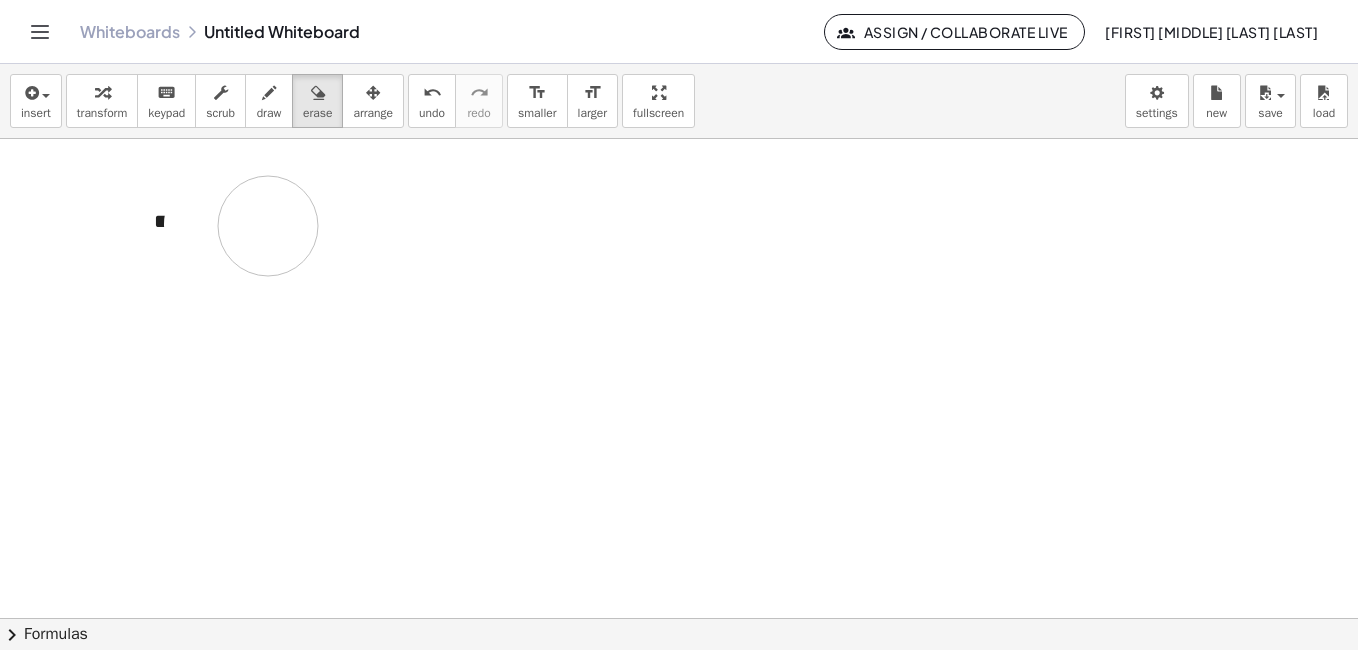 drag, startPoint x: 214, startPoint y: 224, endPoint x: 268, endPoint y: 227, distance: 54.08327 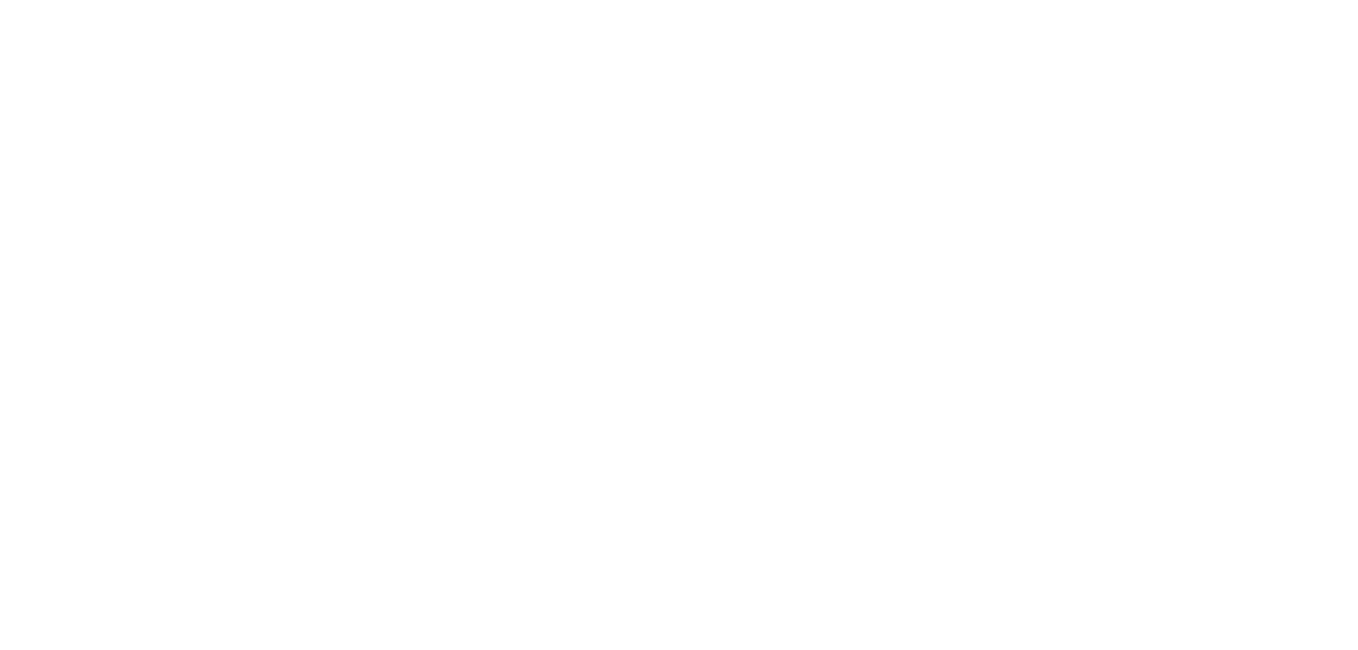 scroll, scrollTop: 0, scrollLeft: 0, axis: both 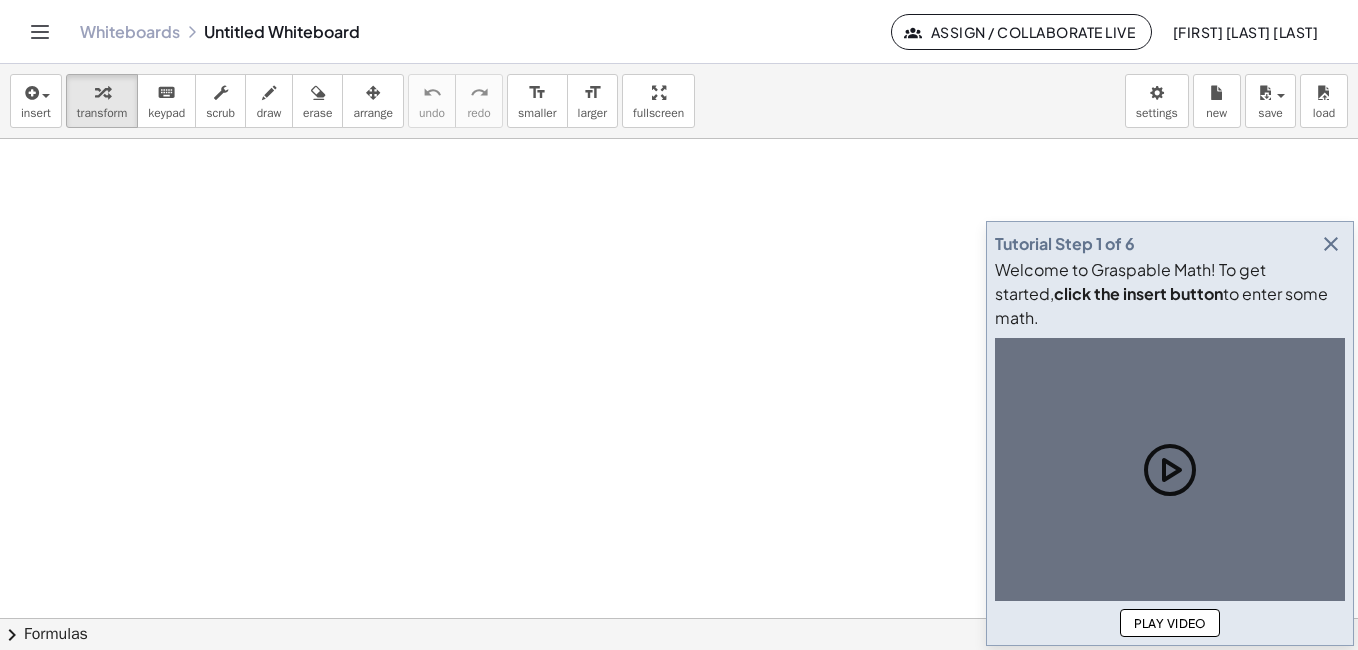click at bounding box center (1331, 244) 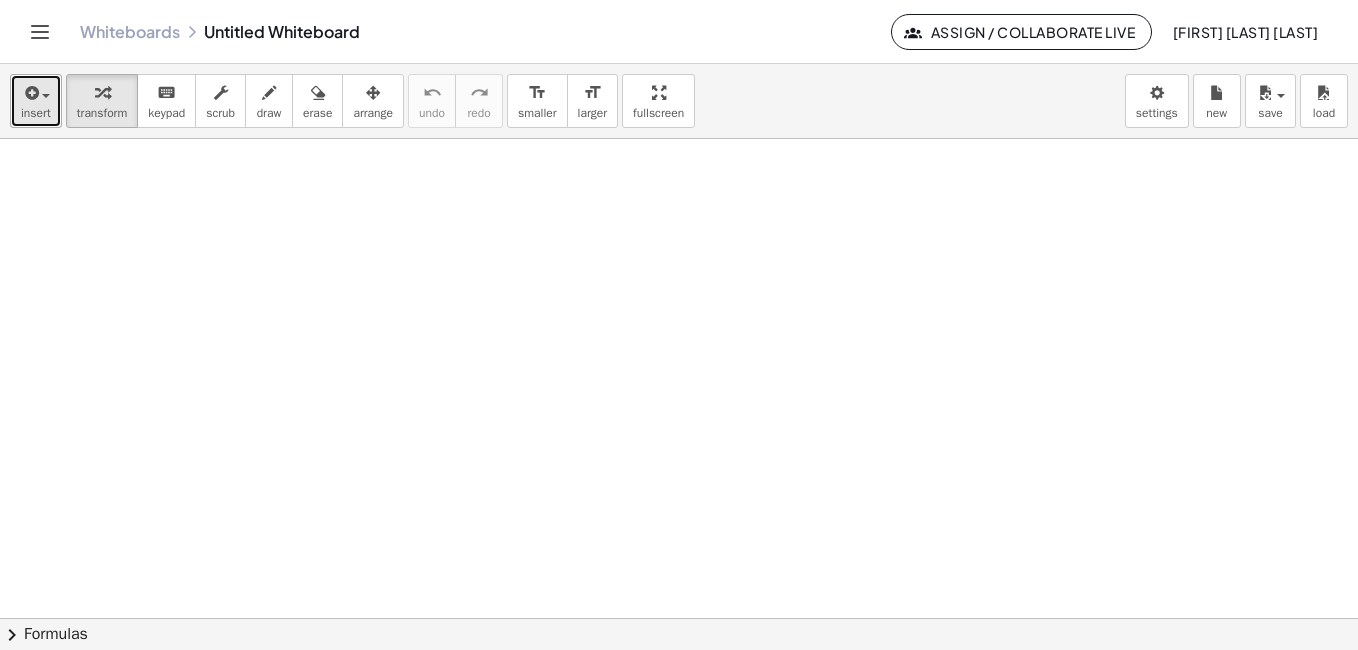 click on "insert" at bounding box center (36, 113) 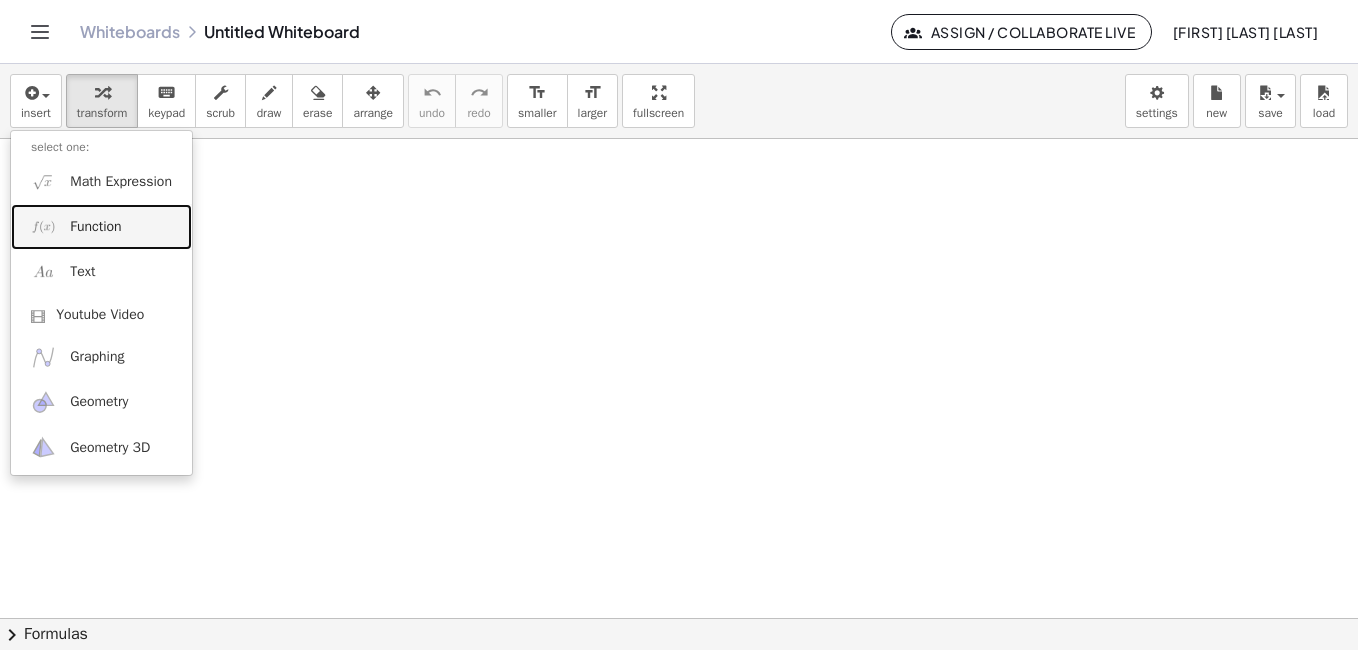 click on "Function" at bounding box center [95, 227] 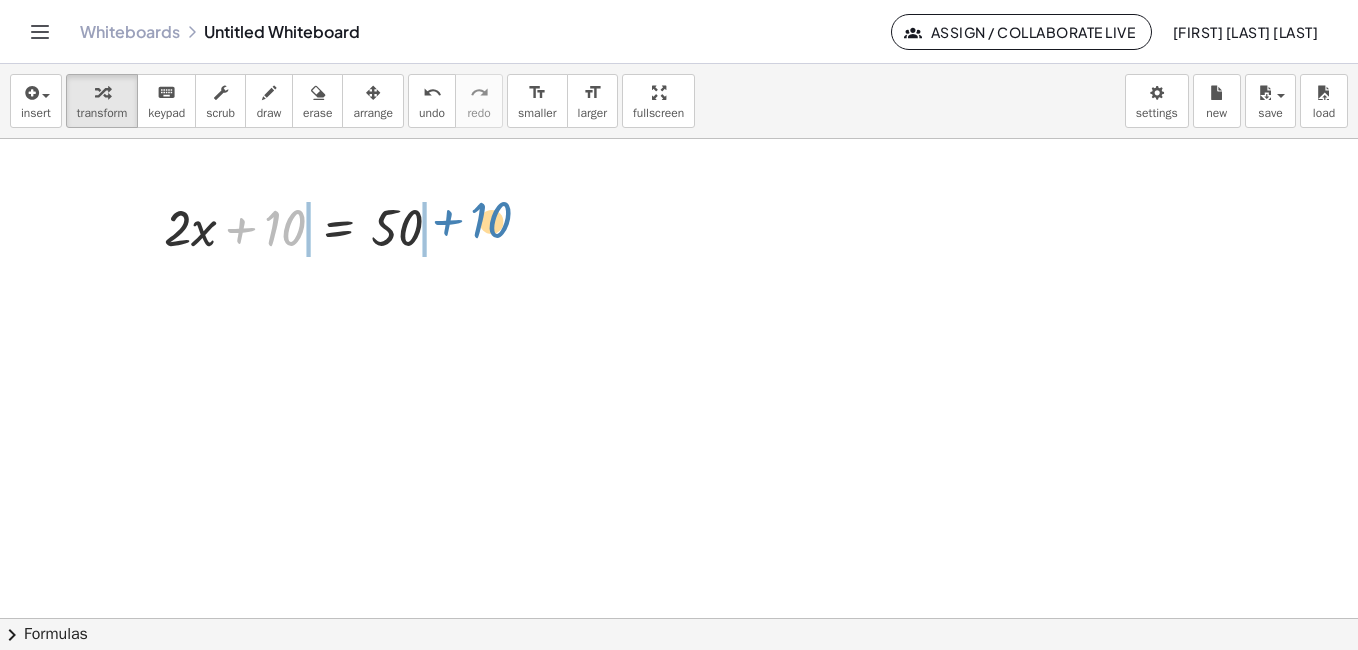 drag, startPoint x: 266, startPoint y: 225, endPoint x: 474, endPoint y: 218, distance: 208.11775 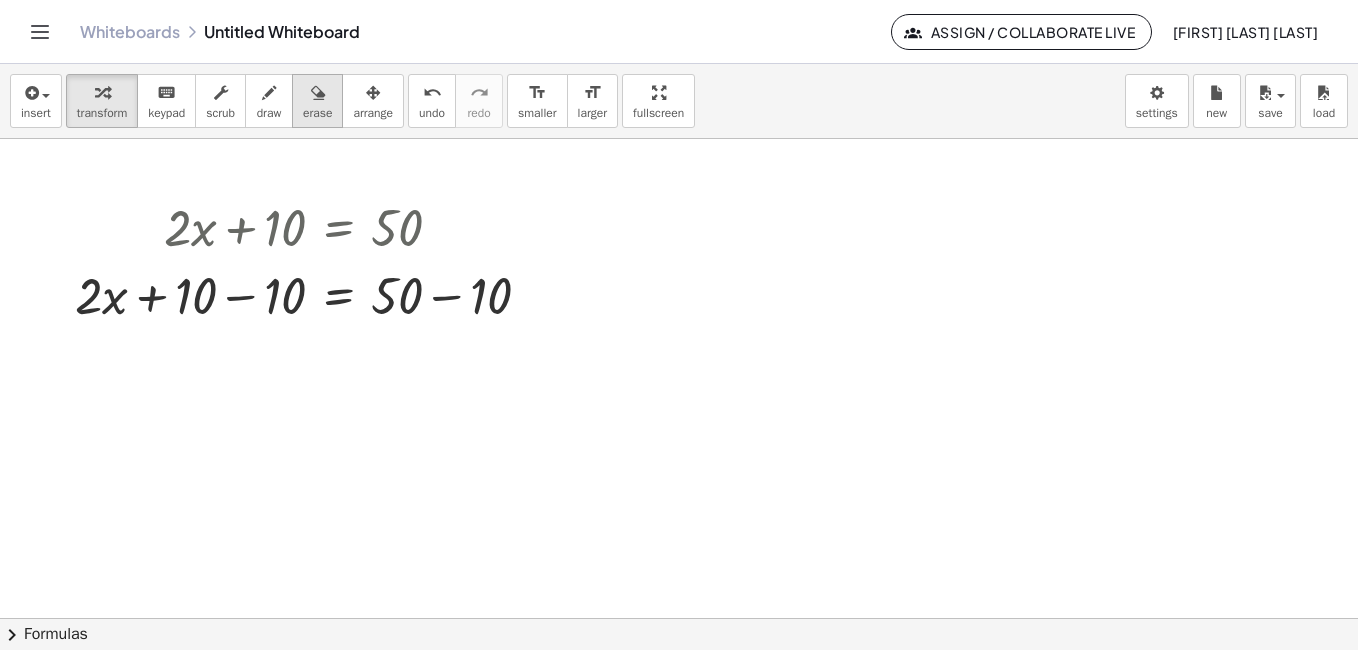 click at bounding box center (317, 92) 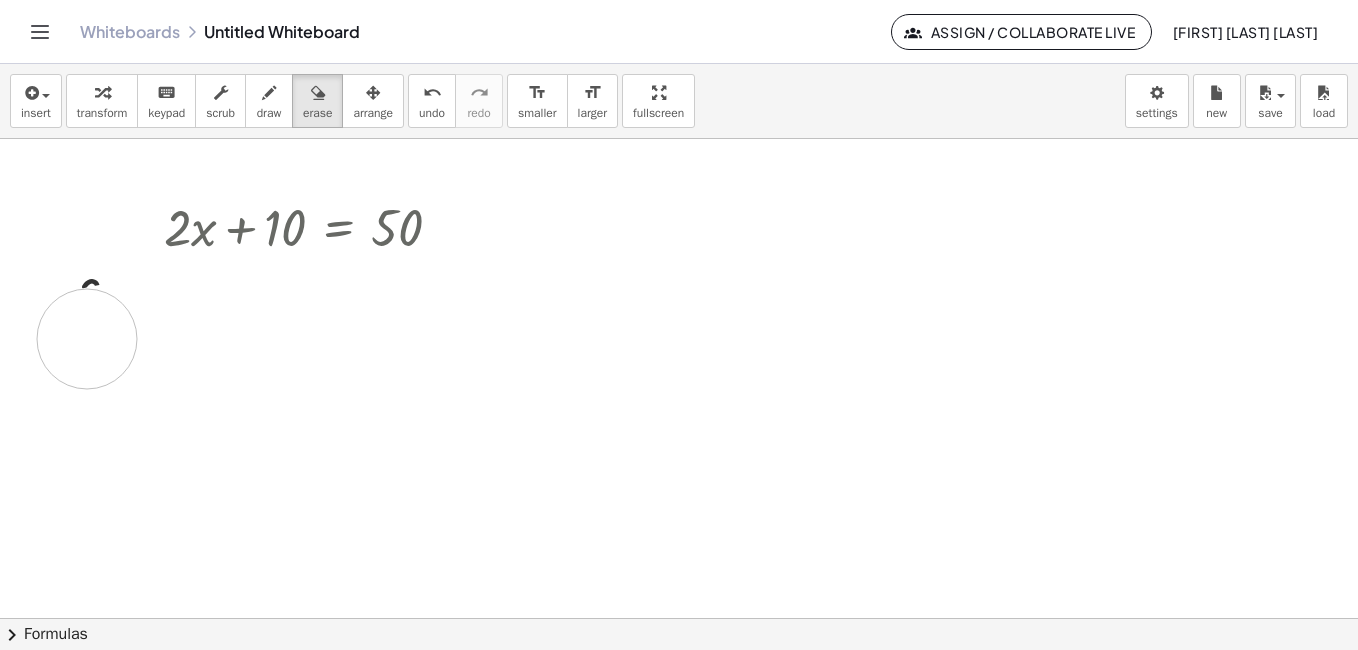 drag, startPoint x: 436, startPoint y: 295, endPoint x: 82, endPoint y: 339, distance: 356.72397 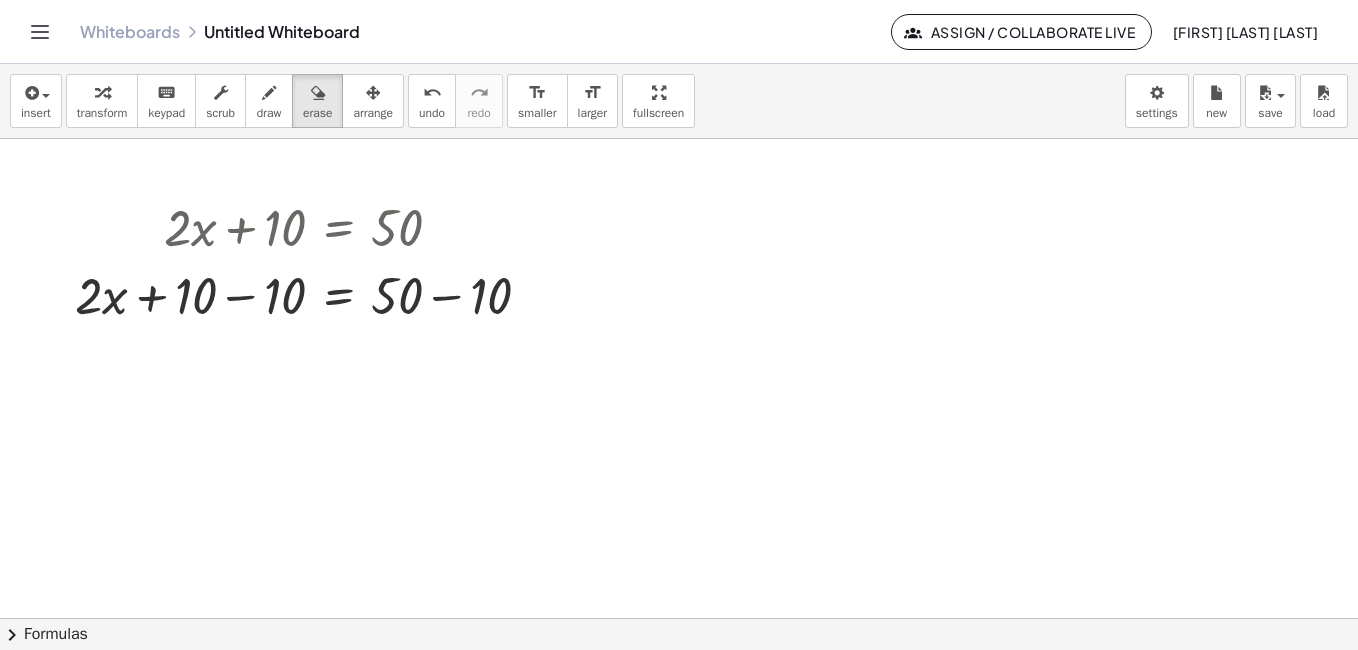 click at bounding box center (679, 618) 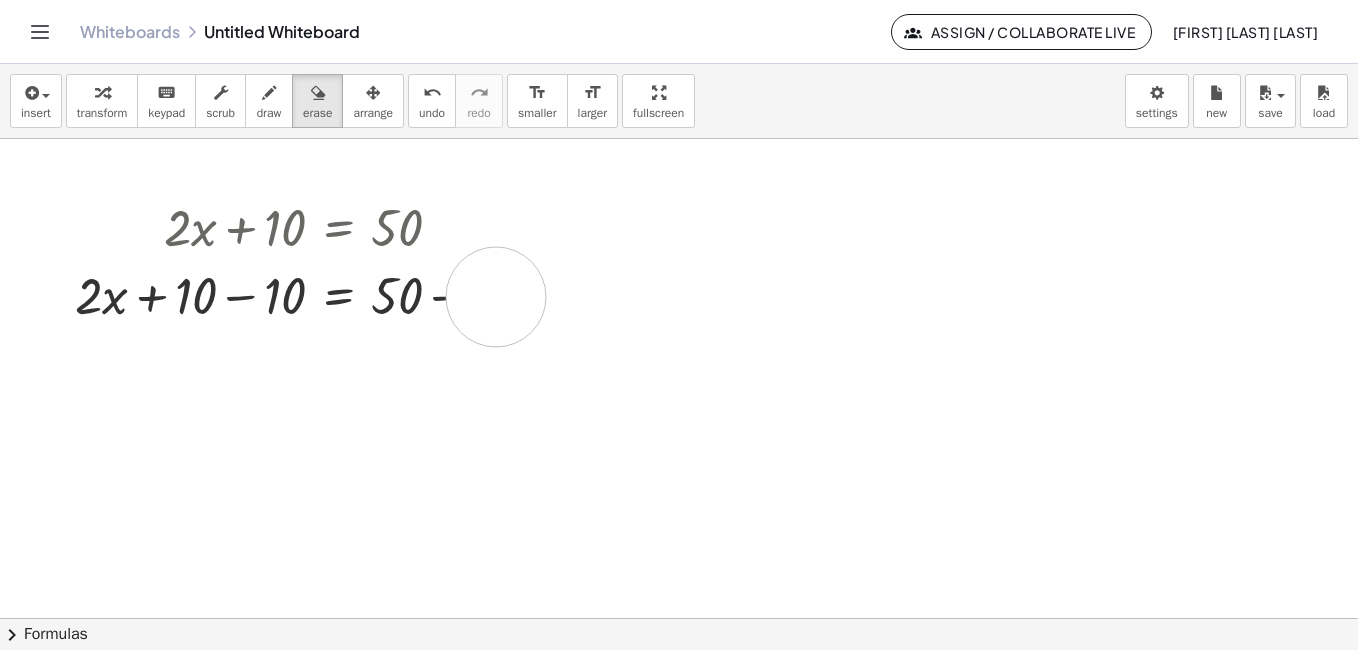 click at bounding box center (679, 618) 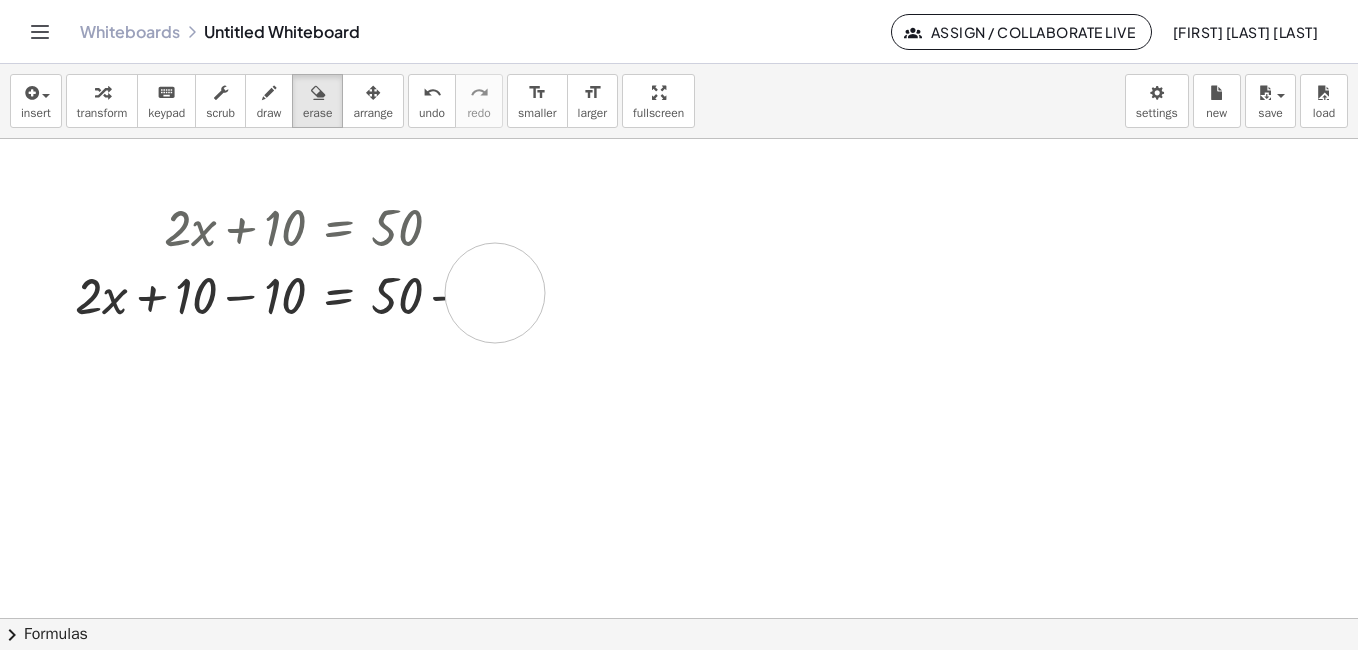 click at bounding box center (679, 618) 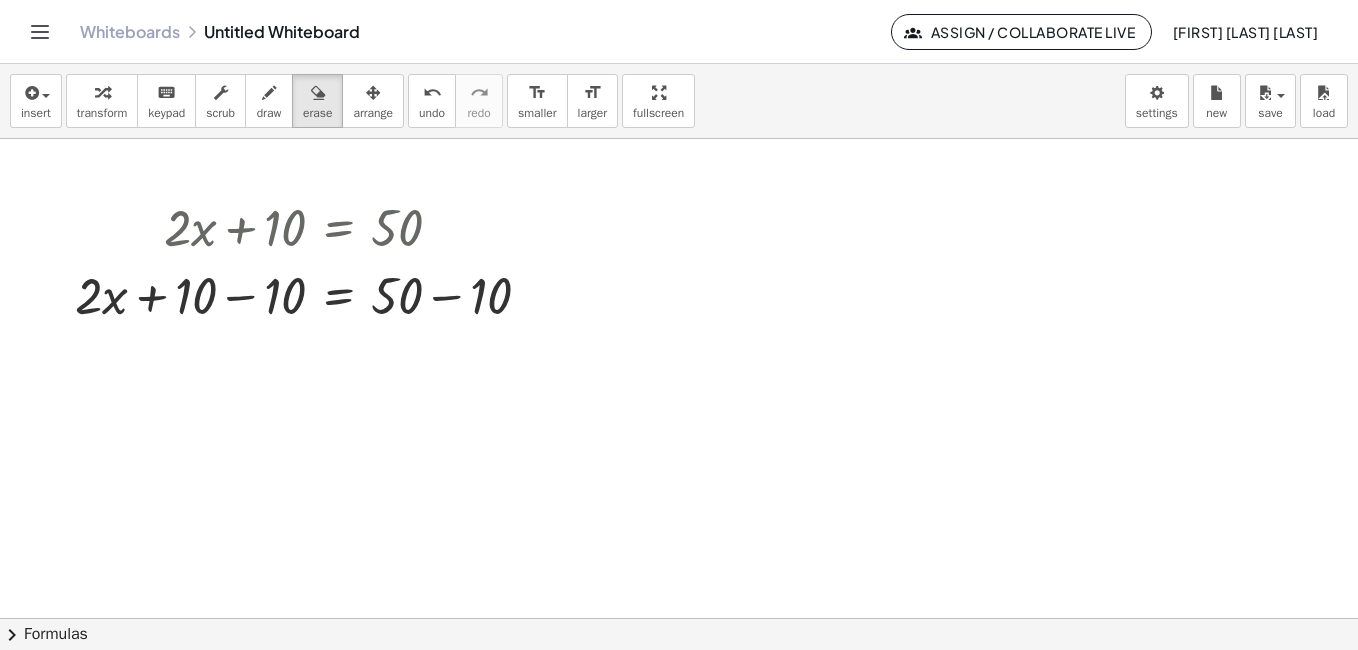 click at bounding box center [679, 618] 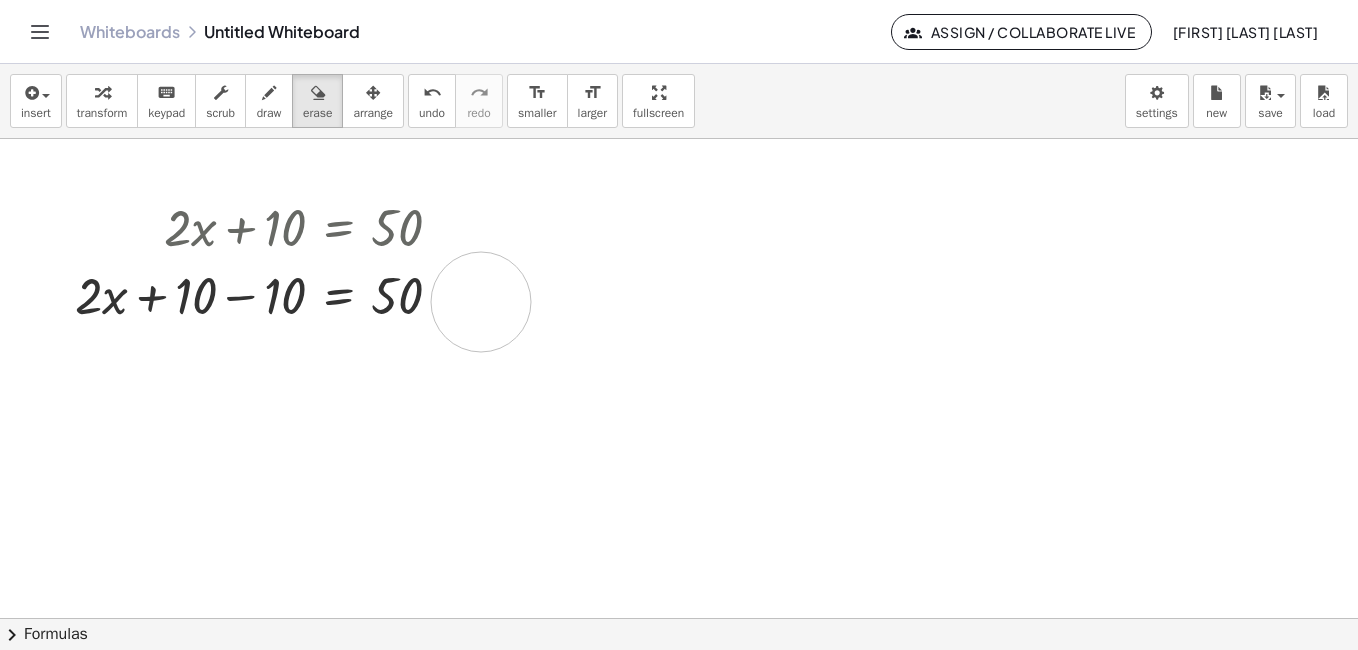 click at bounding box center [679, 618] 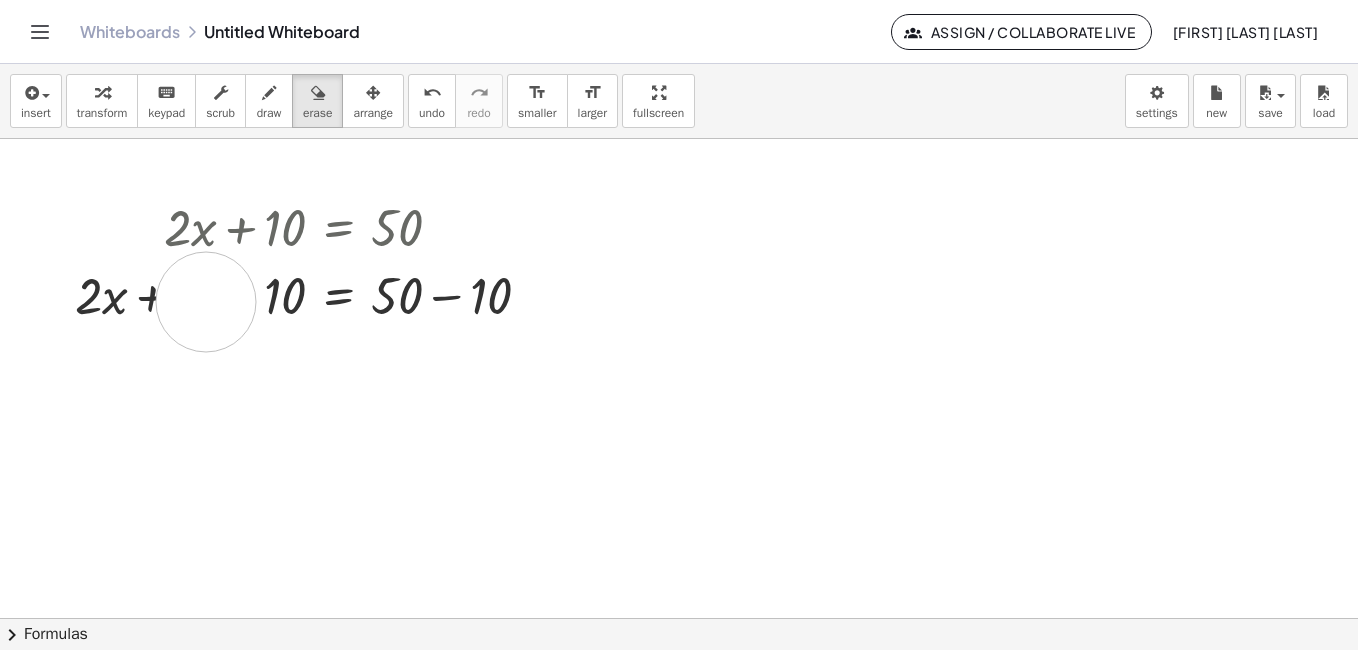 click at bounding box center [679, 618] 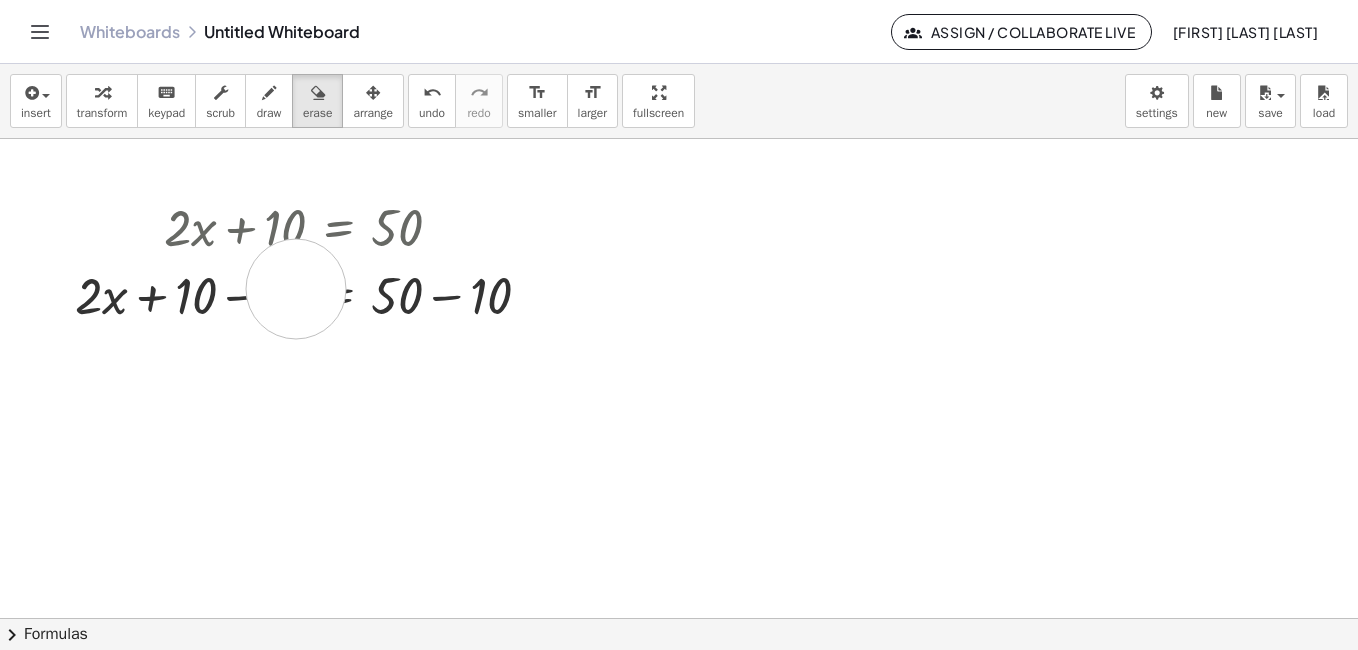 click at bounding box center [679, 618] 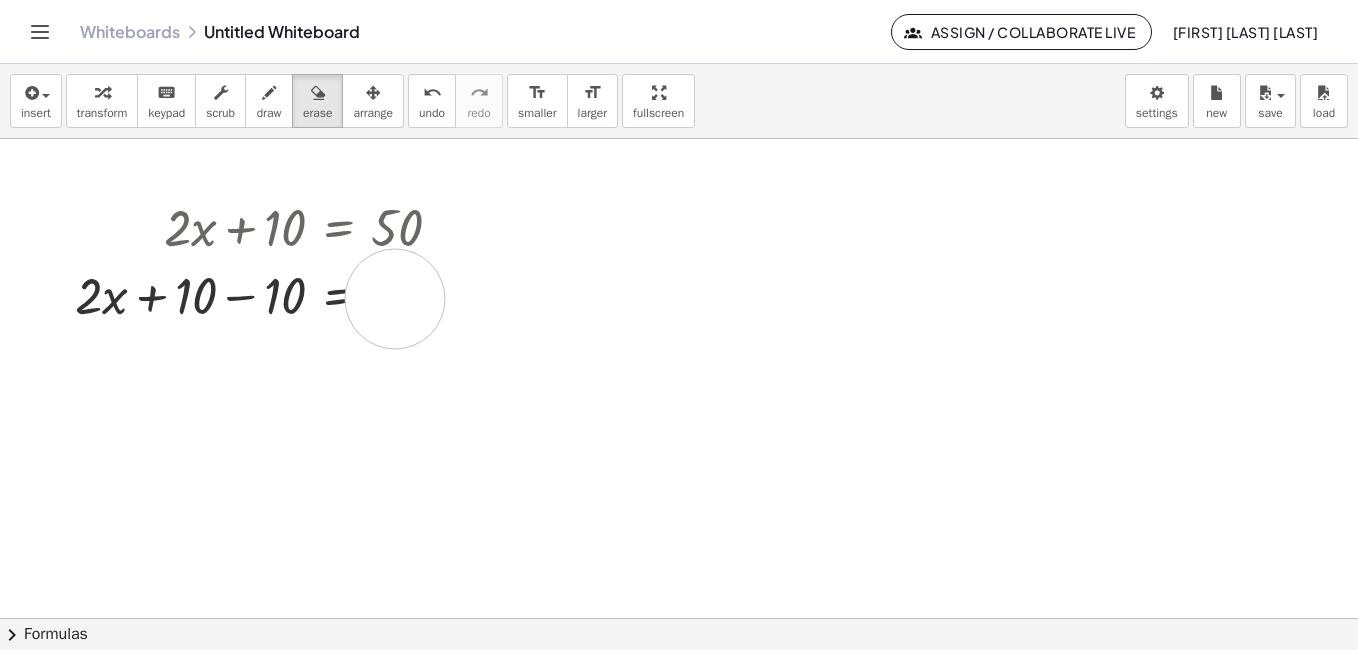 drag, startPoint x: 486, startPoint y: 291, endPoint x: 394, endPoint y: 299, distance: 92.34717 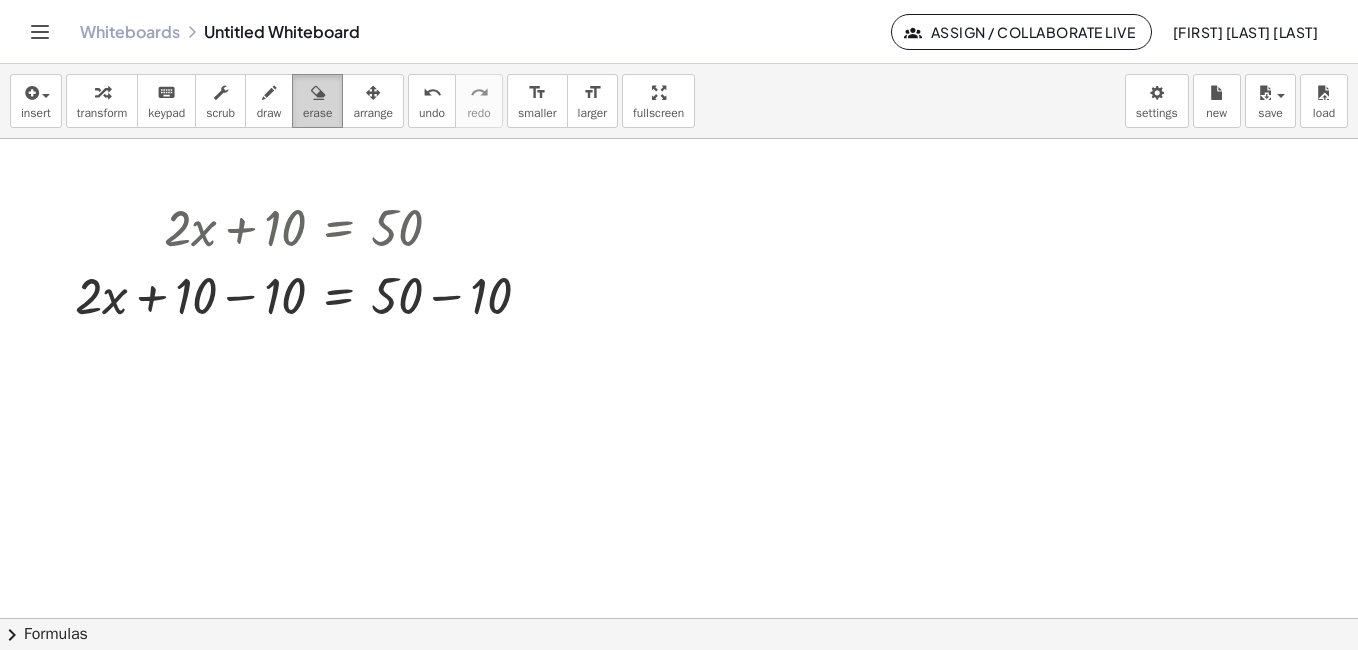 click at bounding box center [318, 93] 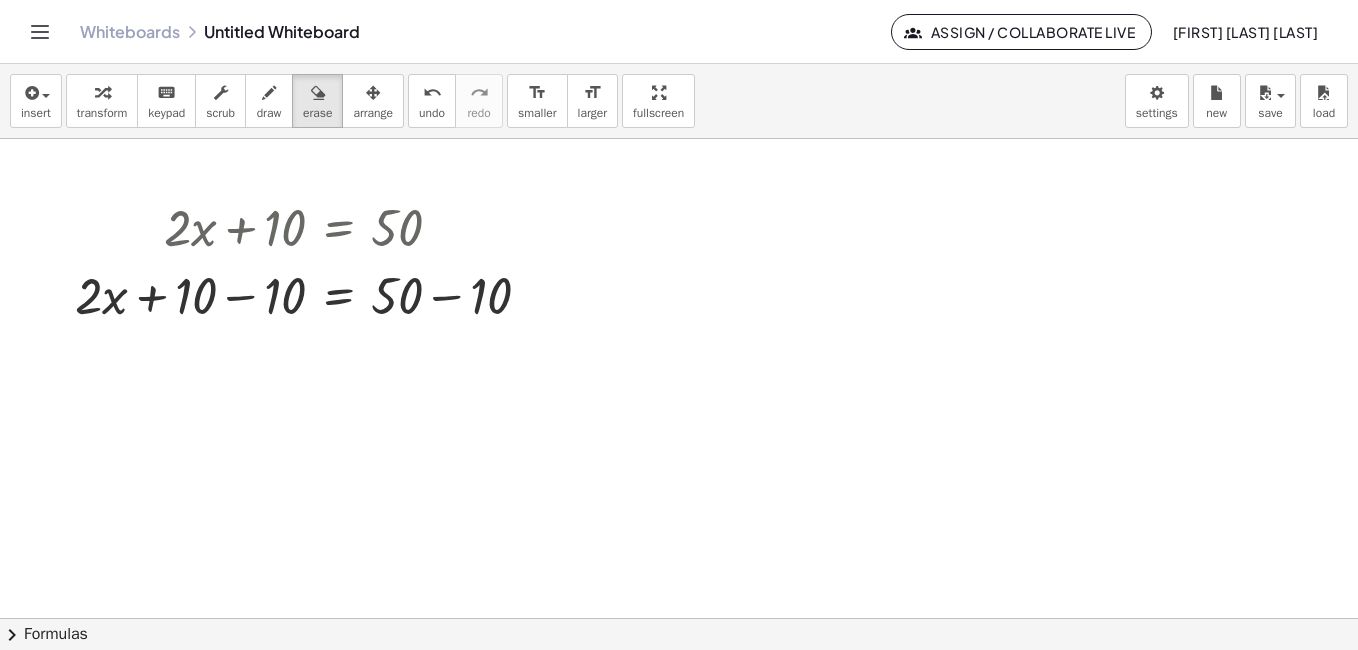 click at bounding box center (679, 618) 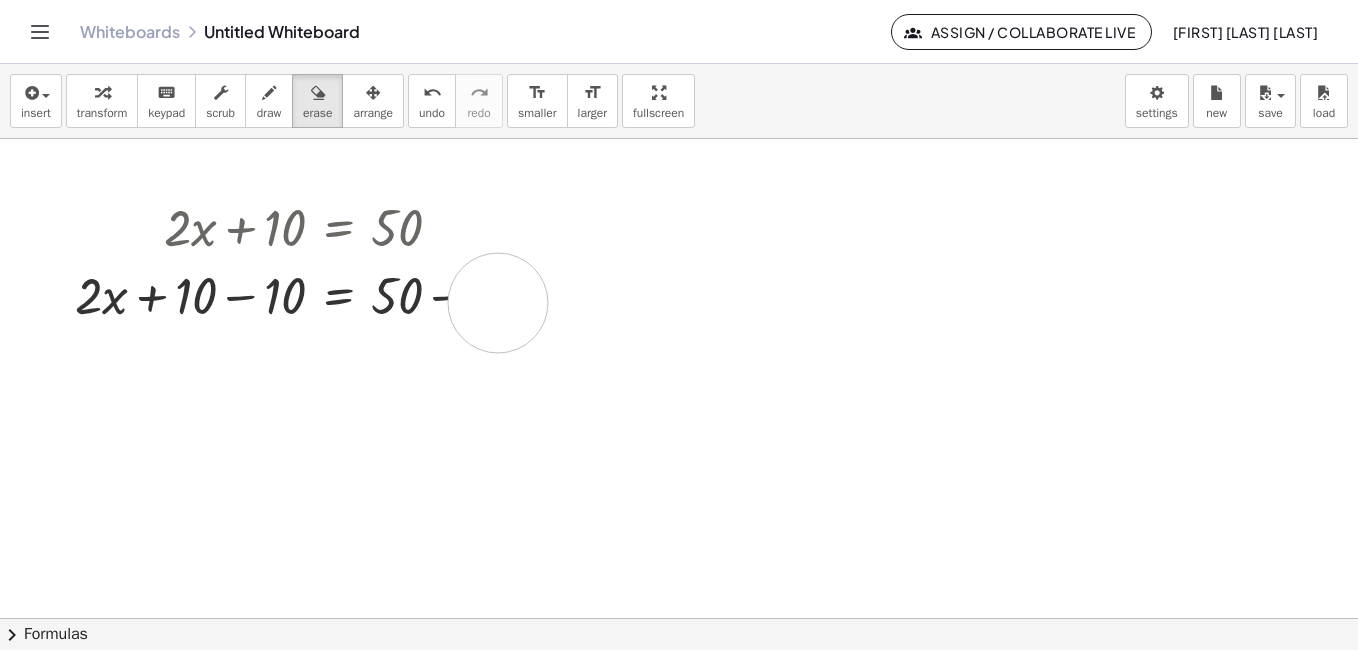 click at bounding box center (679, 618) 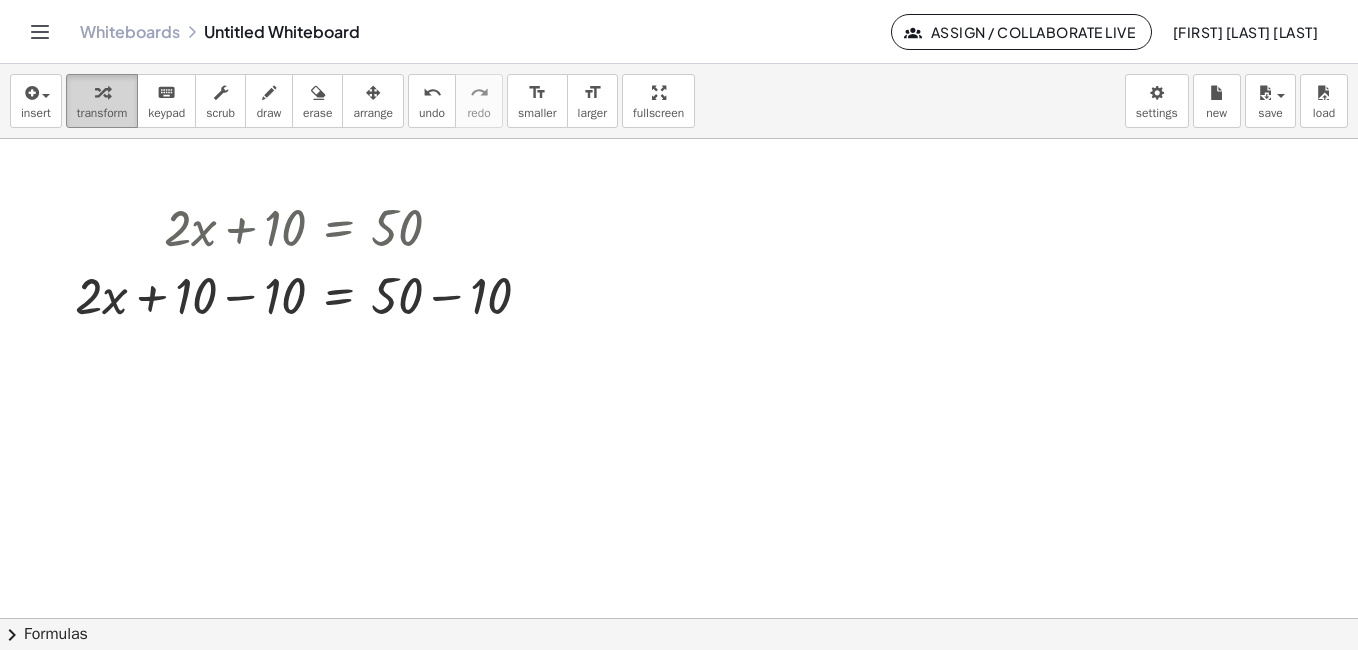 click at bounding box center [102, 92] 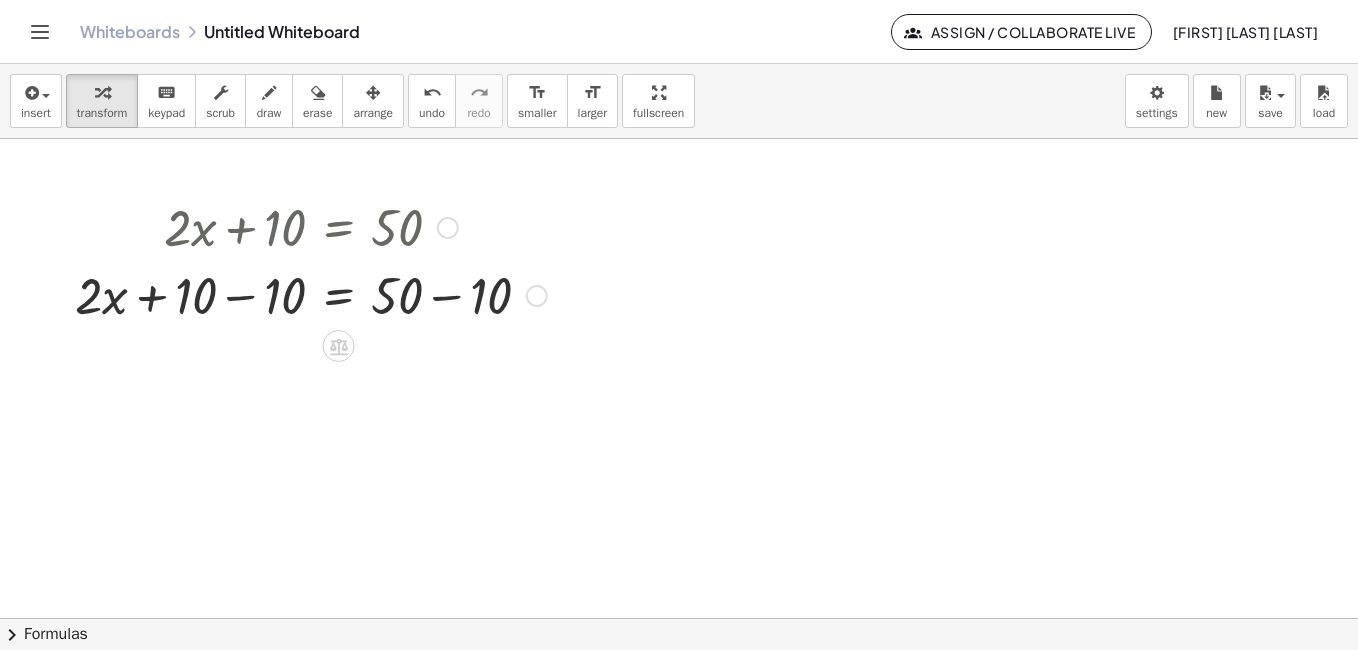 click at bounding box center (311, 294) 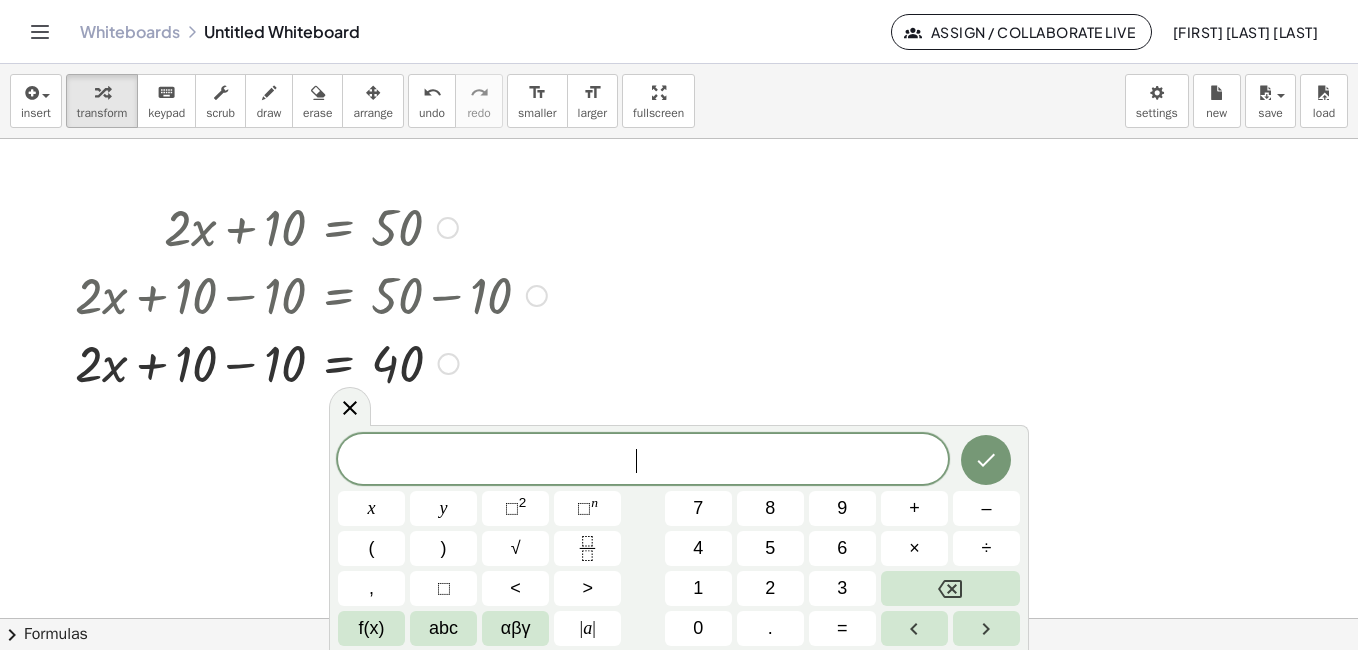 click at bounding box center (311, 362) 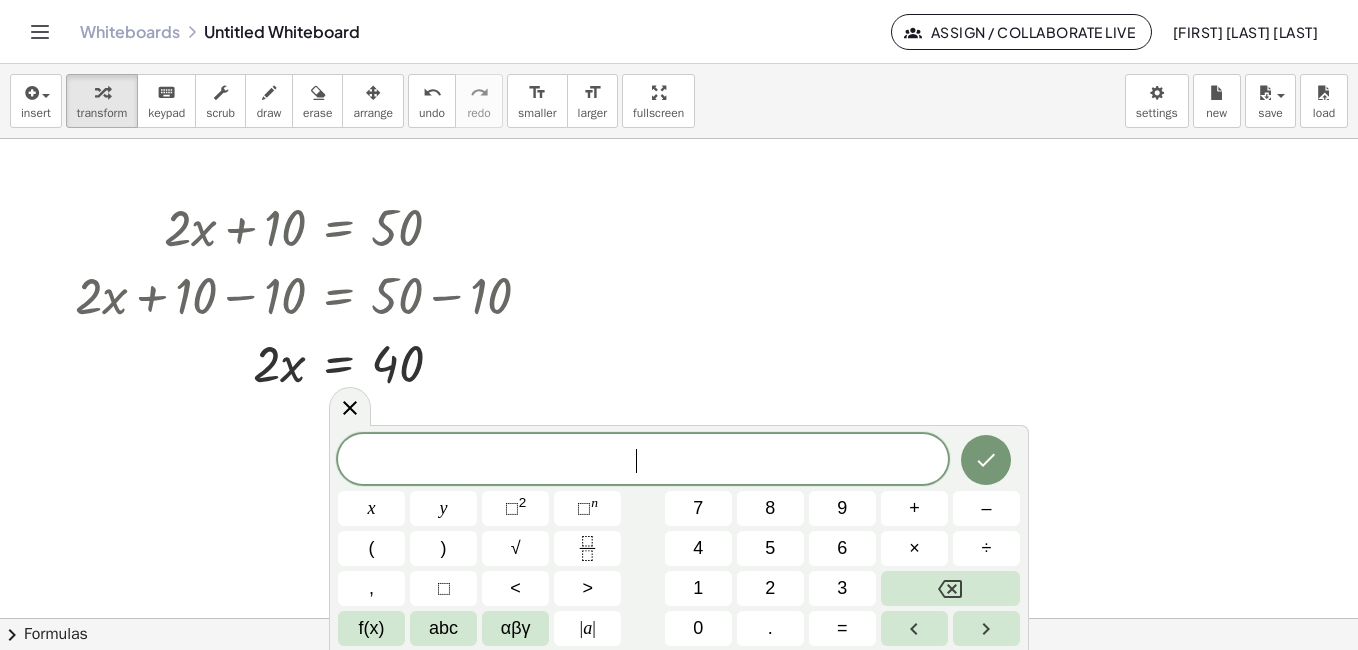 click 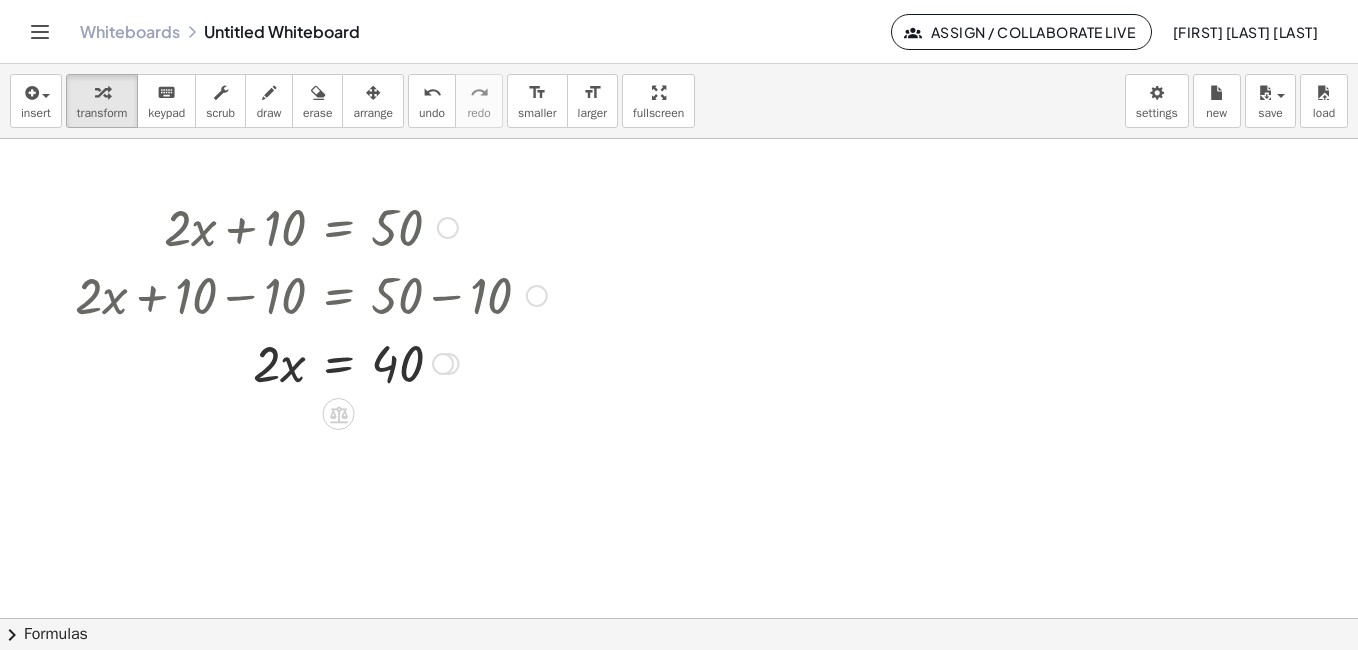 click at bounding box center [311, 362] 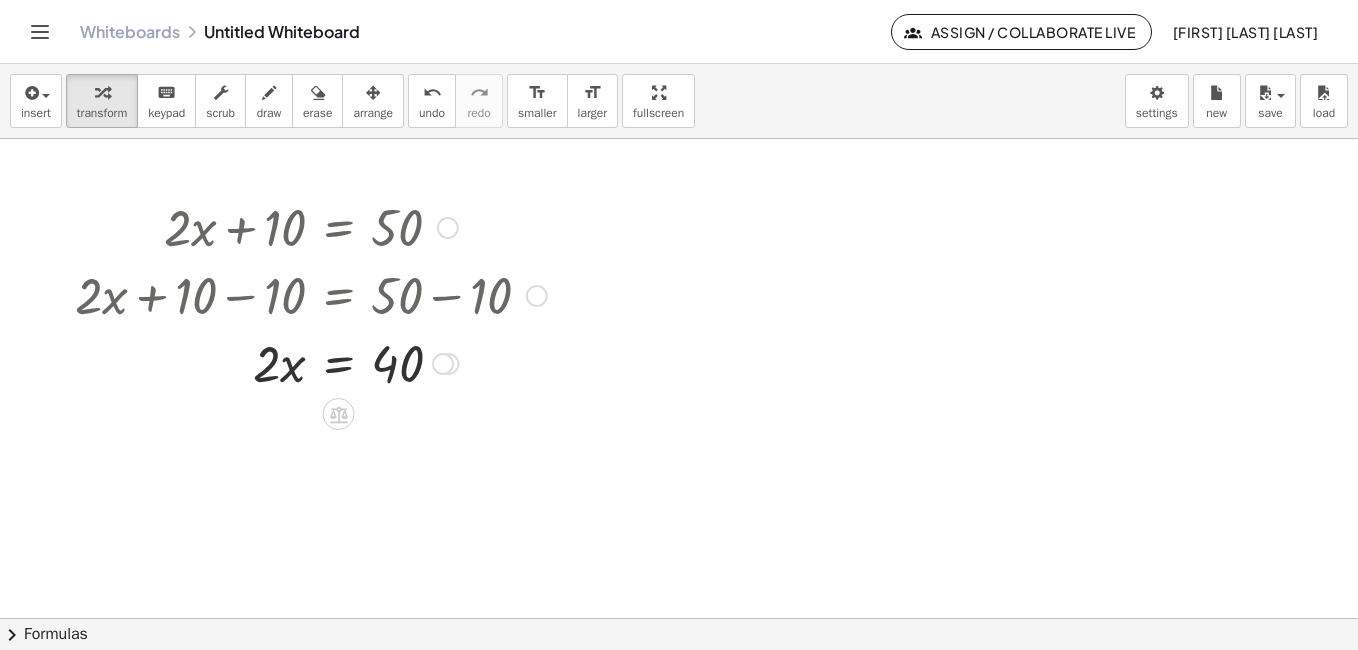 click at bounding box center (311, 362) 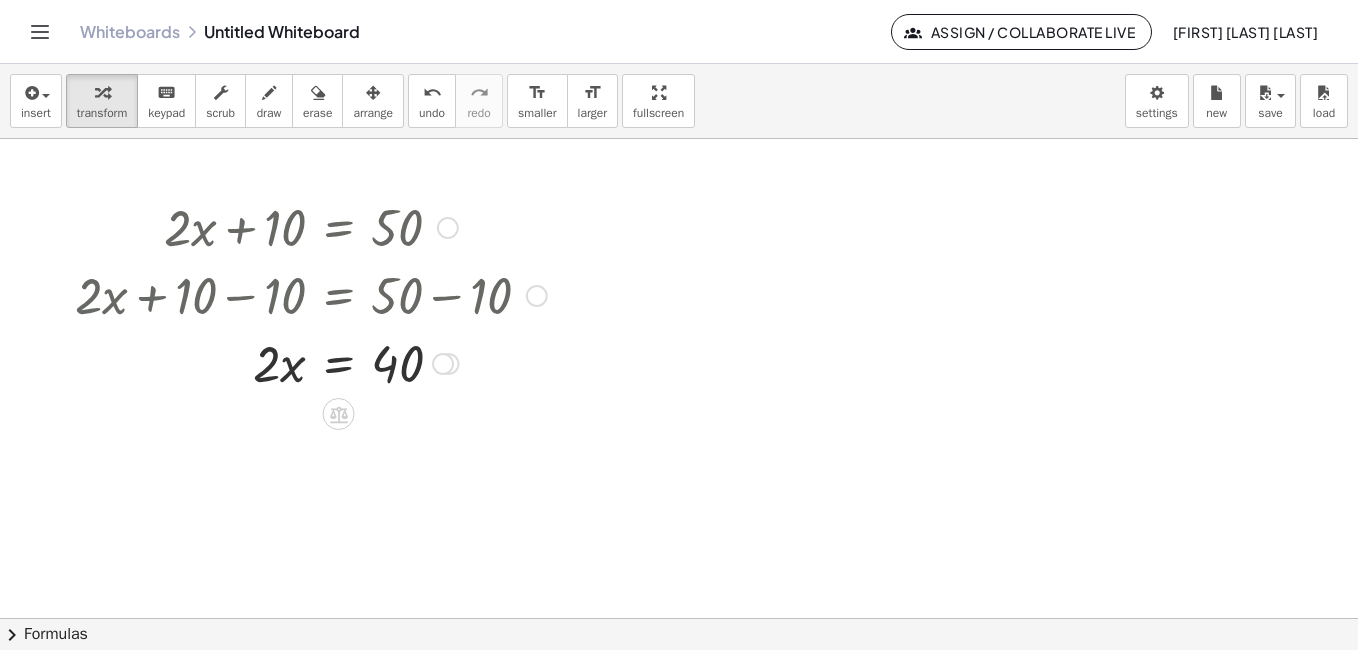 click at bounding box center (311, 362) 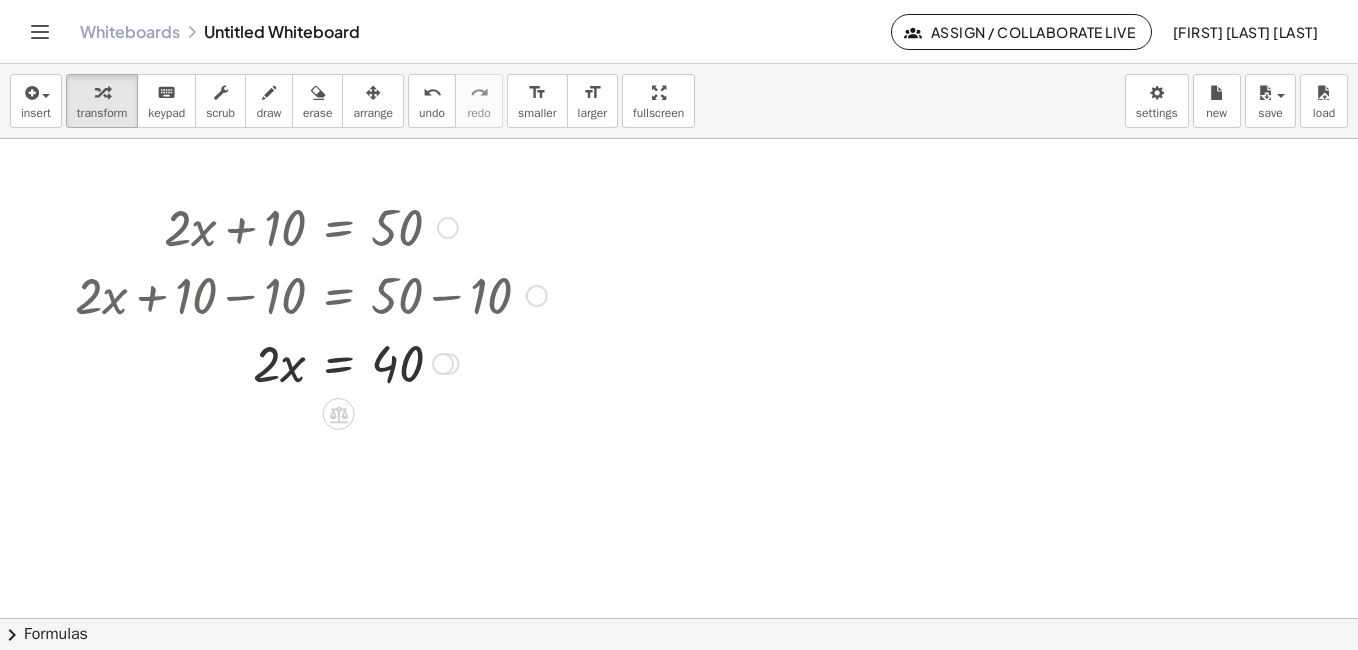 click at bounding box center (311, 362) 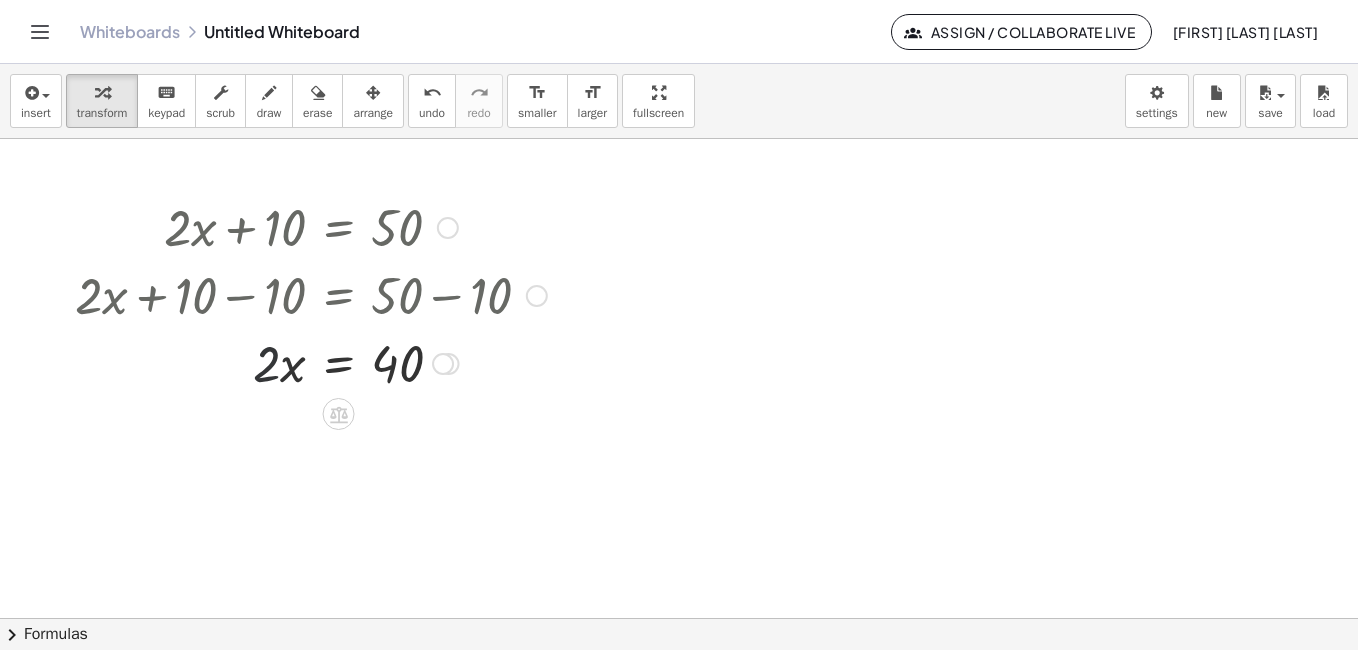 click at bounding box center (311, 362) 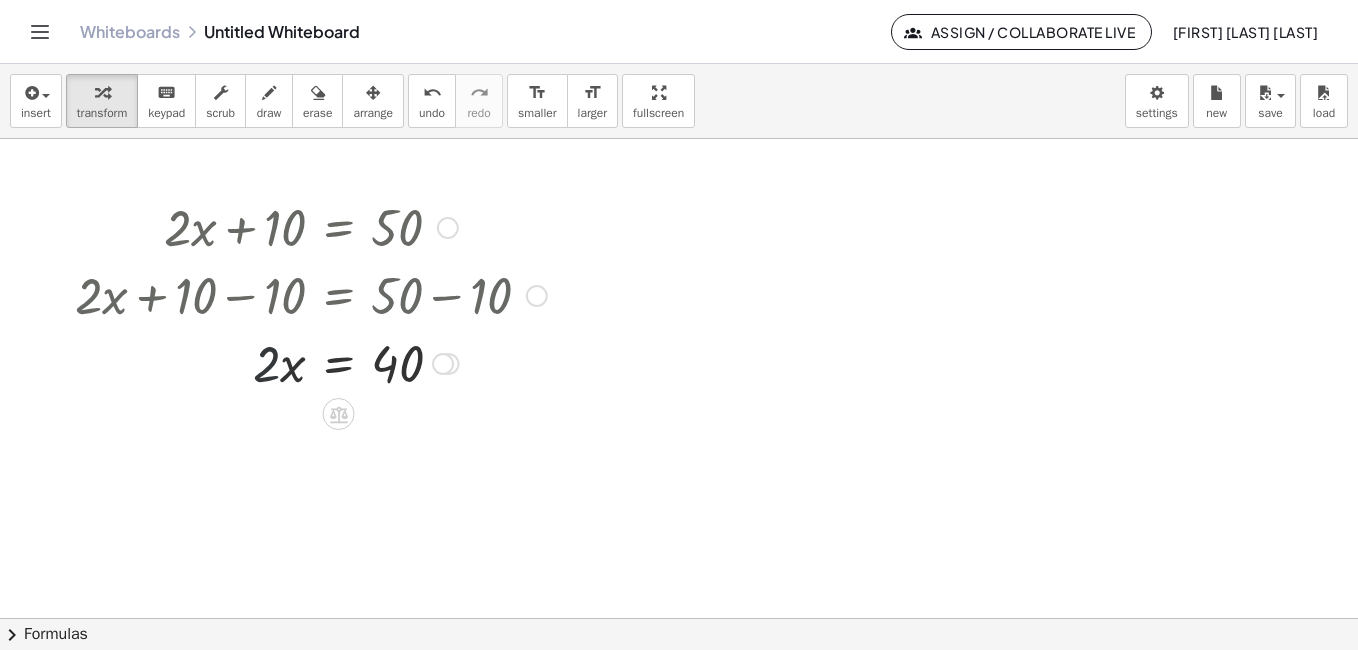 click at bounding box center (311, 362) 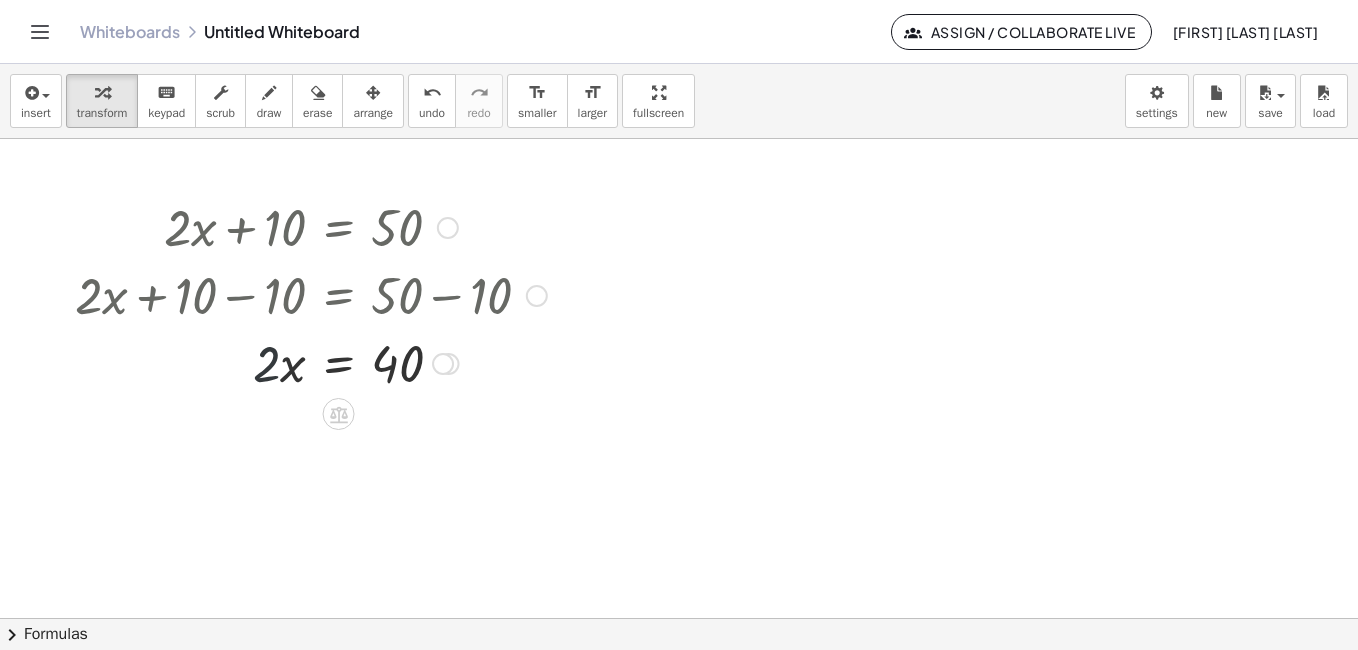 click at bounding box center (311, 362) 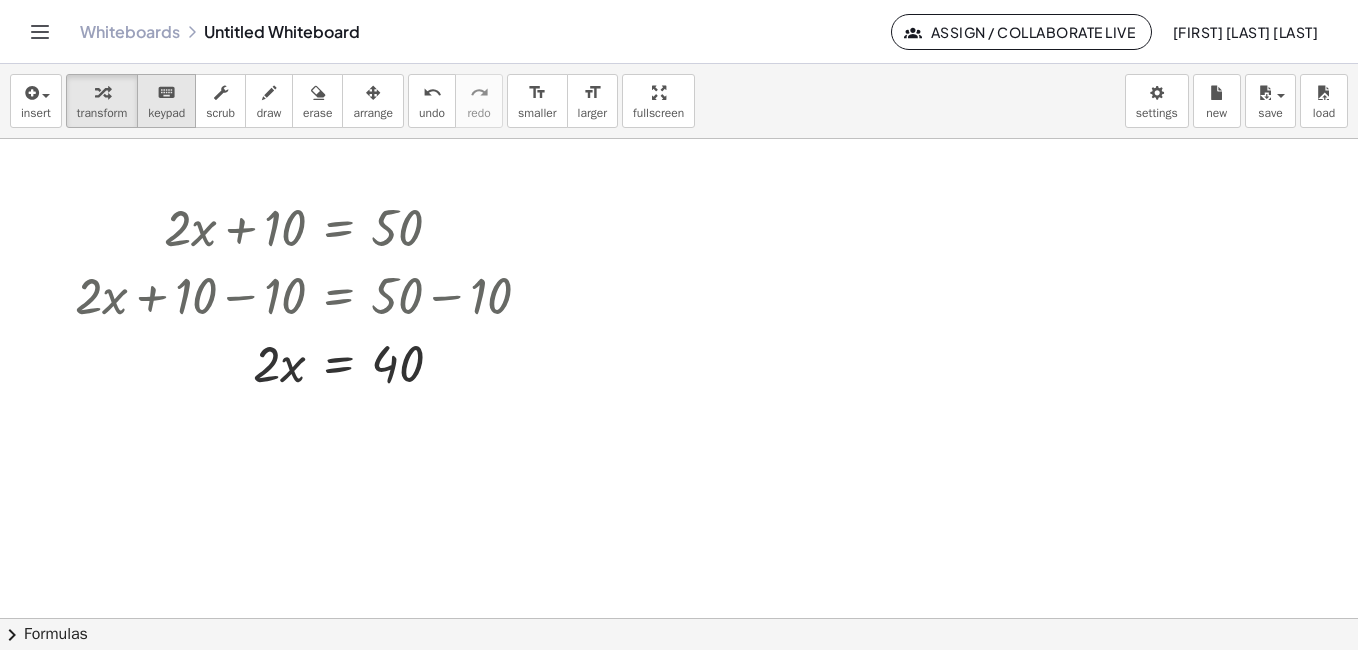 click on "keyboard" at bounding box center [166, 93] 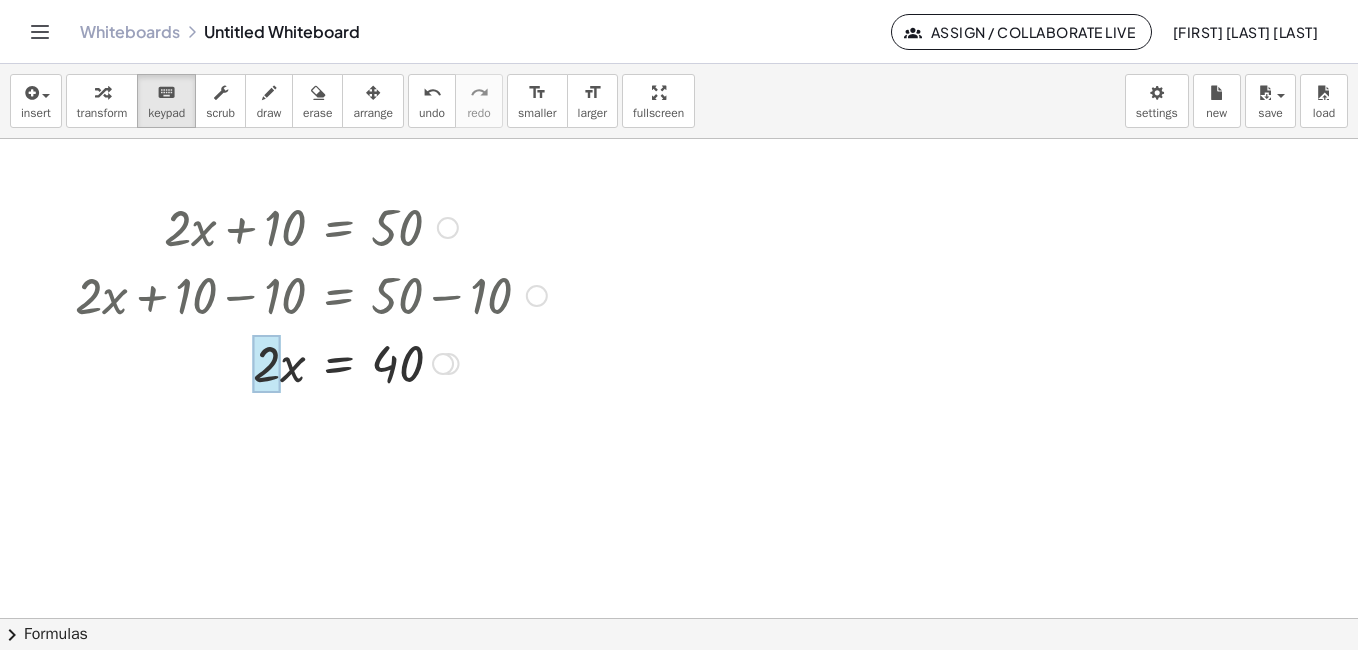 click at bounding box center (266, 364) 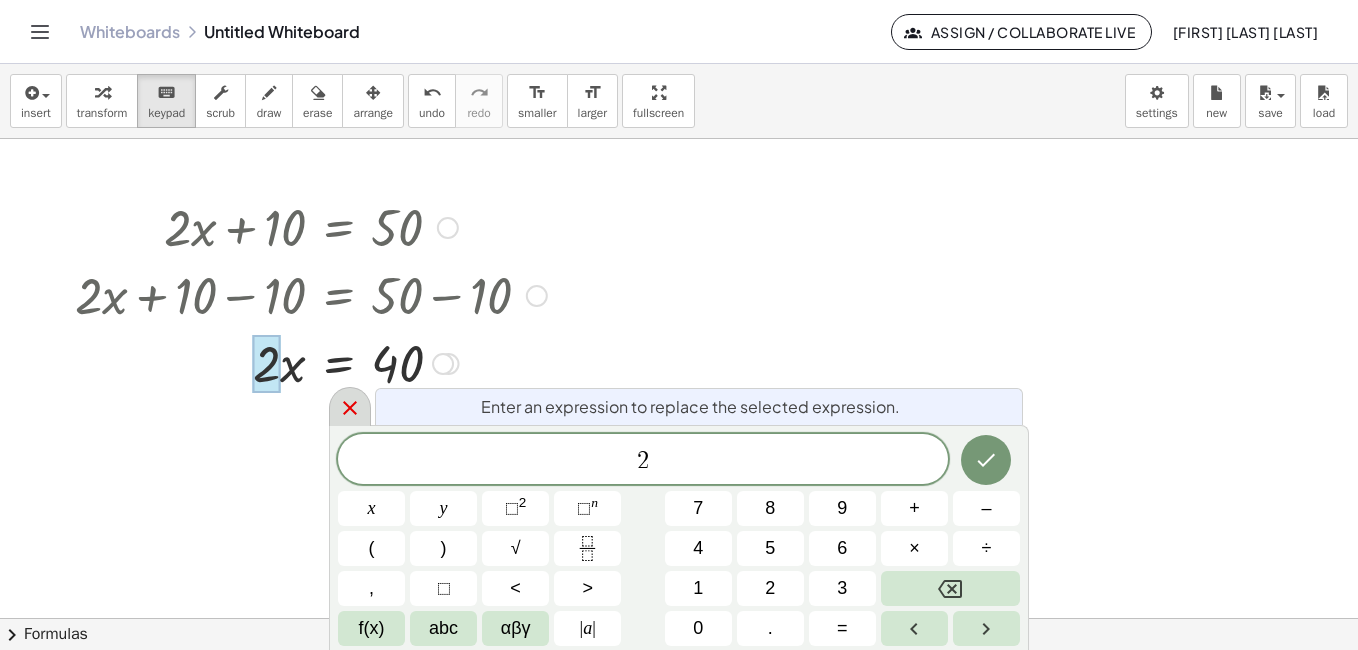 click at bounding box center (350, 406) 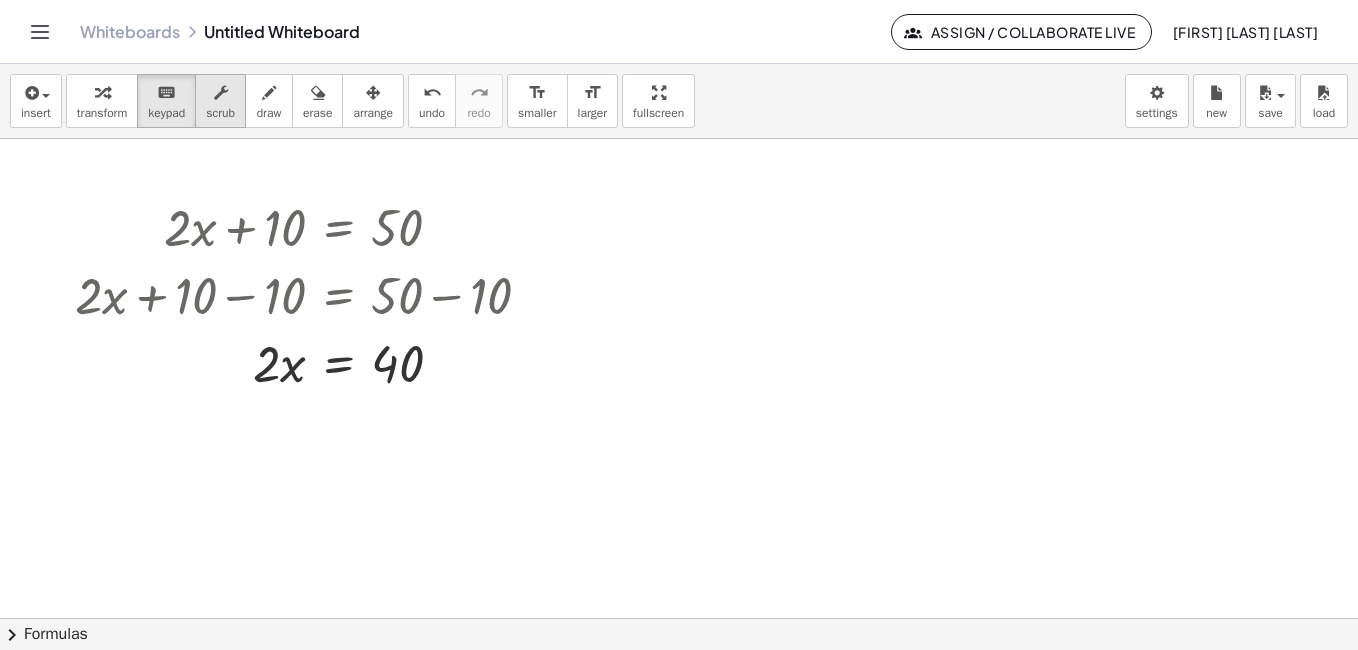 click on "scrub" at bounding box center [220, 113] 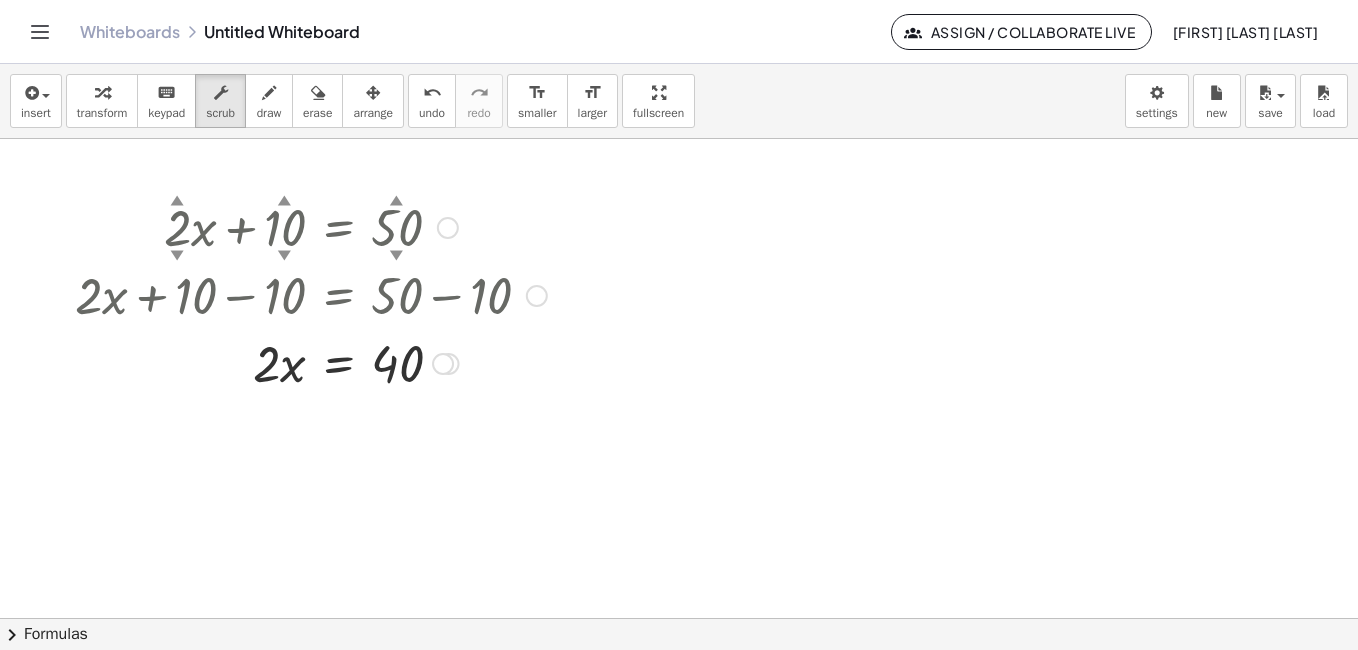 click at bounding box center [311, 362] 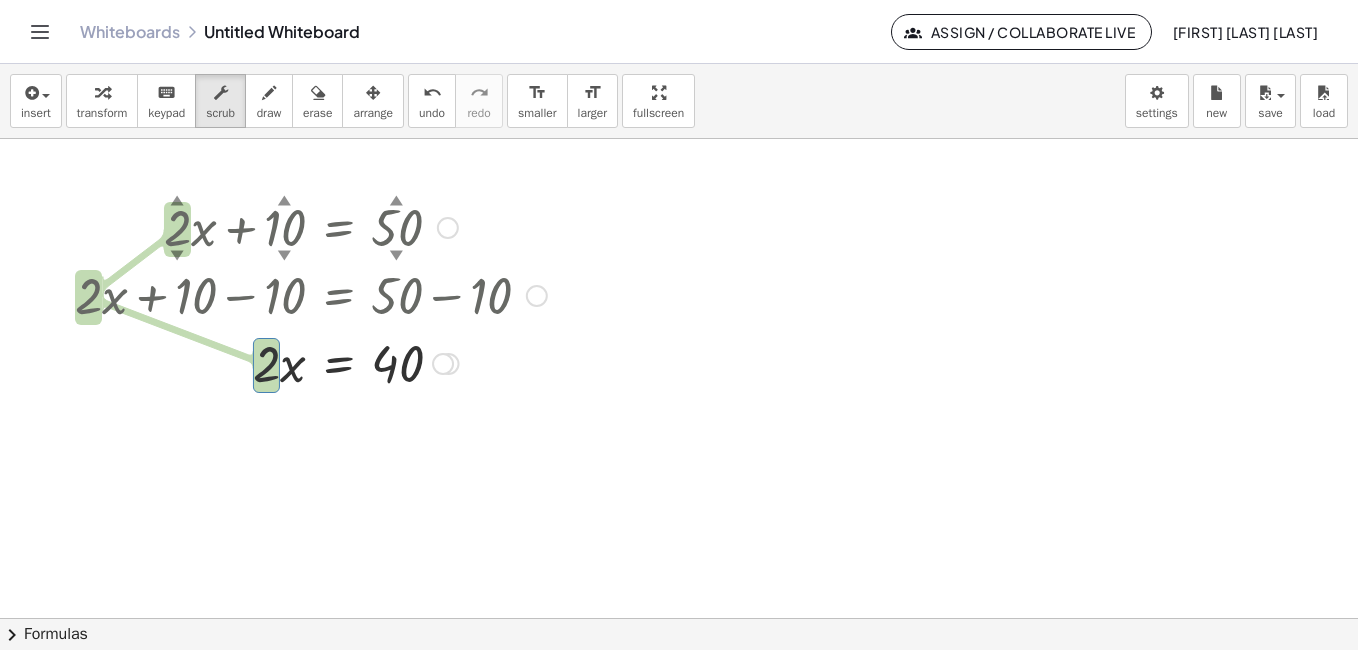 click at bounding box center [311, 362] 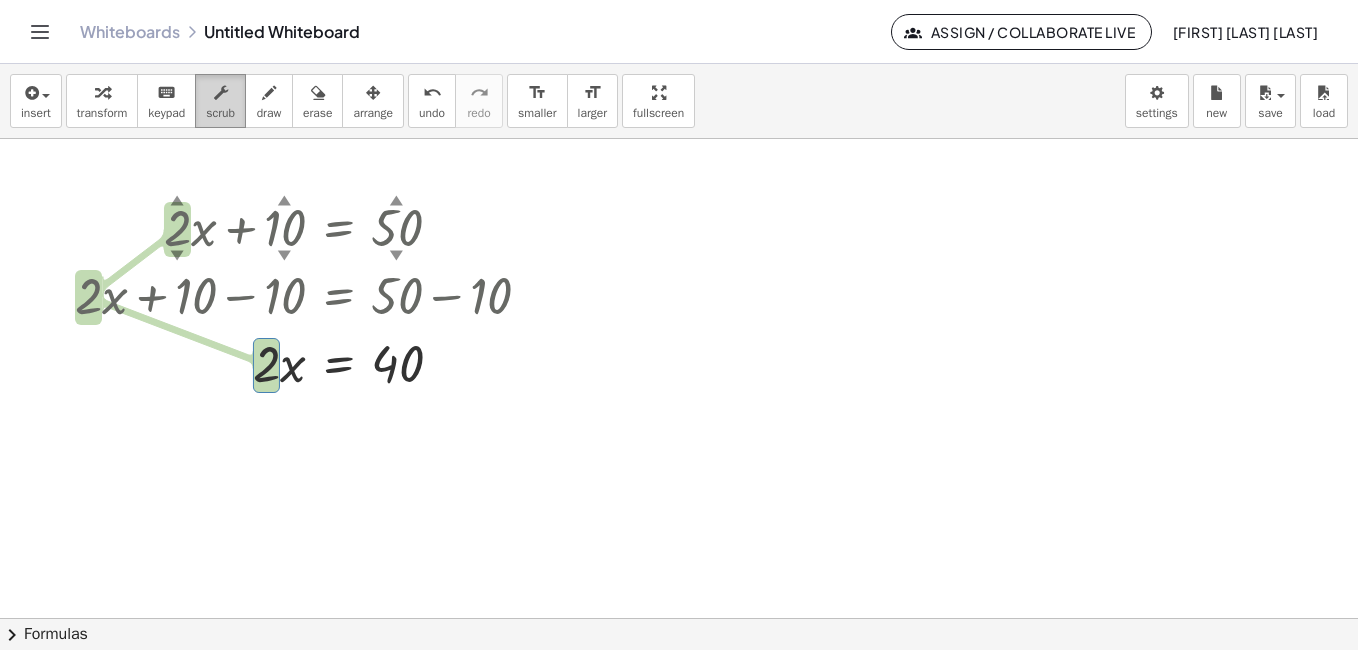 click at bounding box center (221, 93) 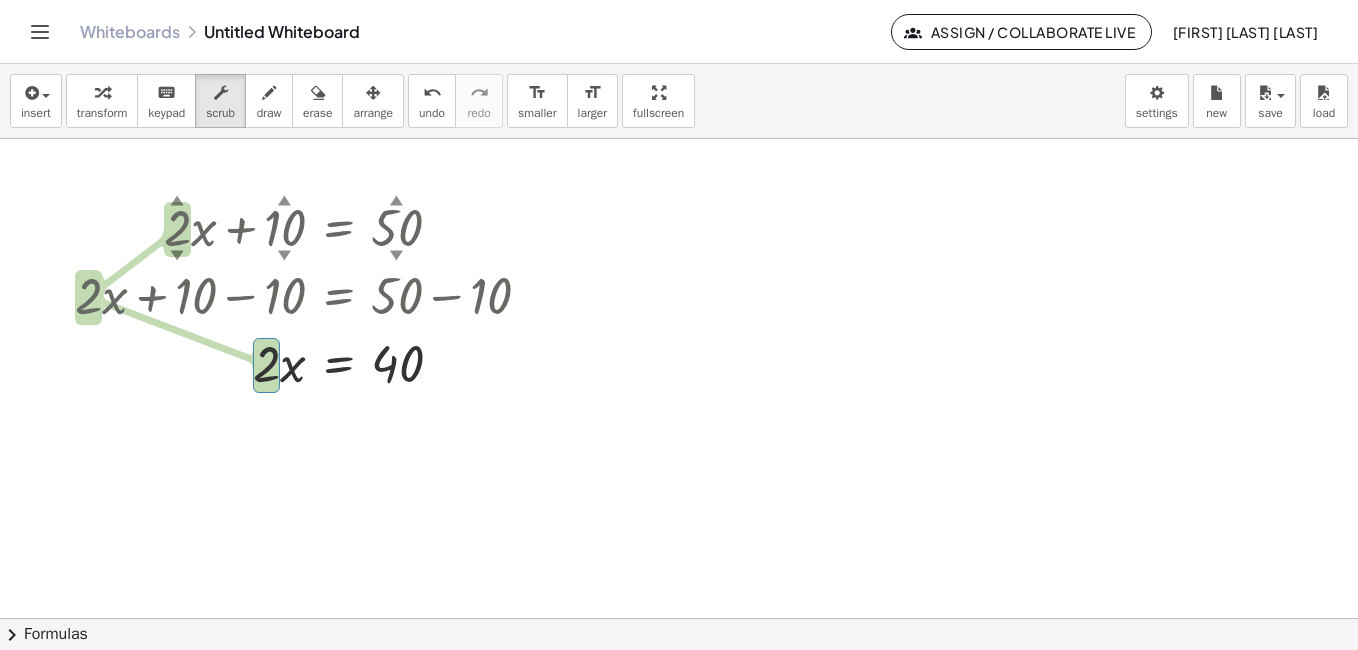 click at bounding box center (679, 618) 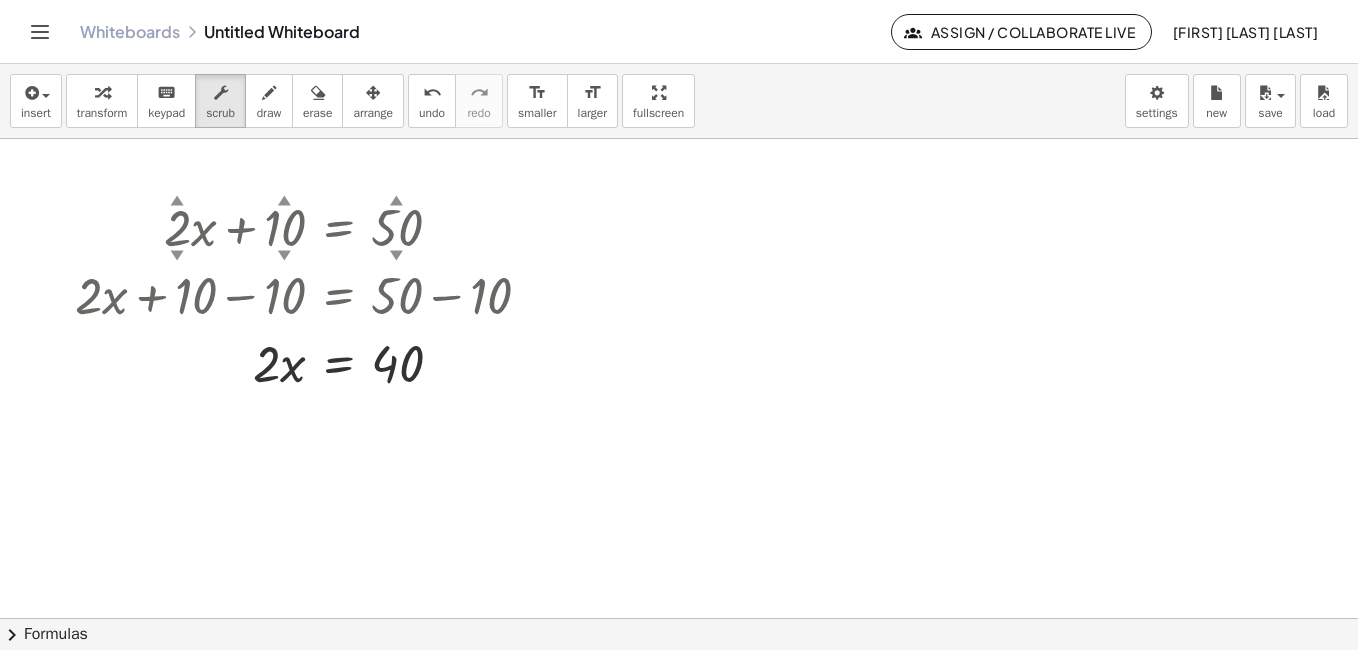 click on "insert select one: Math Expression Function Text Youtube Video Graphing Geometry Geometry 3D transform keyboard keypad scrub draw erase arrange undo undo redo redo format_size smaller format_size larger fullscreen load   save new settings + · 2 ▲ ▼ · x + 10 ▲ ▼ = 50 ▲ ▼ + · 2 · x + 10 − 10 = + 50 − 10 + · 2 · x + 10 − 10 = 40 + · 2 · x + 0 = 40 · 2 · x = 40 × chevron_right  Formulas
Drag one side of a formula onto a highlighted expression on the canvas to apply it.
Quadratic Formula
+ · a · x 2 + · b · x + c = 0
⇔
x = · ( − b ± 2 √ ( + b 2 − · 4 · a · c ) ) · 2 · a
+ x 2 + · p · x + q = 0
⇔
x = − · p · 2 ± 2 √ ( + ( · p · 2 ) 2 − q )
+ x 2" at bounding box center [679, 357] 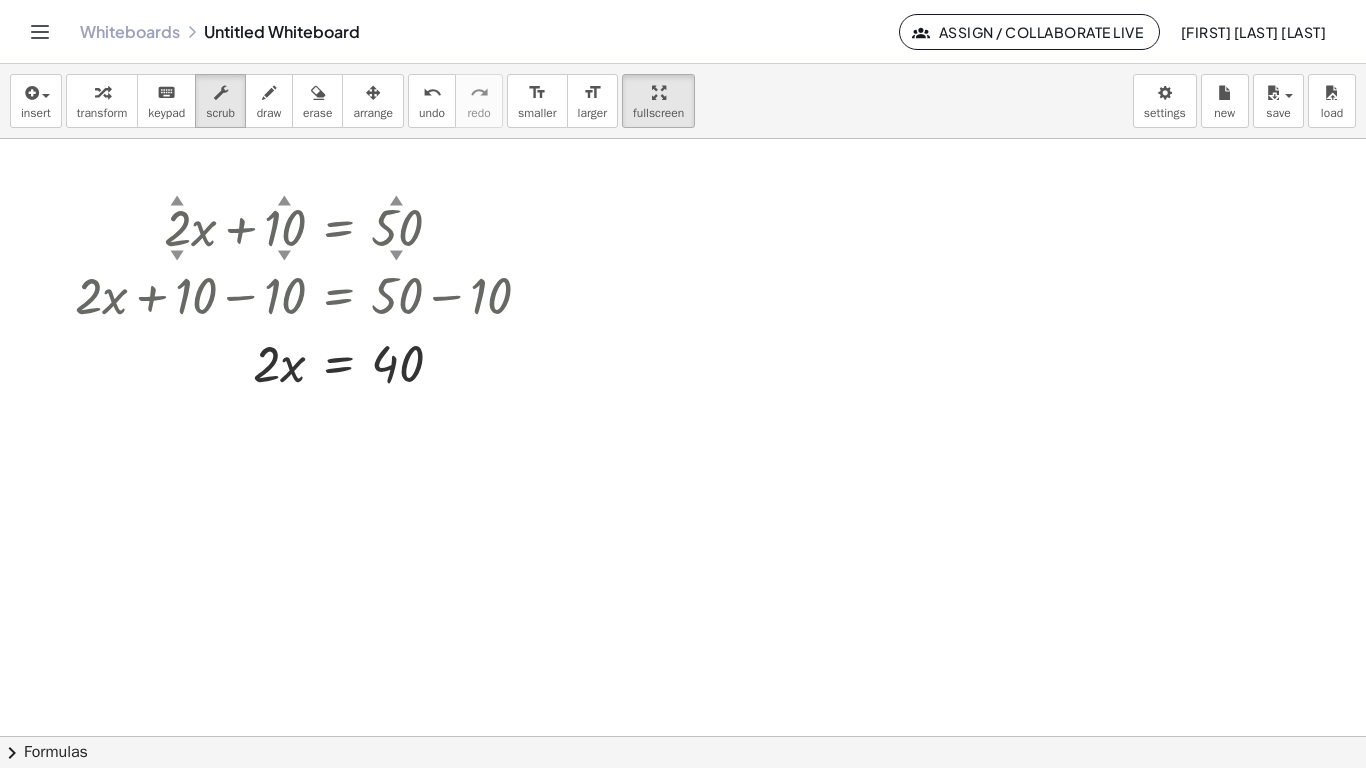 click on "Graspable Math Activities Get Started Activity Bank Assigned Work Classes Whiteboards Go Premium! Reference Account v1.26.3 | Privacy policy © 2025 | Graspable, Inc. Whiteboards Untitled Whiteboard Assign / Collaborate Live  Victor Raul Benavides Rosillo   insert select one: Math Expression Function Text Youtube Video Graphing Geometry Geometry 3D transform keyboard keypad scrub draw erase arrange undo undo redo redo format_size smaller format_size larger fullscreen load   save new settings + · 2 ▲ ▼ · x + 10 ▲ ▼ = 50 ▲ ▼ + · 2 · x + 10 − 10 = + 50 − 10 + · 2 · x + 10 − 10 = 40 + · 2 · x + 0 = 40 · 2 · x = 40 × chevron_right  Formulas
Drag one side of a formula onto a highlighted expression on the canvas to apply it.
Quadratic Formula
+ · a · x 2 + · b · x + c = 0
⇔
x = · ( − b ± 2 √ ( + b 2 − · 4 · a · c ) )" at bounding box center [683, 384] 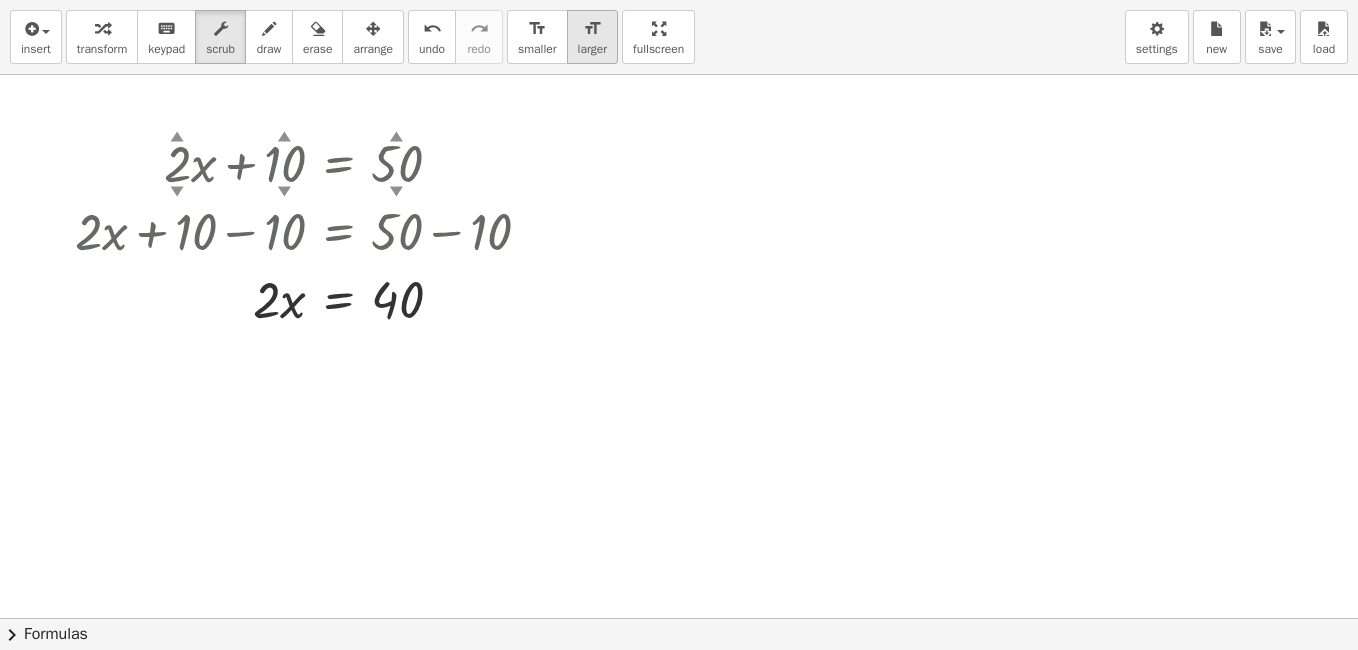 click on "format_size" at bounding box center (592, 29) 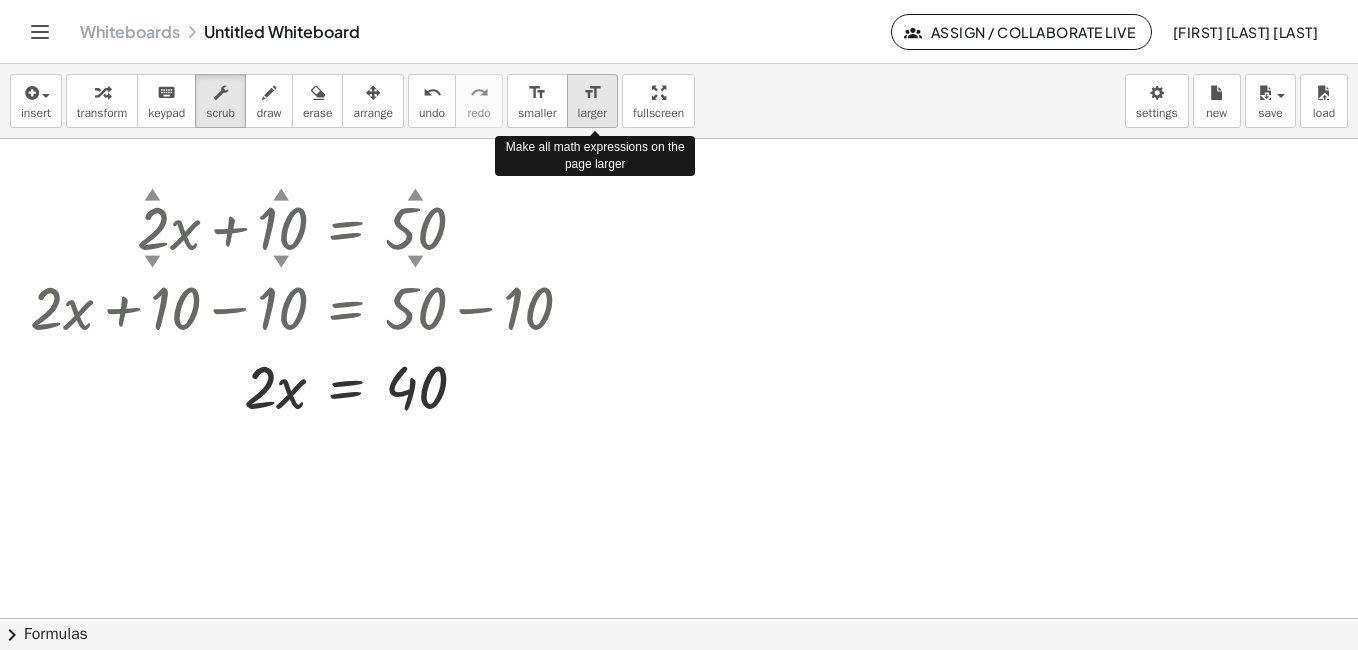 click on "format_size" at bounding box center [592, 93] 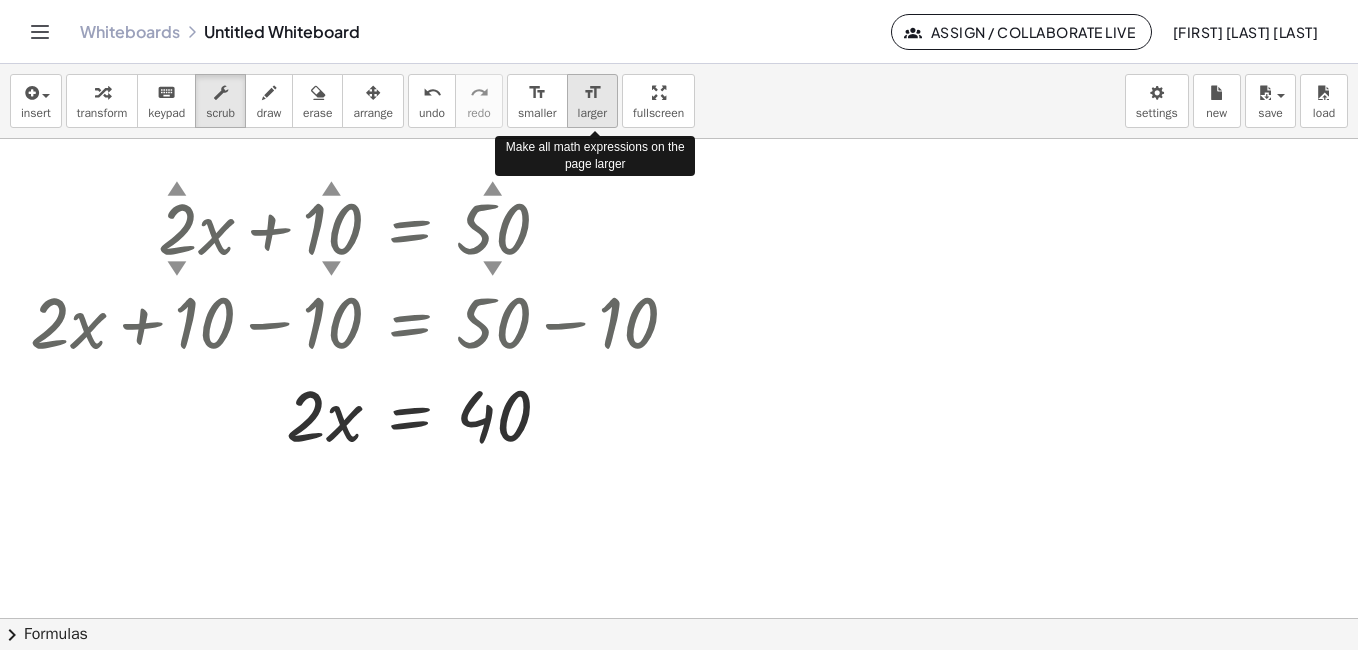 click on "format_size" at bounding box center [592, 93] 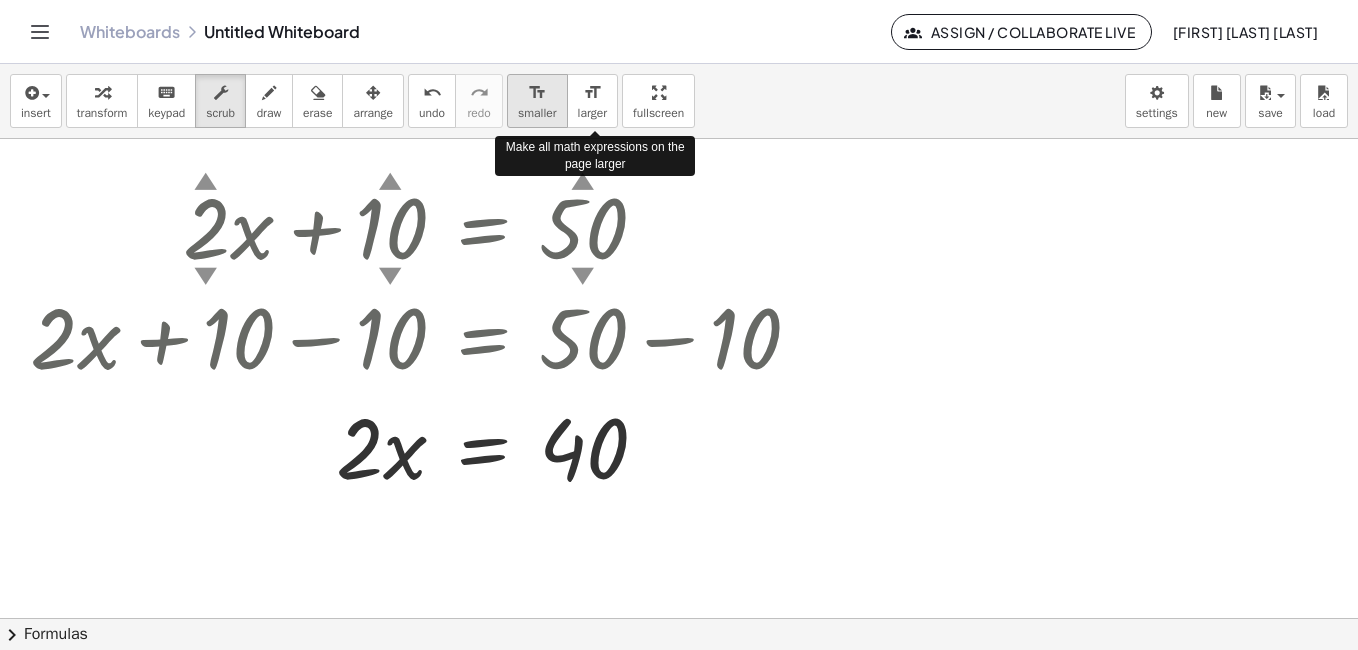 click on "format_size" at bounding box center [537, 93] 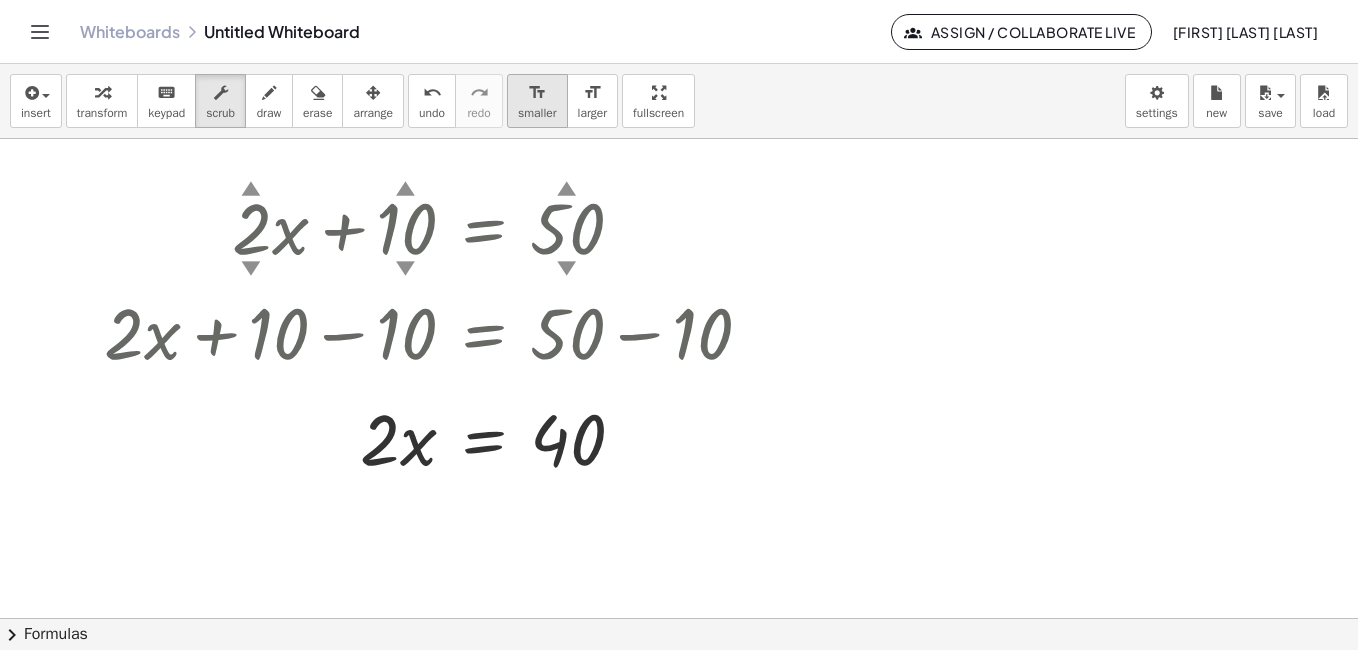 click on "format_size" at bounding box center (537, 93) 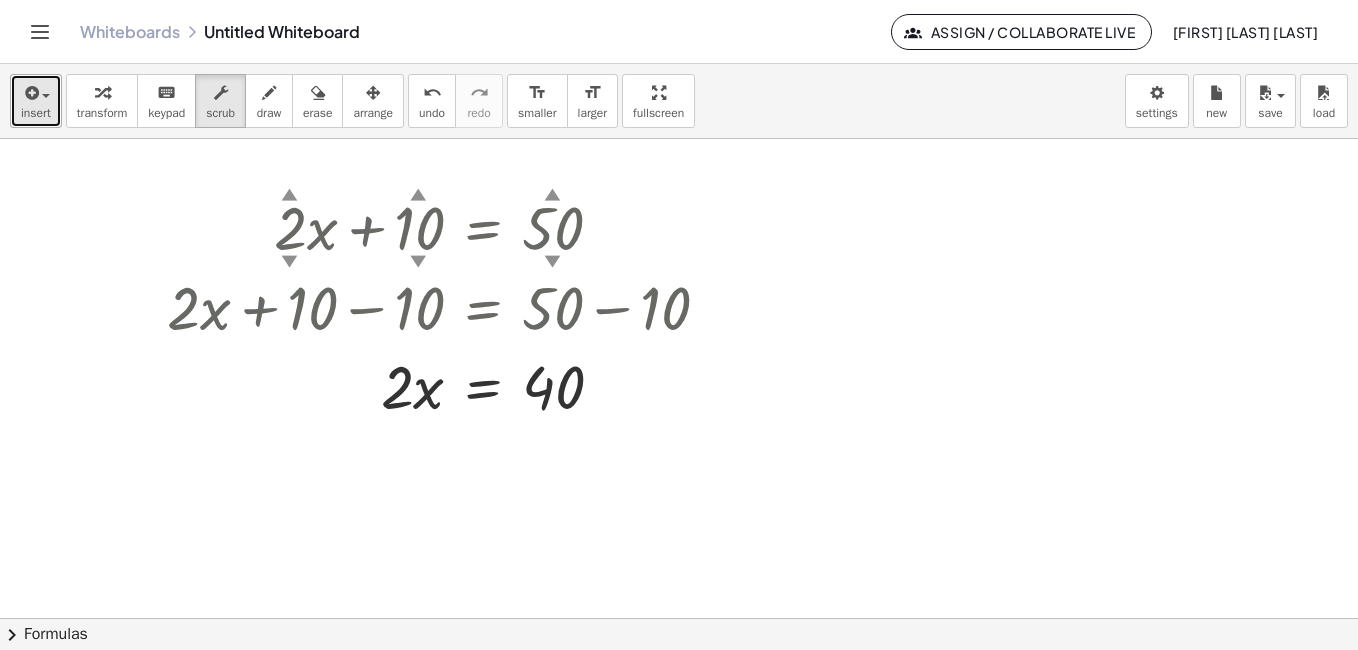 click at bounding box center (36, 92) 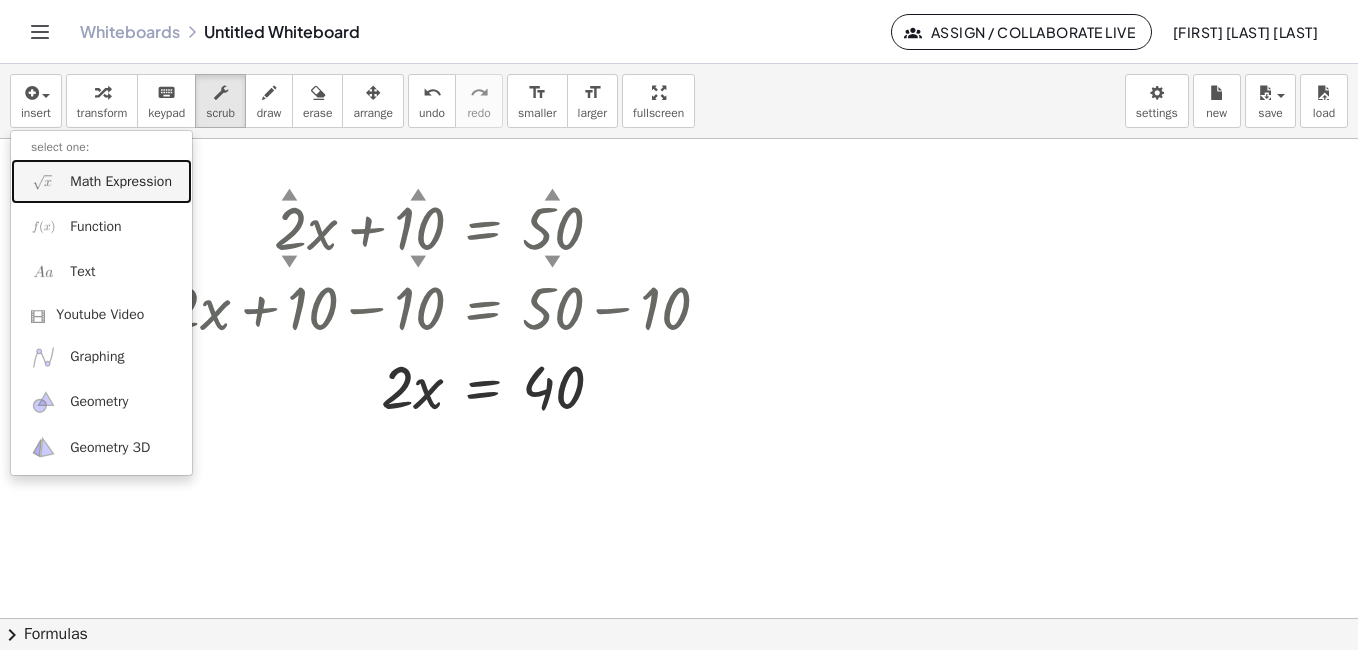 click on "Math Expression" at bounding box center (121, 182) 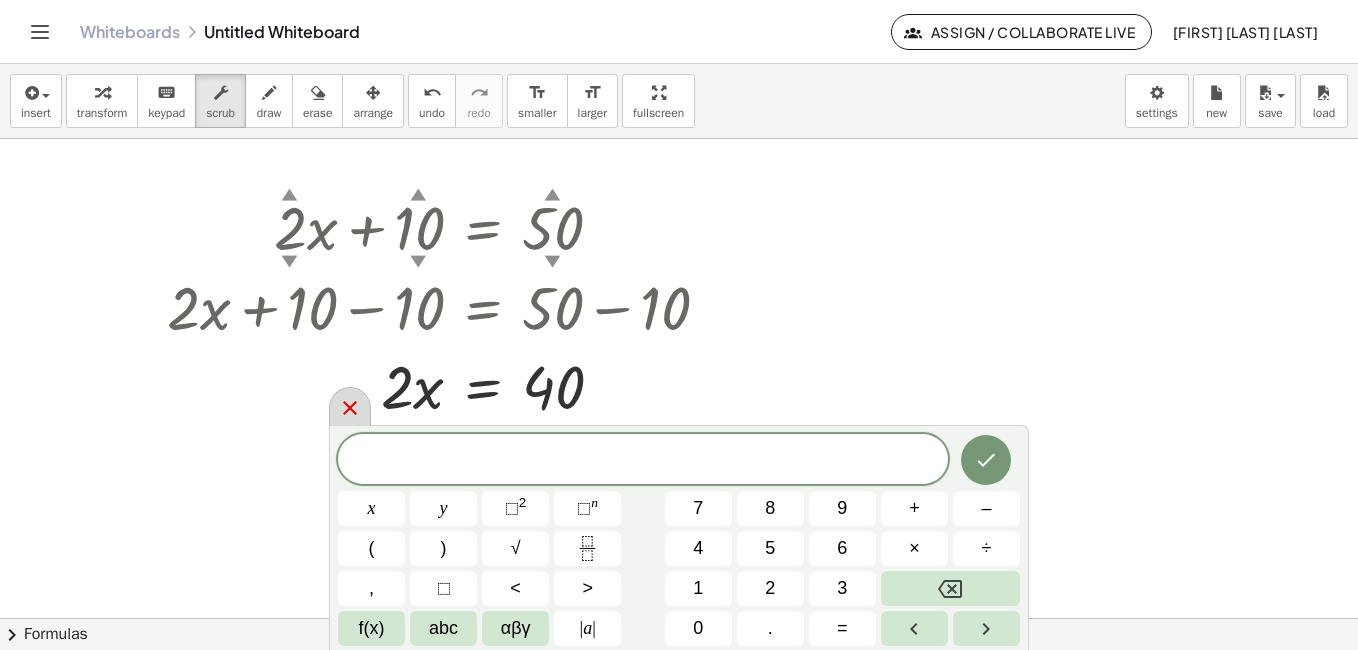 click 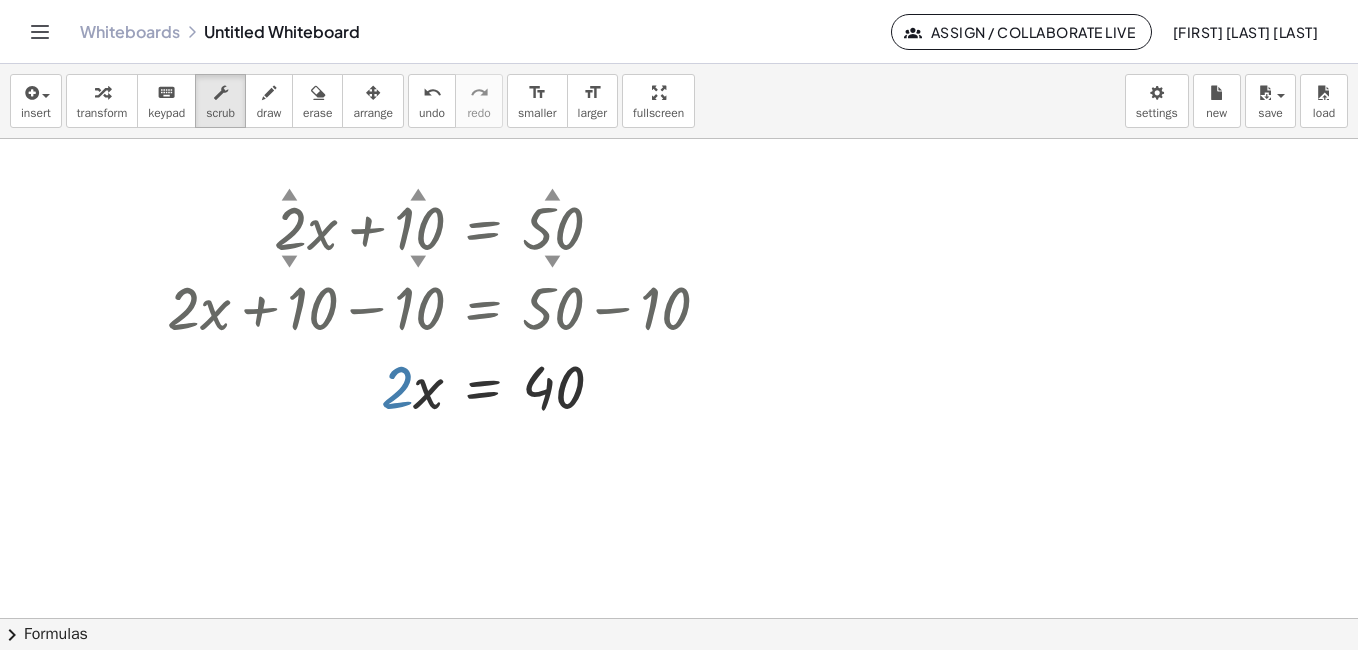 drag, startPoint x: 393, startPoint y: 398, endPoint x: 588, endPoint y: 441, distance: 199.68475 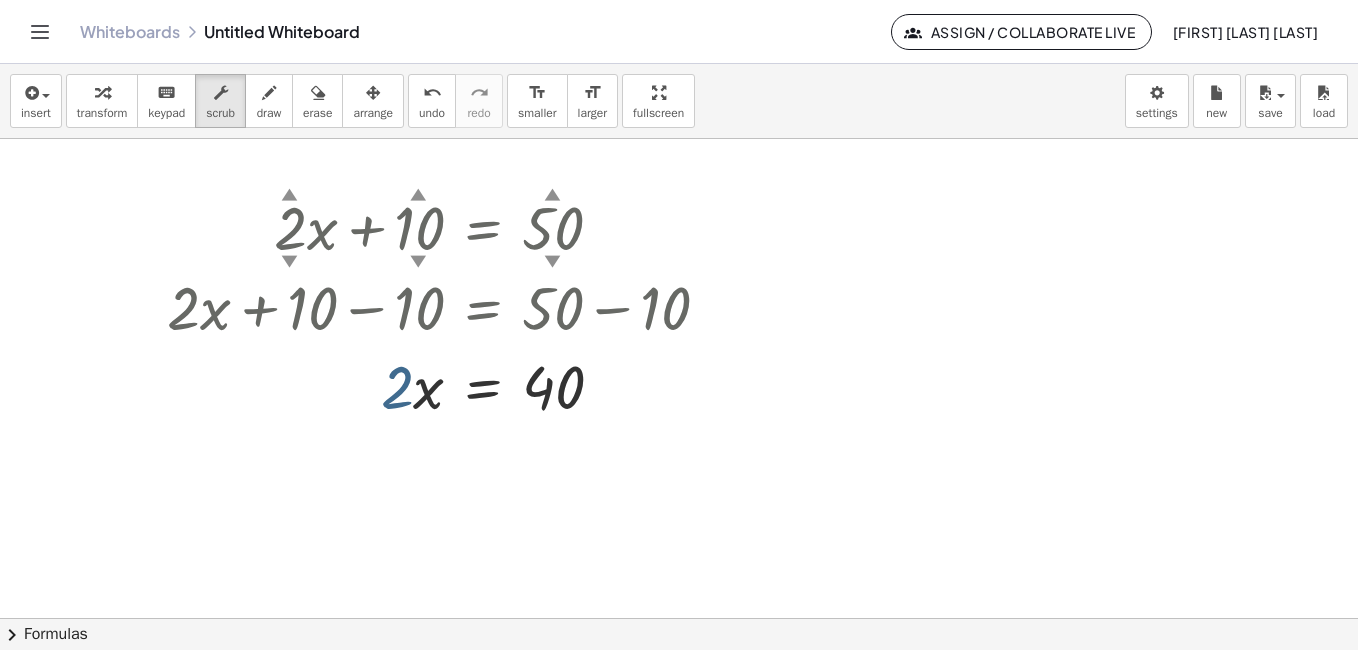 drag, startPoint x: 392, startPoint y: 389, endPoint x: 582, endPoint y: 428, distance: 193.96133 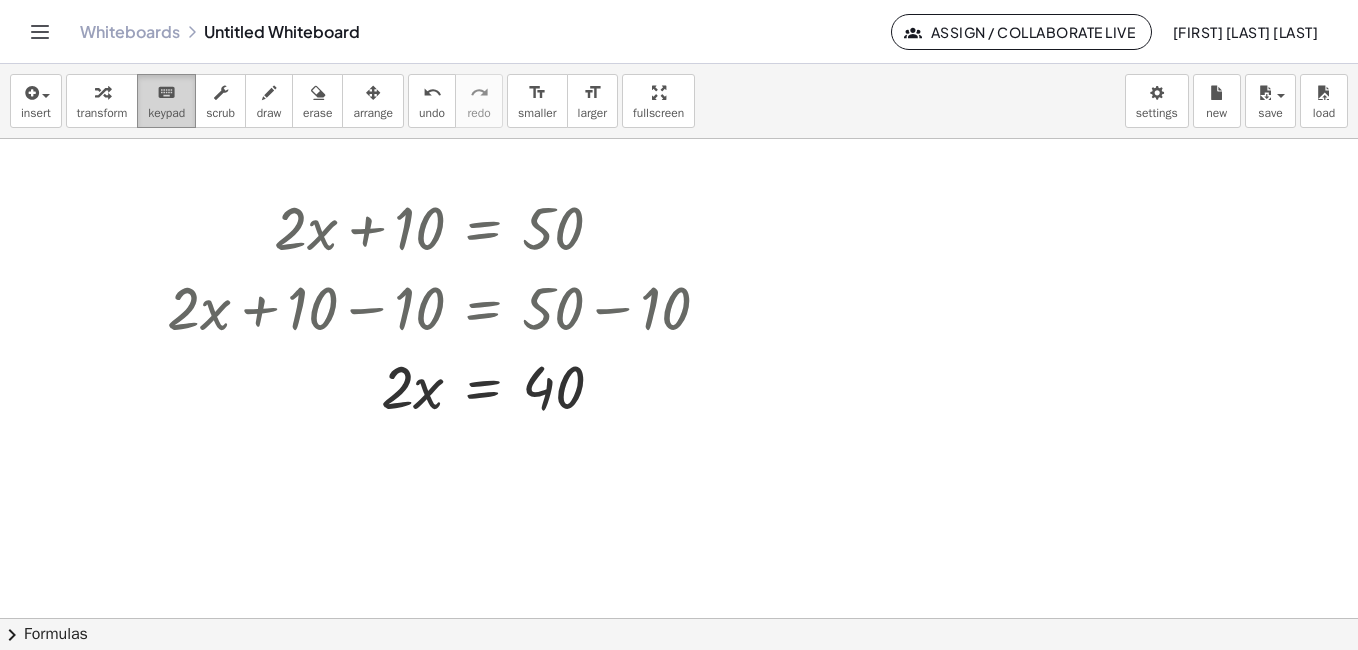 click on "keyboard keypad" at bounding box center (166, 101) 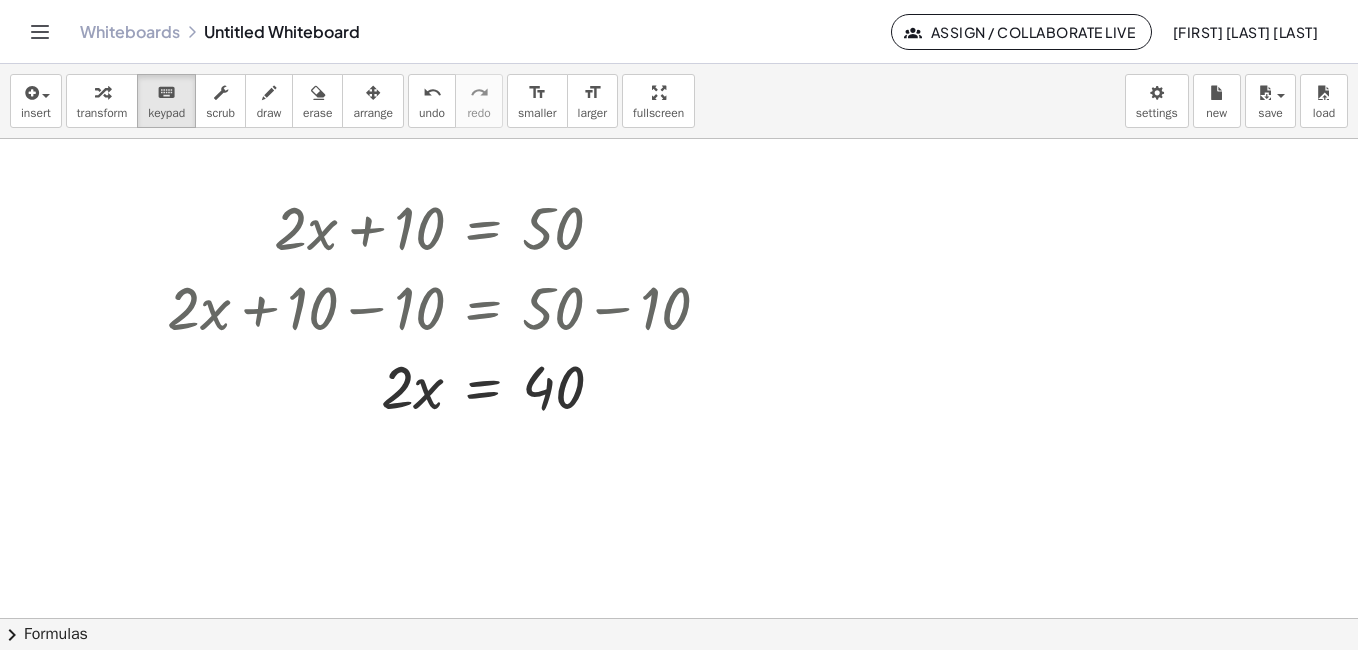 drag, startPoint x: 396, startPoint y: 405, endPoint x: 564, endPoint y: 451, distance: 174.1838 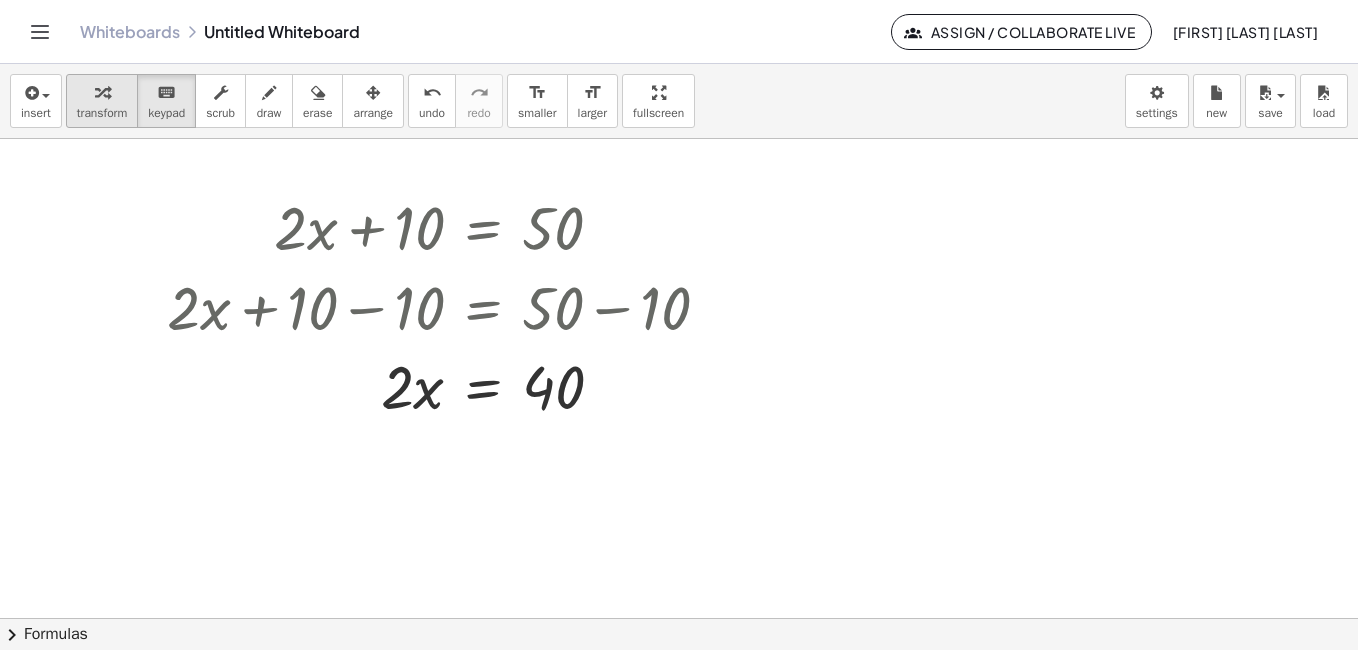 click on "transform" at bounding box center [102, 113] 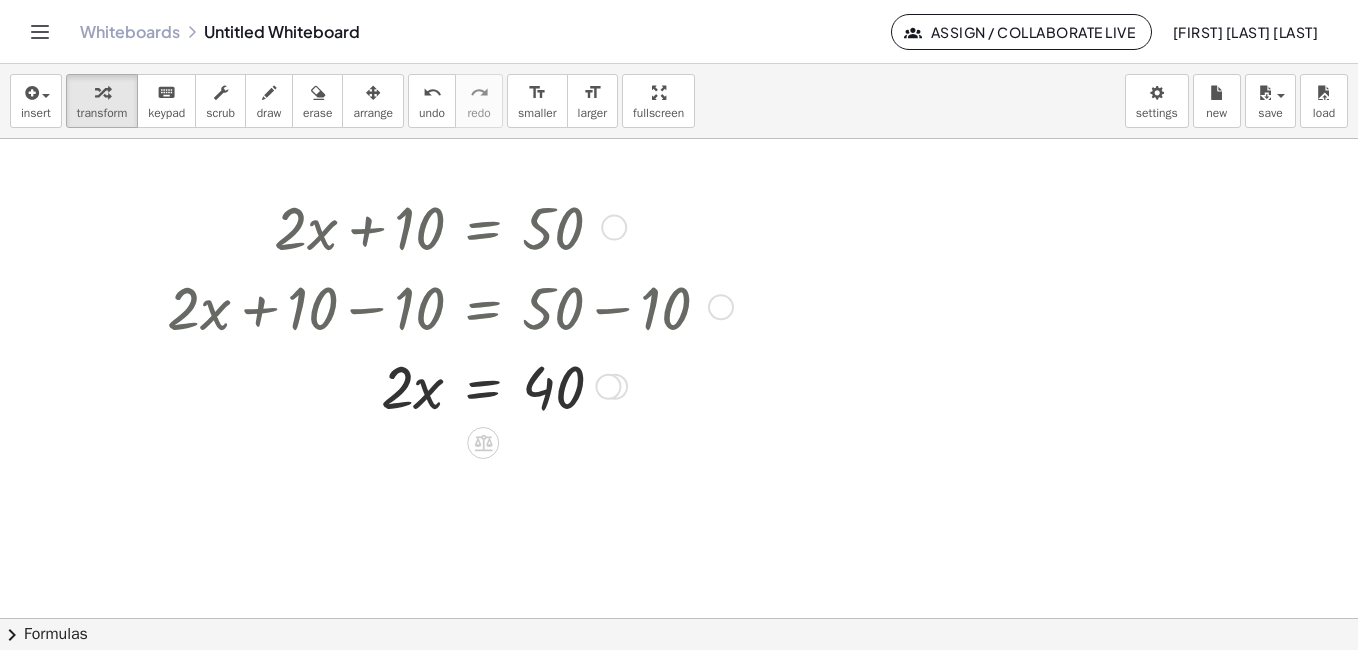 click at bounding box center [446, 385] 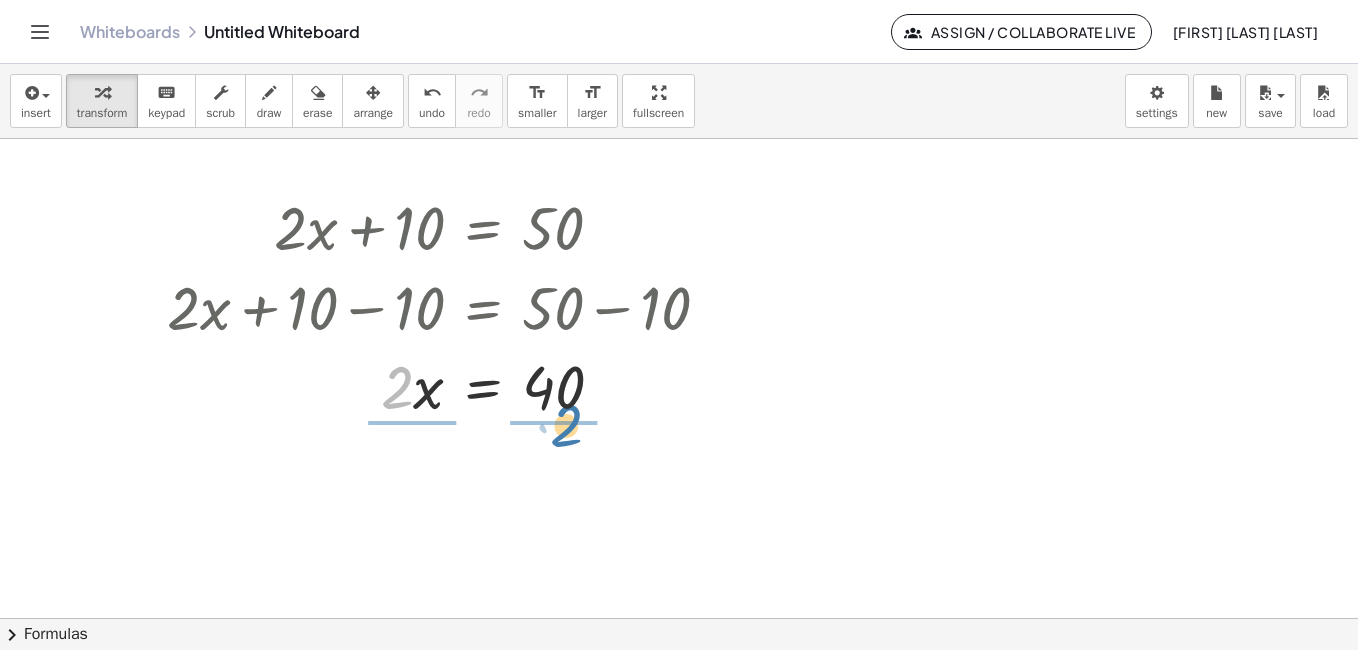 drag, startPoint x: 397, startPoint y: 393, endPoint x: 569, endPoint y: 429, distance: 175.72707 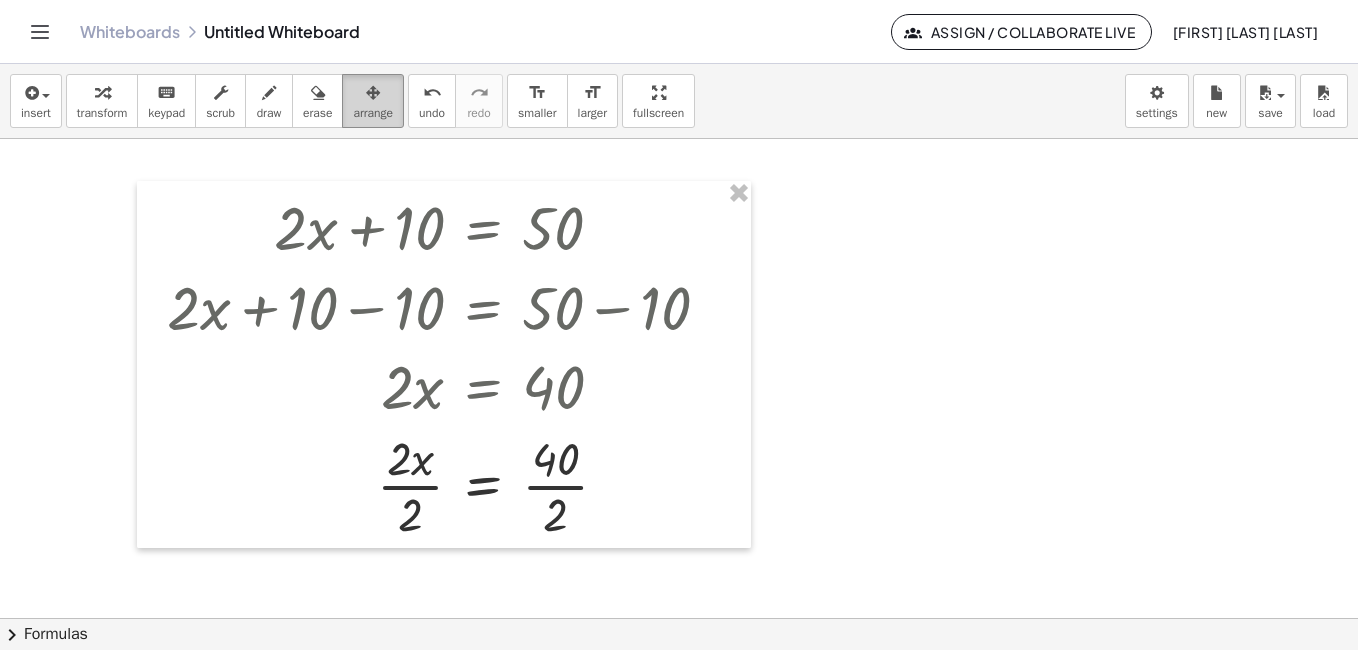 click on "arrange" at bounding box center [373, 113] 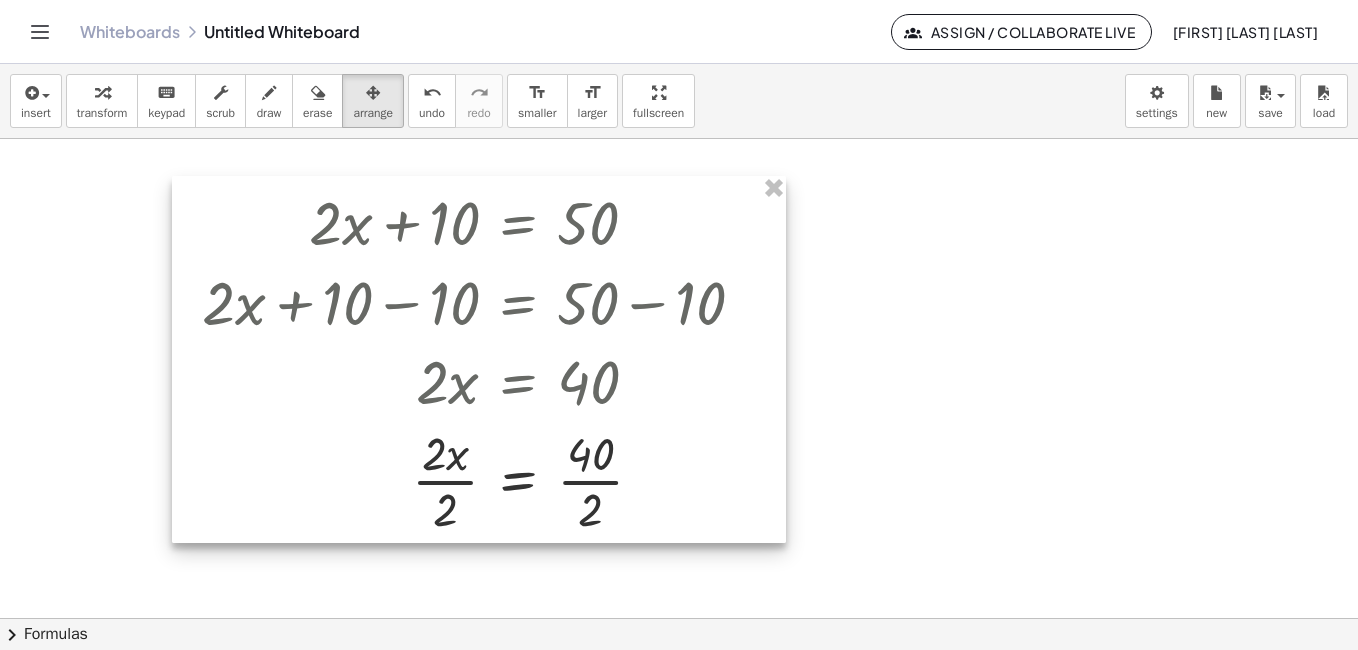drag, startPoint x: 398, startPoint y: 395, endPoint x: 427, endPoint y: 393, distance: 29.068884 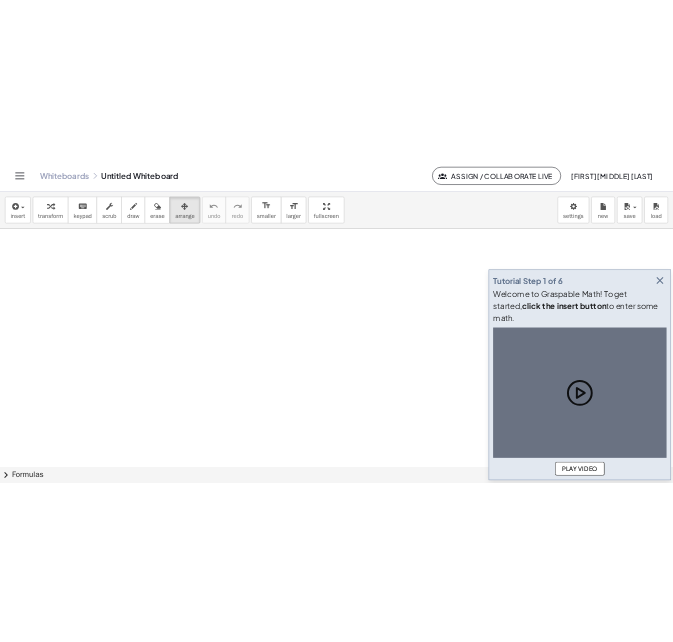 scroll, scrollTop: 0, scrollLeft: 0, axis: both 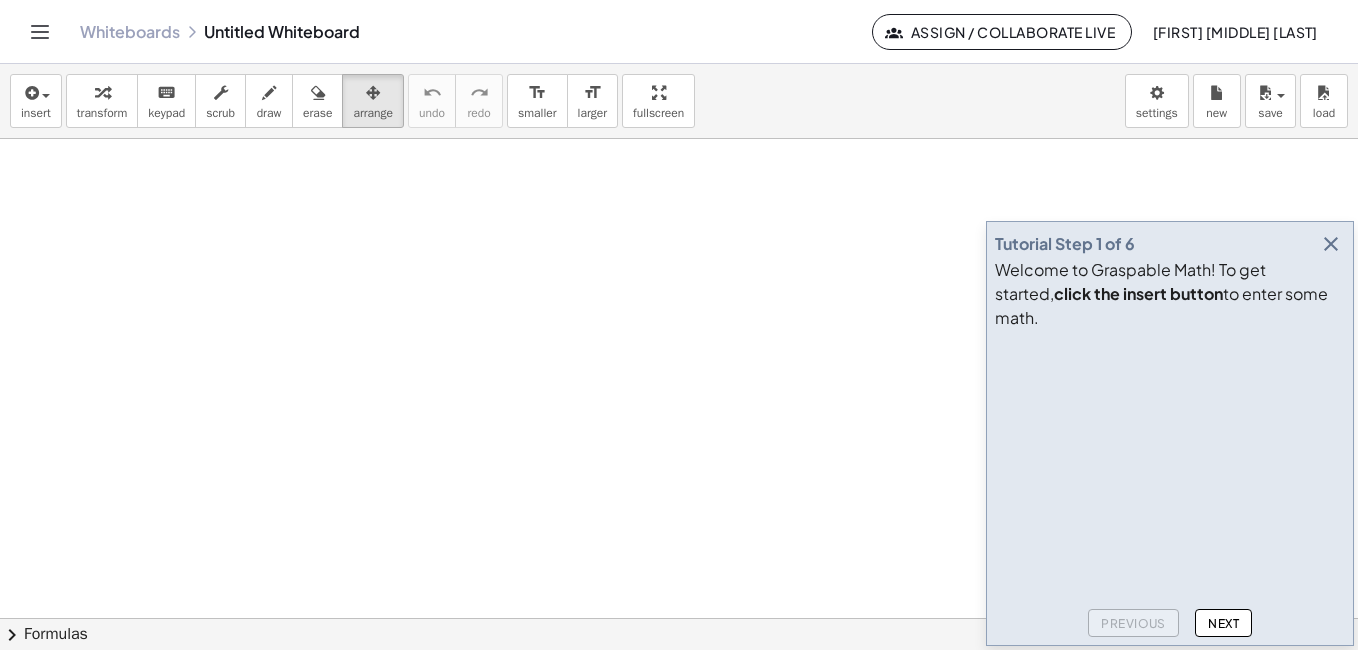 click at bounding box center [1331, 244] 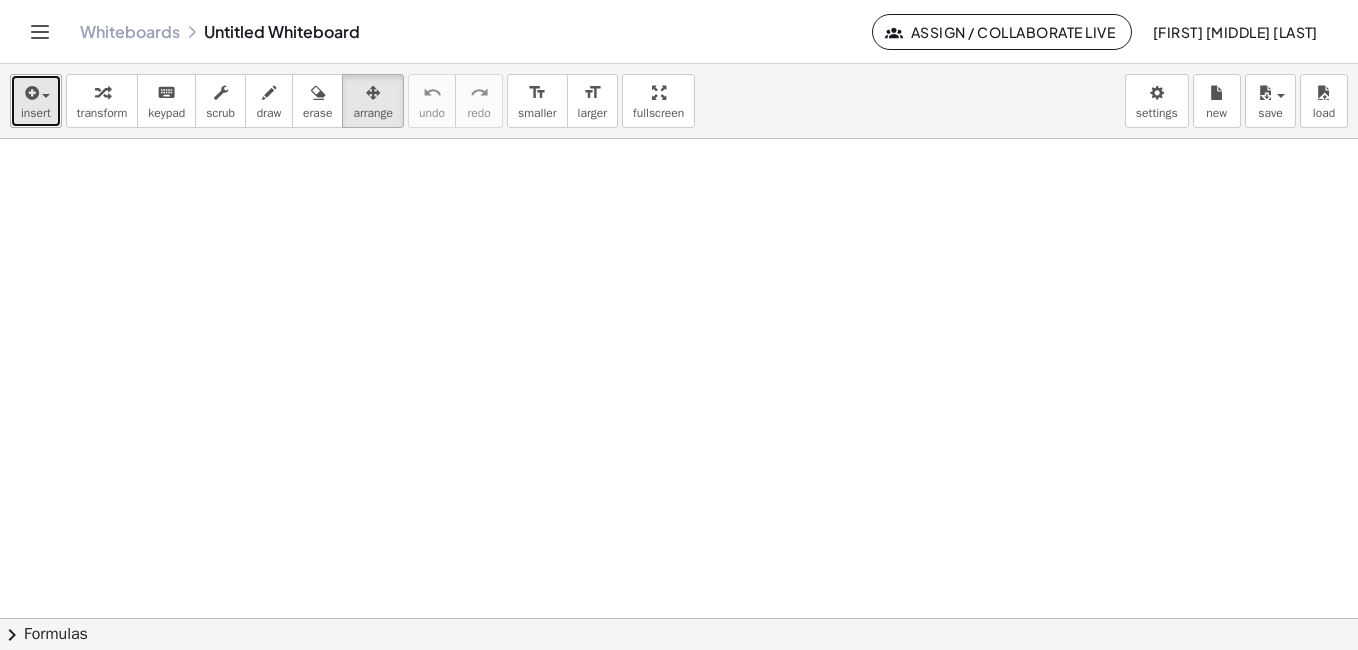 click at bounding box center [36, 92] 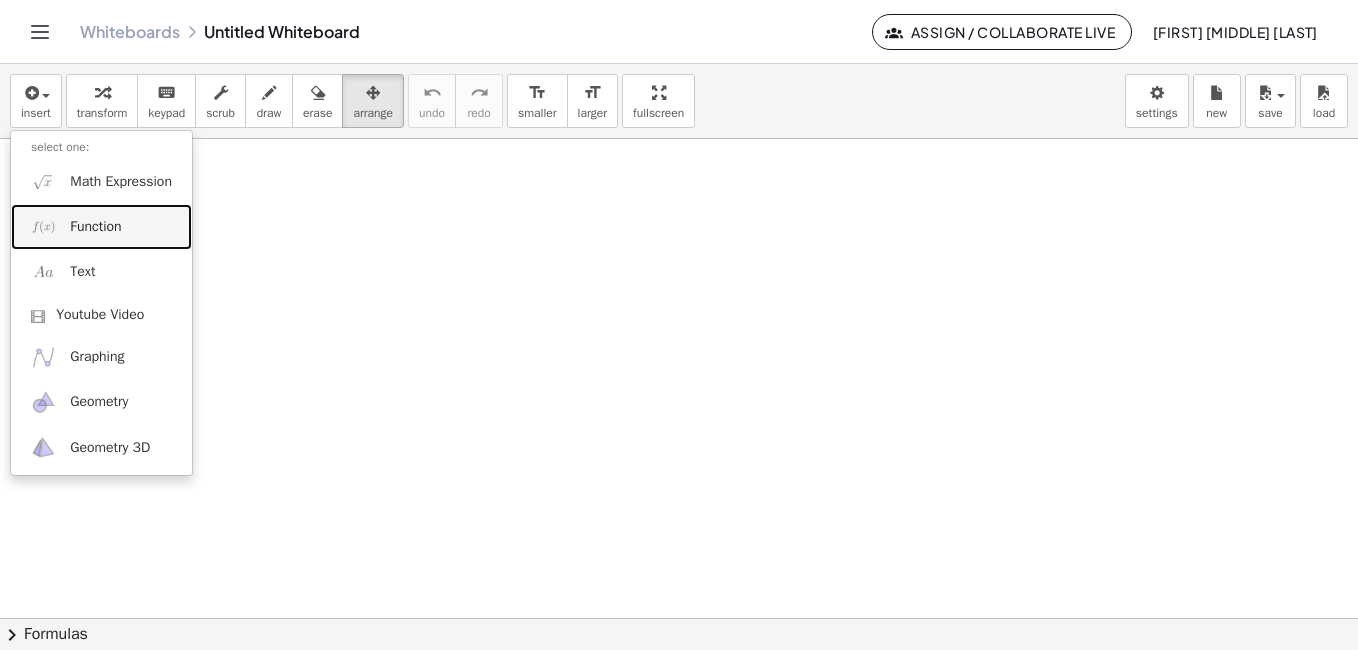 click on "Function" at bounding box center (101, 226) 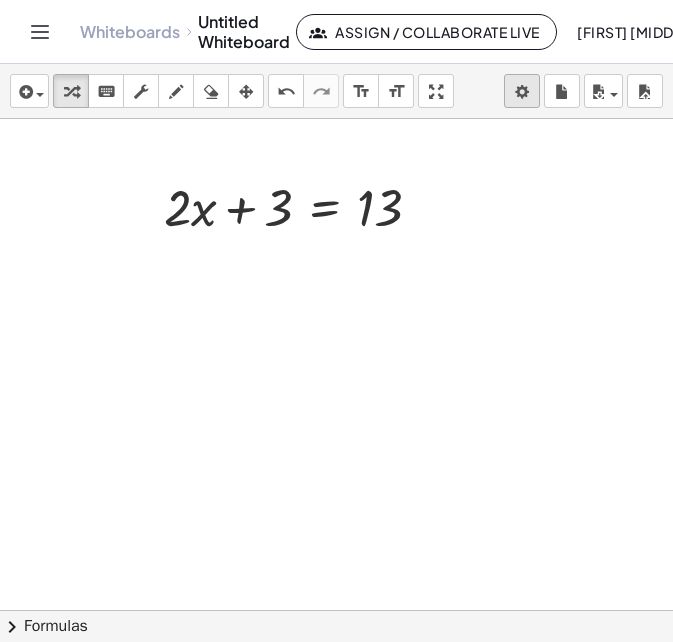 click on "Graspable Math Activities Get Started Activity Bank Assigned Work Classes Whiteboards Go Premium! Reference Account v1.26.3 | Privacy policy © 2025 | Graspable, Inc. Whiteboards Untitled Whiteboard Assign / Collaborate Live  Victor Raul Benavides Rosillo   insert select one: Math Expression Function Text Youtube Video Graphing Geometry Geometry 3D transform keyboard keypad scrub draw erase arrange undo undo redo redo format_size smaller format_size larger fullscreen load   save new settings + · 2 · x + 3 = 13 × chevron_right  Formulas
Drag one side of a formula onto a highlighted expression on the canvas to apply it.
Quadratic Formula
+ · a · x 2 + · b · x + c = 0
⇔
x = · ( − b ± 2 √ ( + b 2 − · 4 · a · c ) ) · 2 · a
+ x 2 + · p · x + q = 0" at bounding box center (336, 321) 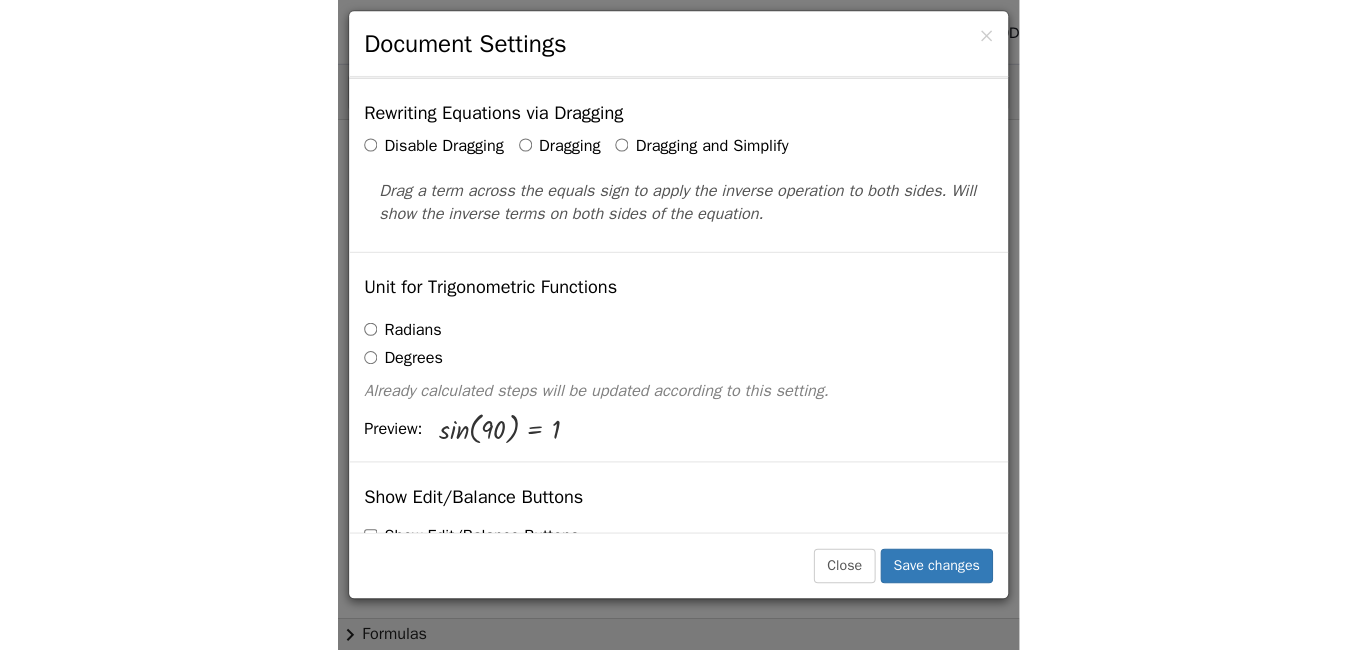 scroll, scrollTop: 0, scrollLeft: 0, axis: both 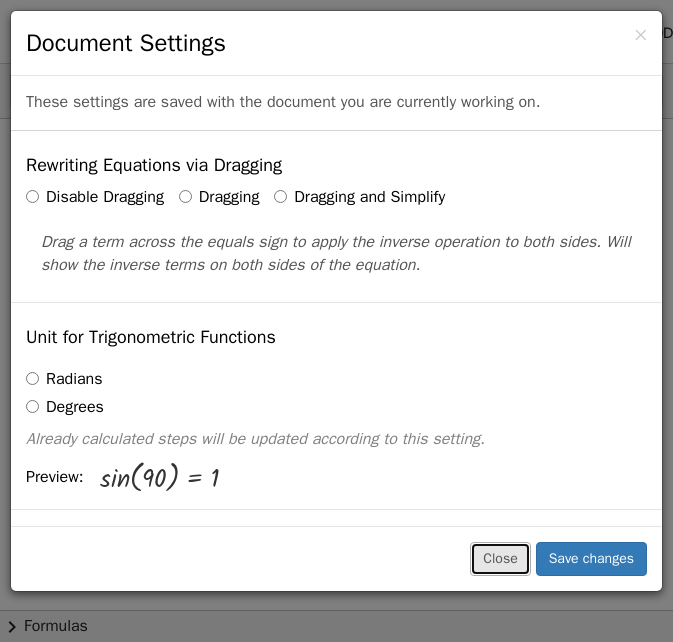click on "Close" at bounding box center (500, 559) 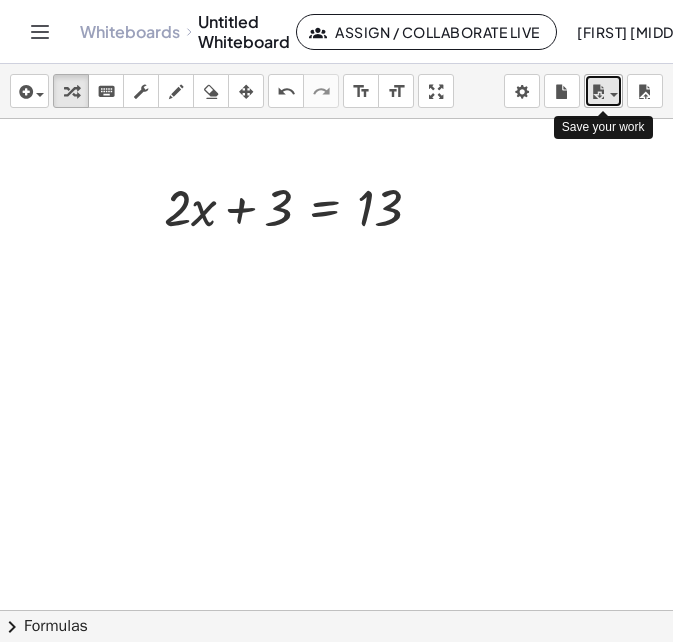 click on "save" at bounding box center [603, 91] 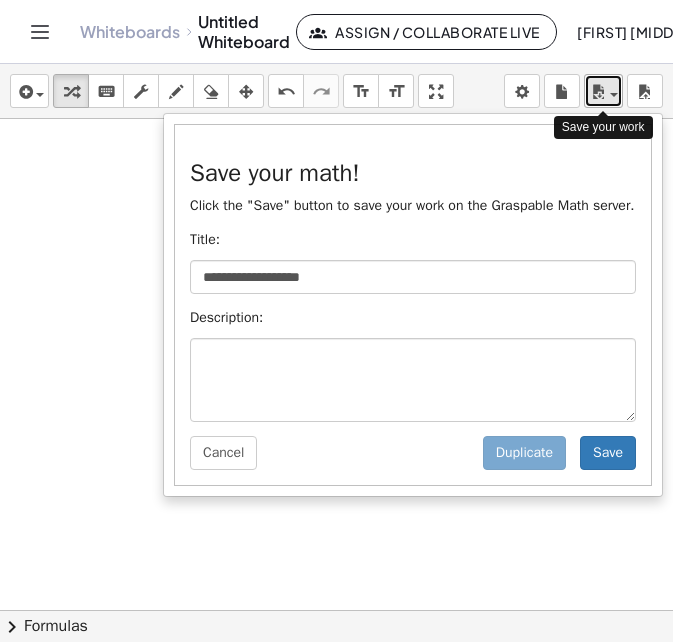 click on "save" at bounding box center [603, 91] 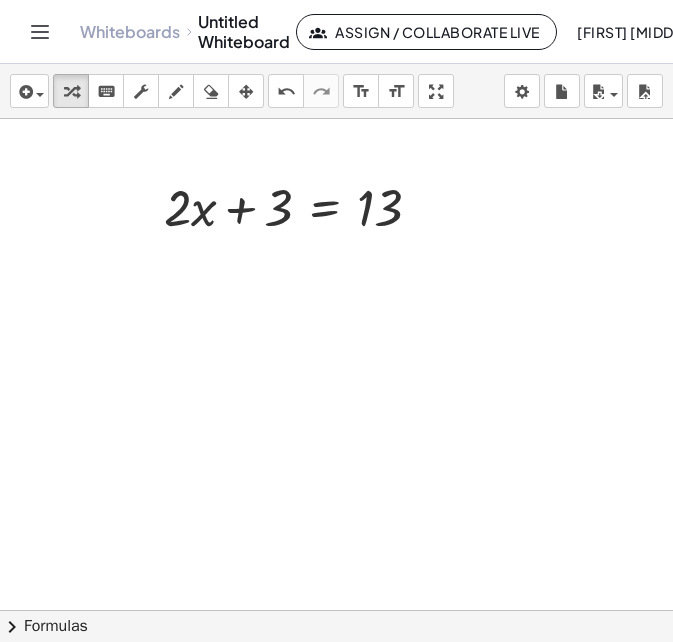 click 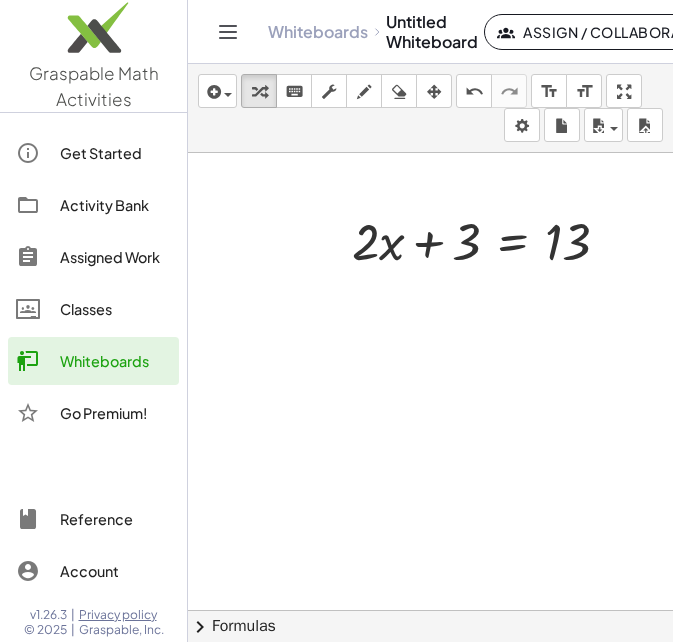 click at bounding box center (430, 632) 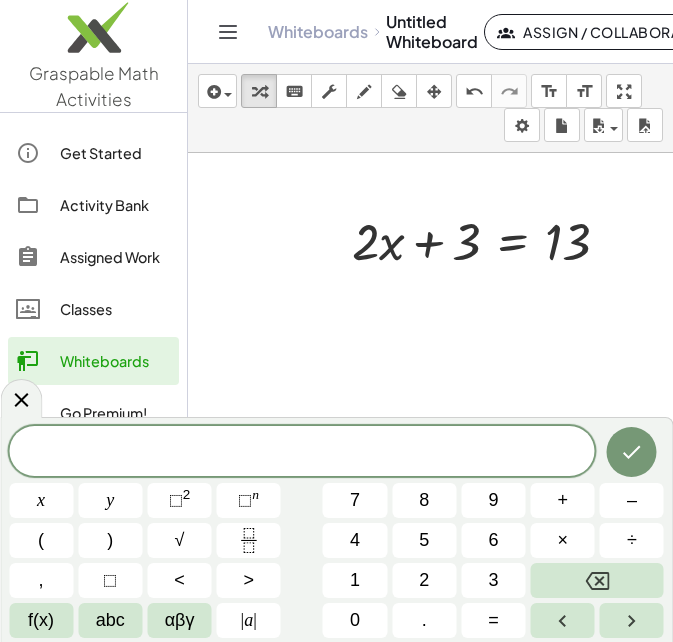 click at bounding box center (430, 632) 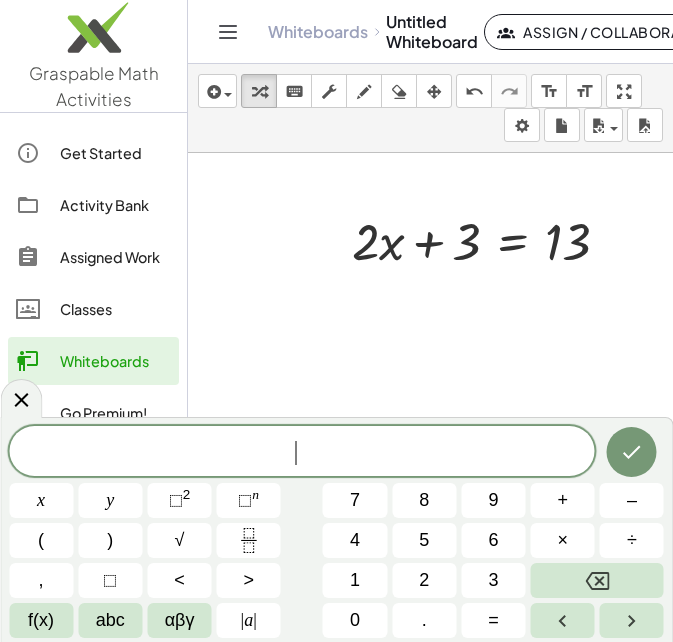 click at bounding box center [430, 632] 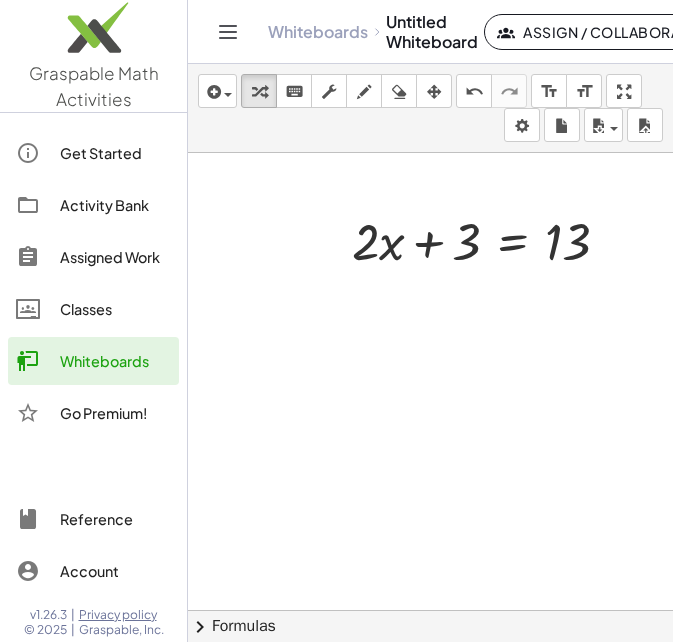 click at bounding box center [430, 632] 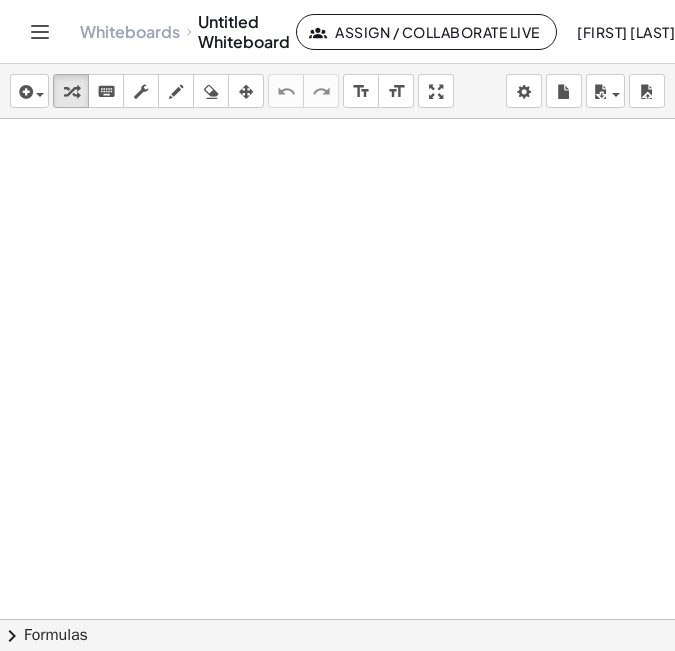 scroll, scrollTop: 0, scrollLeft: 0, axis: both 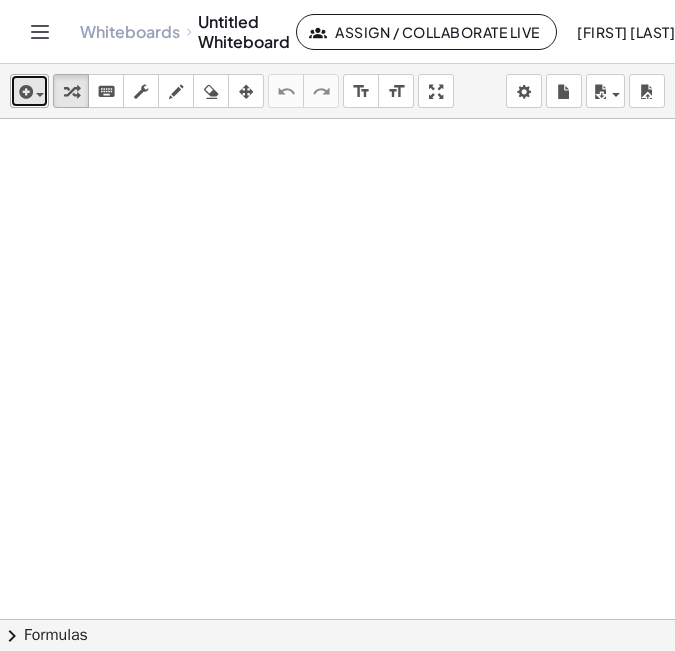 click at bounding box center (29, 91) 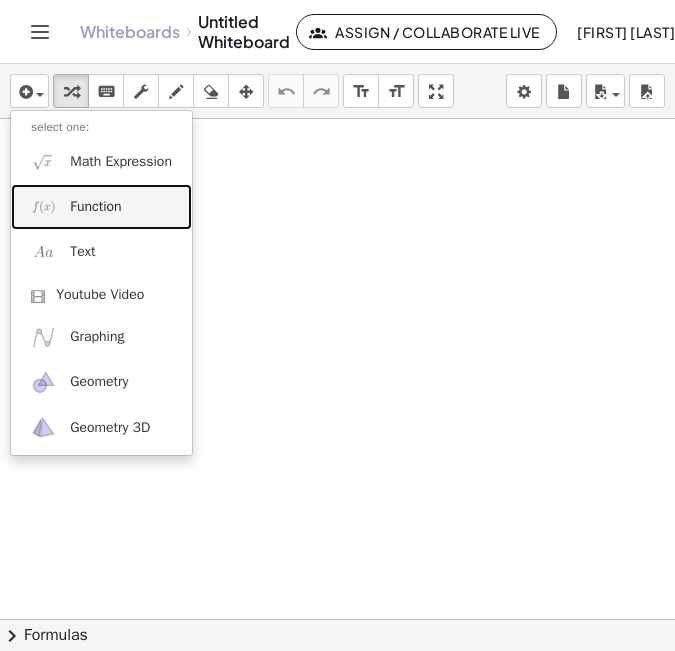 click at bounding box center [43, 206] 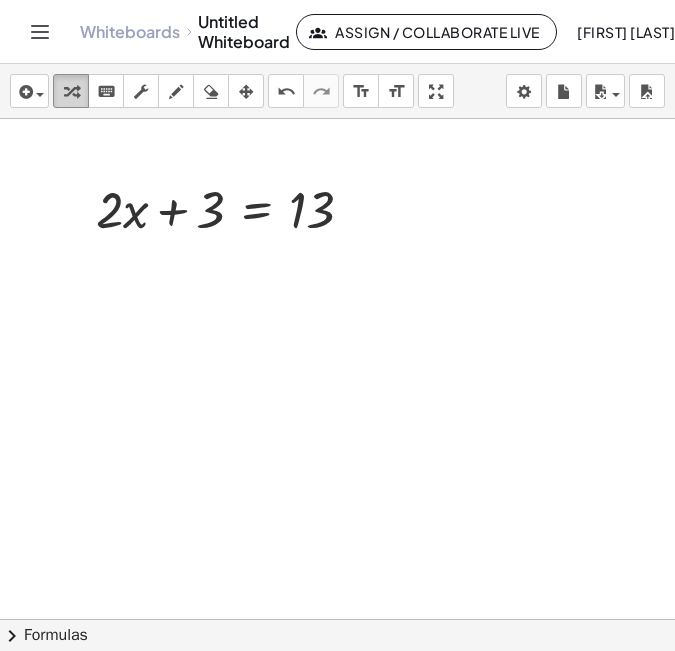 click at bounding box center (71, 92) 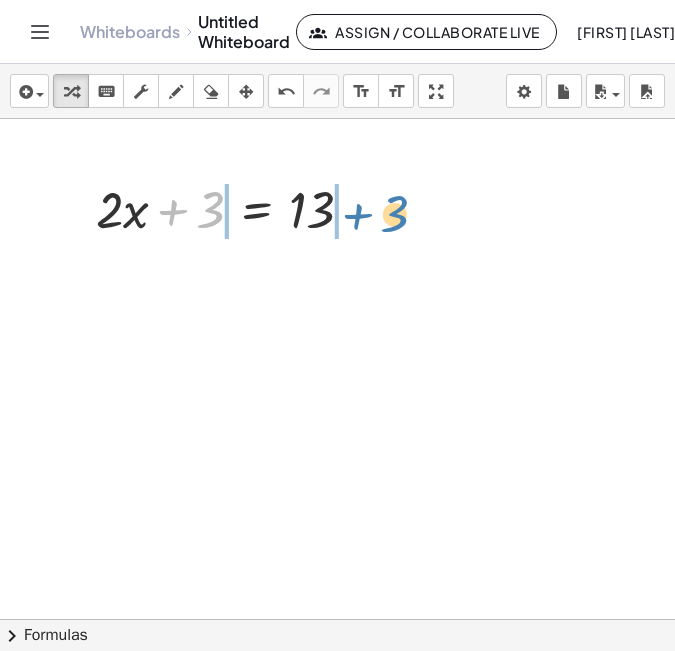 drag, startPoint x: 176, startPoint y: 209, endPoint x: 361, endPoint y: 213, distance: 185.04324 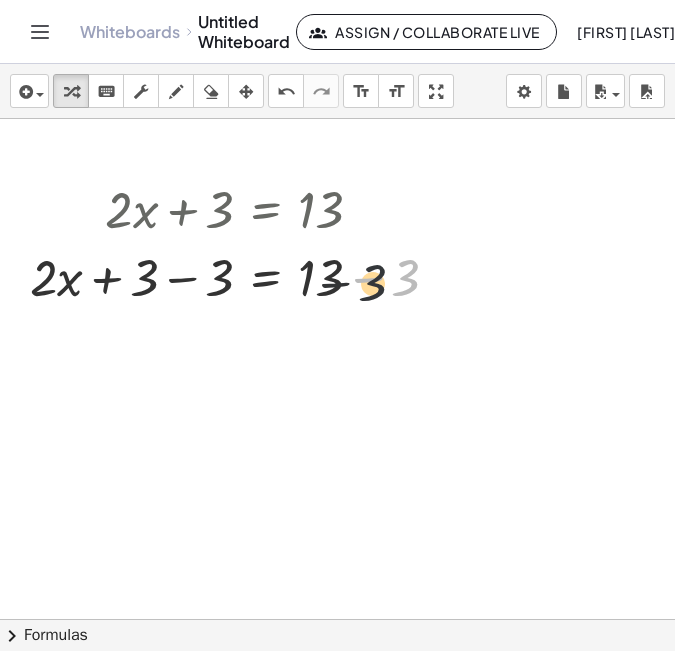 drag, startPoint x: 414, startPoint y: 279, endPoint x: 361, endPoint y: 286, distance: 53.460266 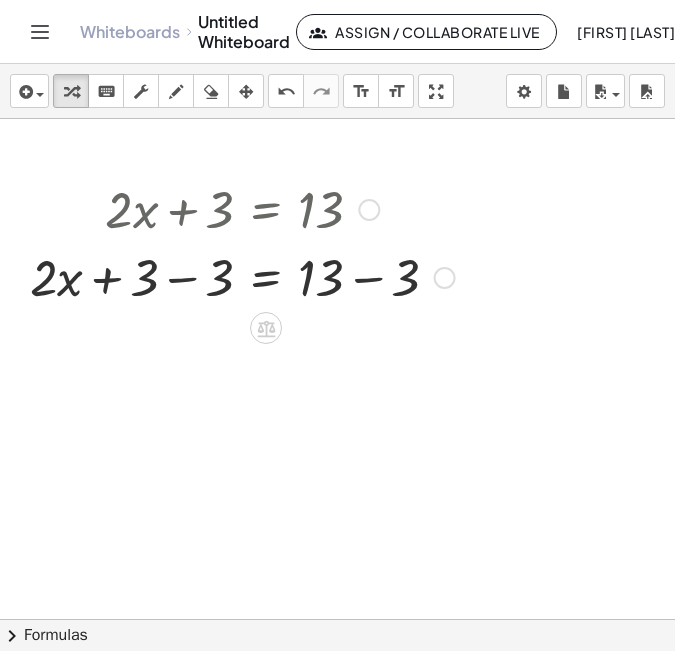 click at bounding box center (242, 276) 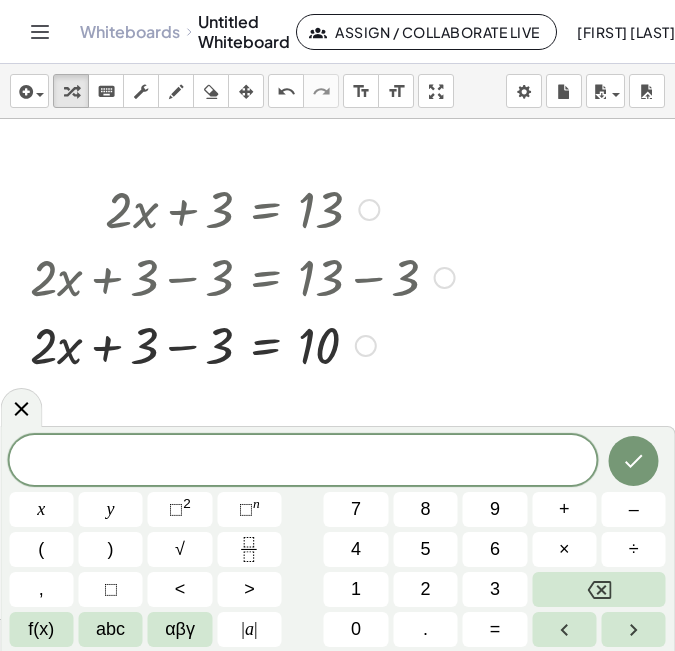 click at bounding box center [242, 344] 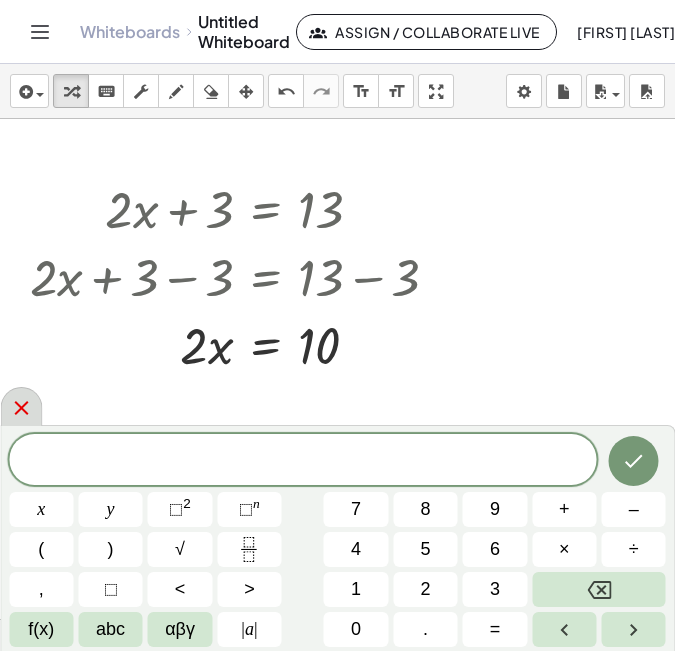 click 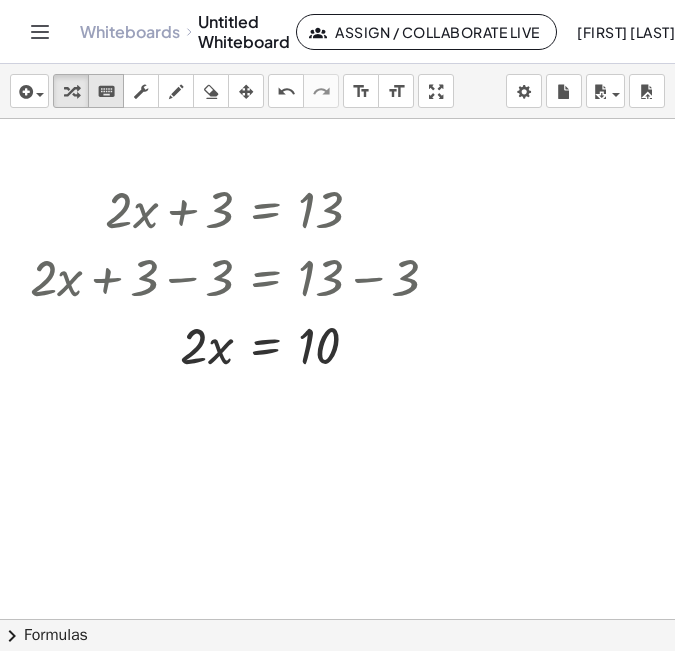 click on "keyboard" at bounding box center [106, 92] 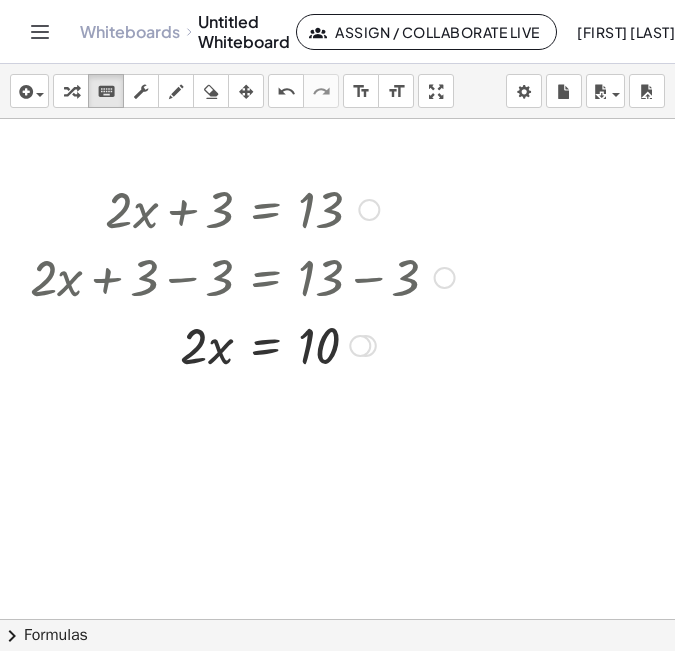 drag, startPoint x: 198, startPoint y: 247, endPoint x: 271, endPoint y: 256, distance: 73.552704 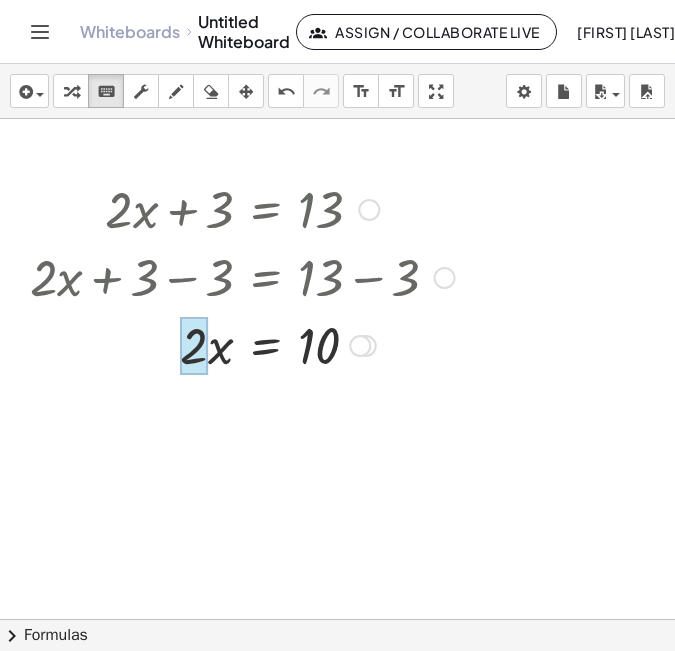 click at bounding box center (193, 346) 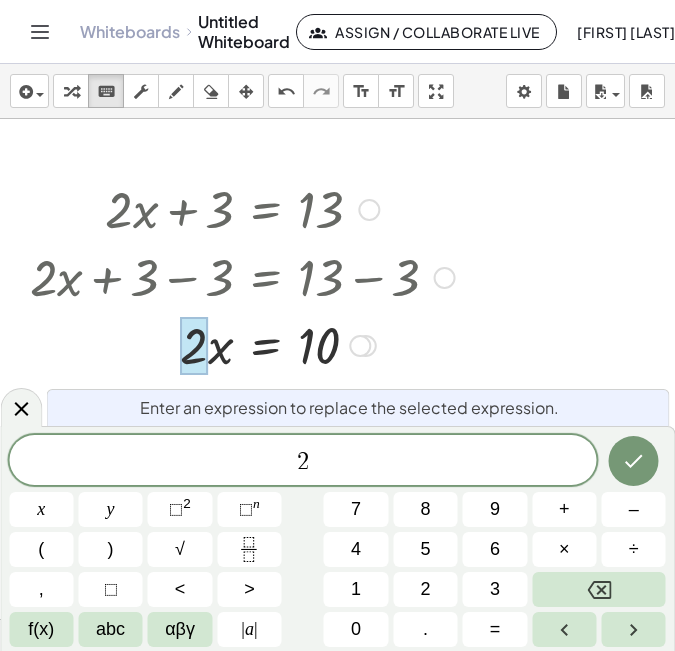click at bounding box center (193, 346) 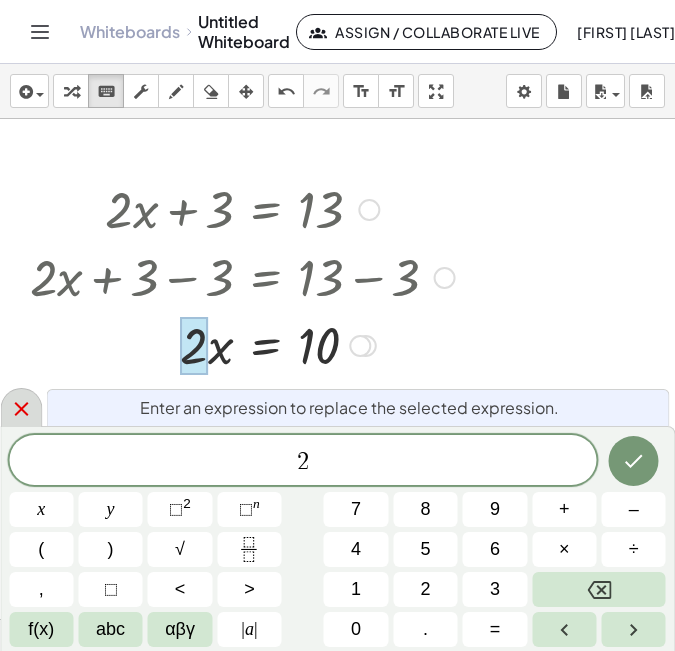 click 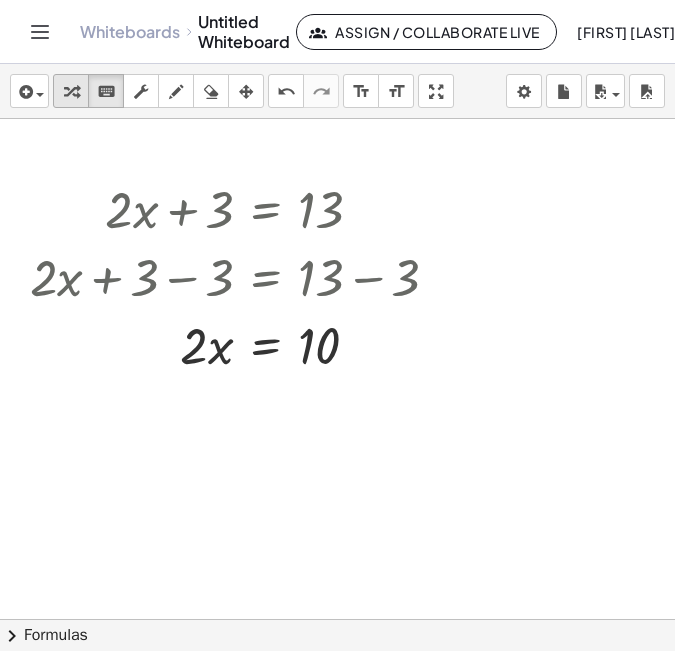 click at bounding box center (71, 92) 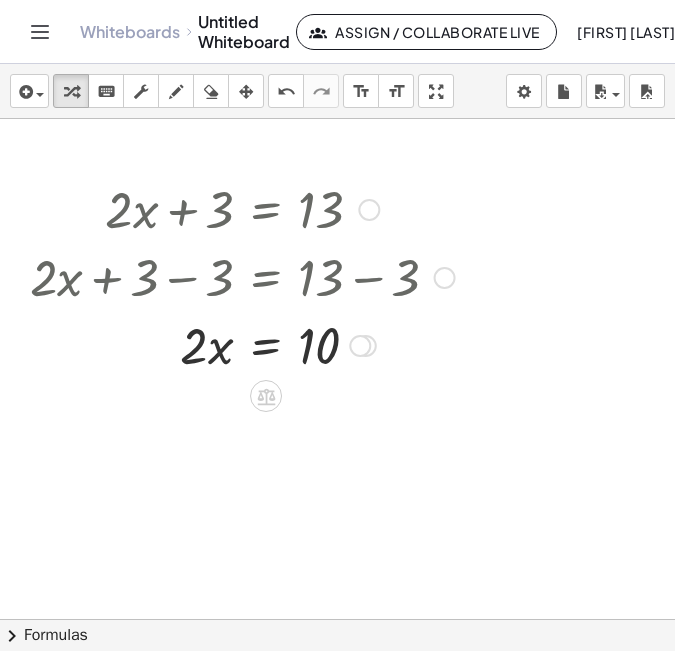 click at bounding box center (242, 344) 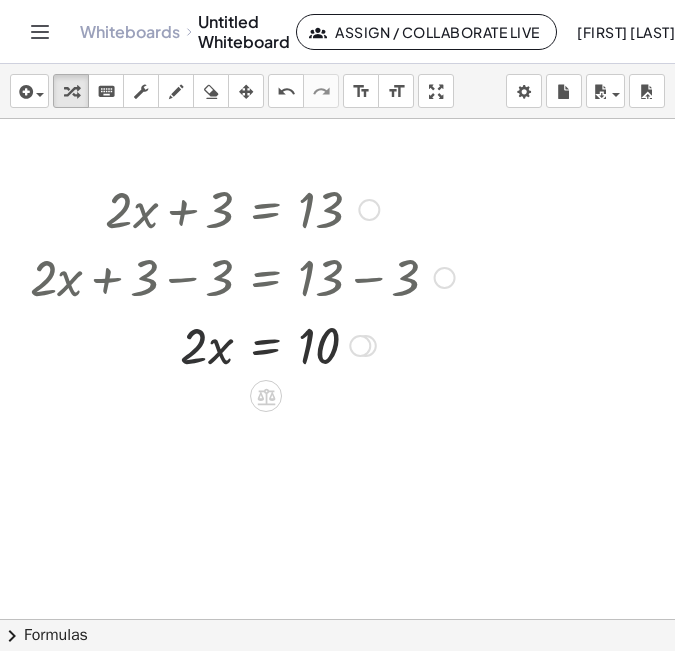 click at bounding box center (242, 344) 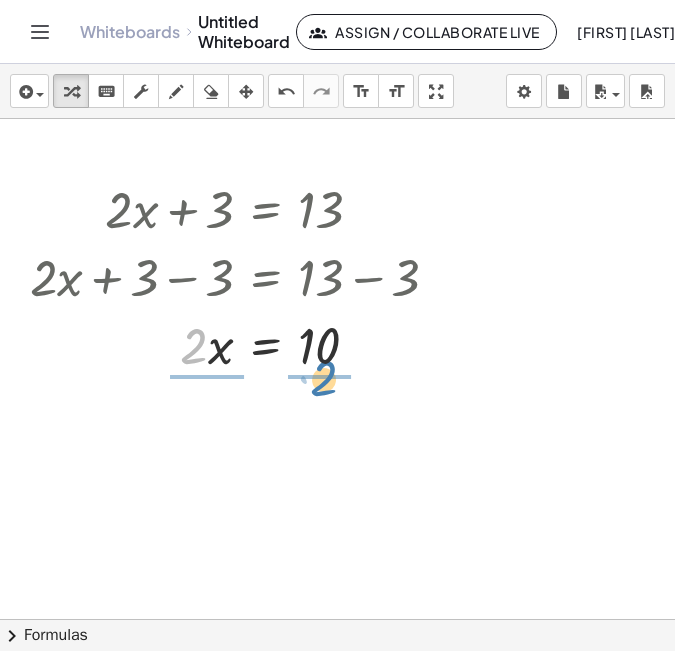 drag, startPoint x: 198, startPoint y: 346, endPoint x: 328, endPoint y: 378, distance: 133.88054 